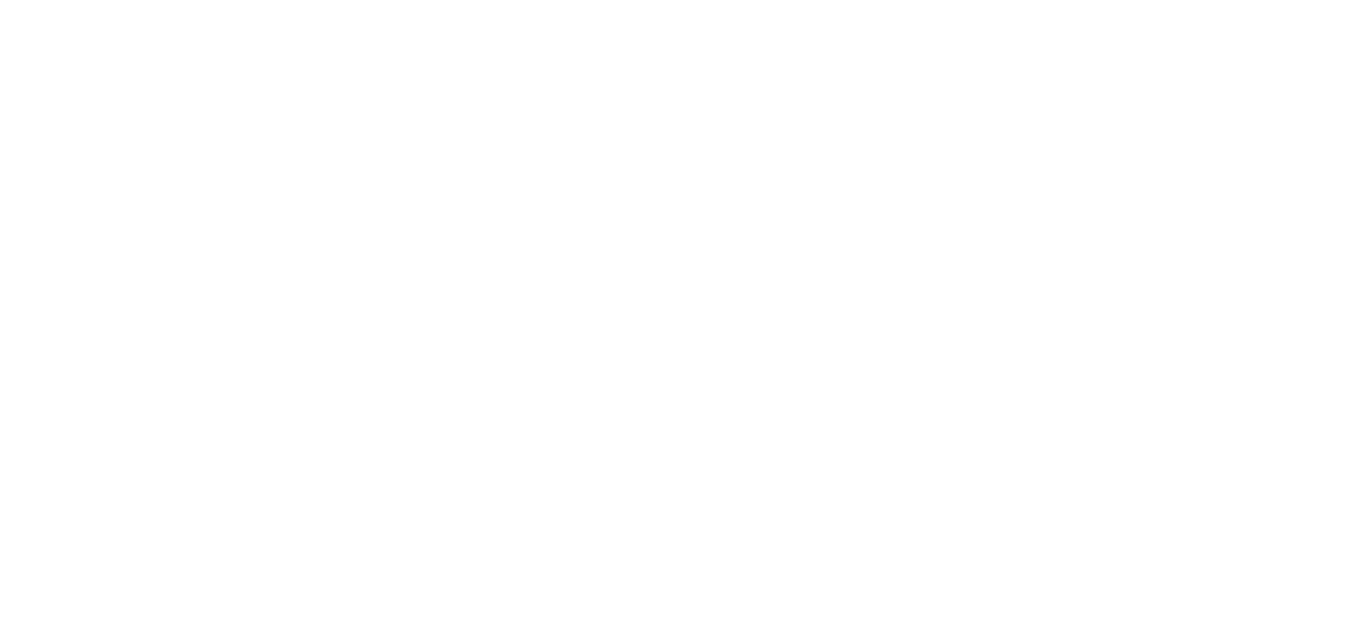 scroll, scrollTop: 0, scrollLeft: 0, axis: both 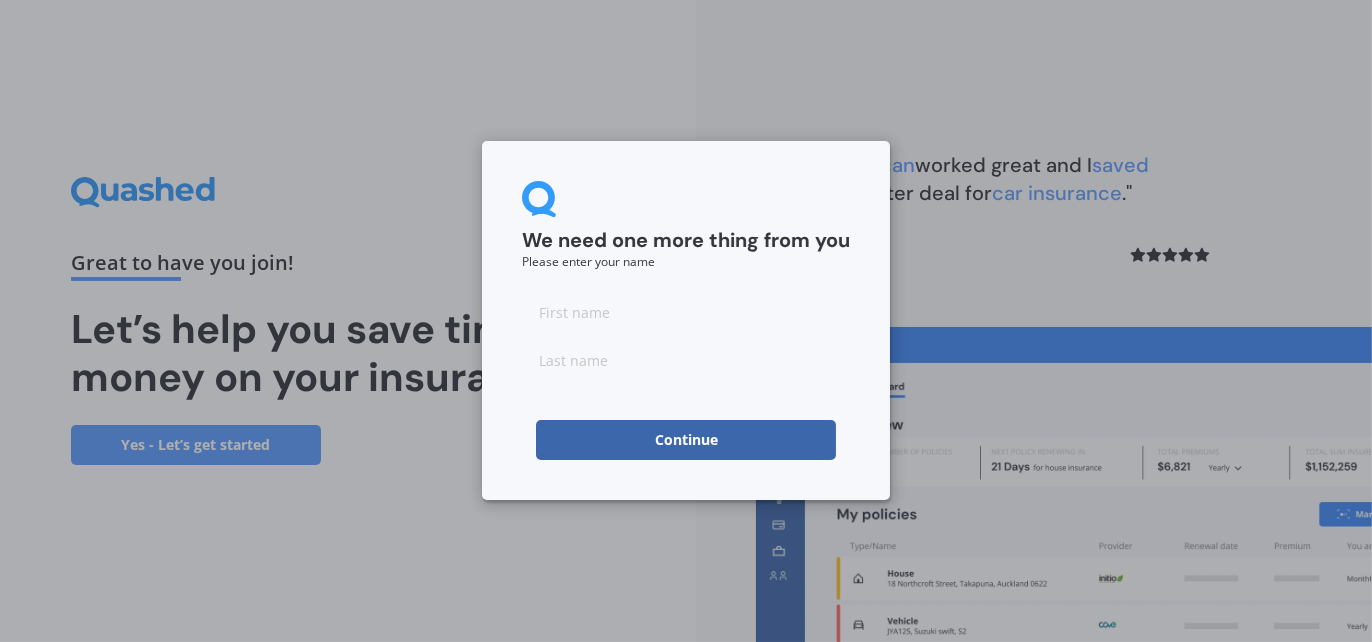 click at bounding box center [686, 312] 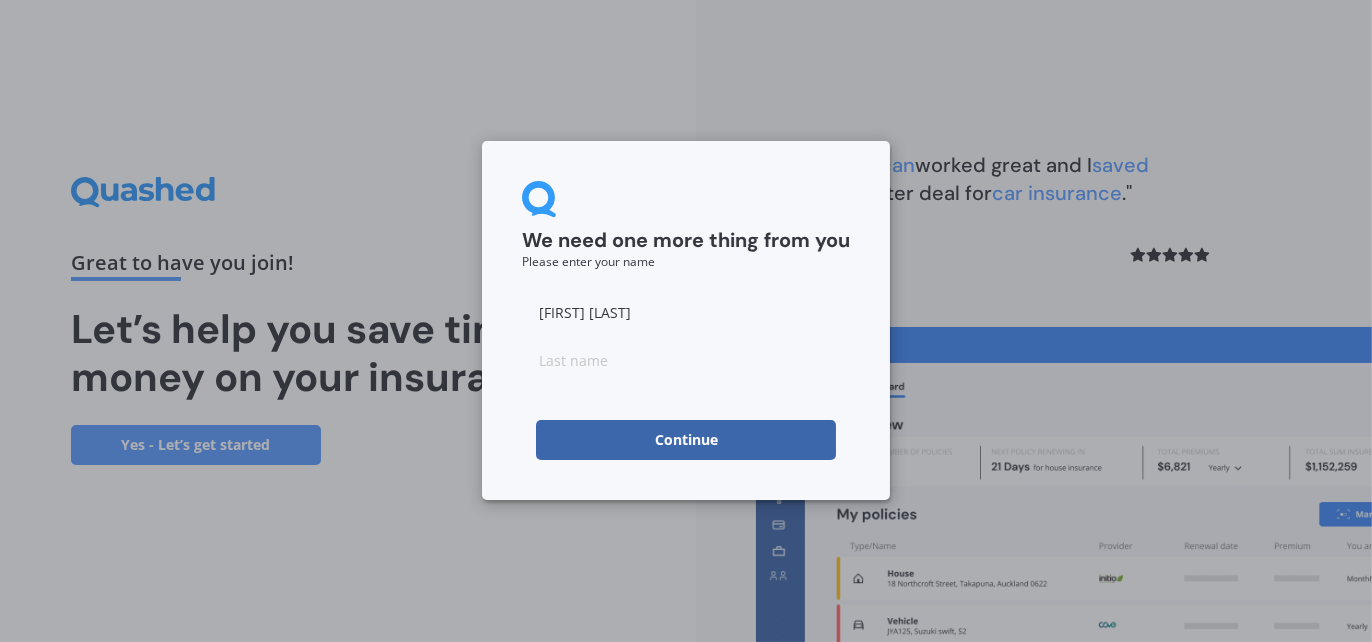 click on "[FIRST] [LAST]" at bounding box center [686, 312] 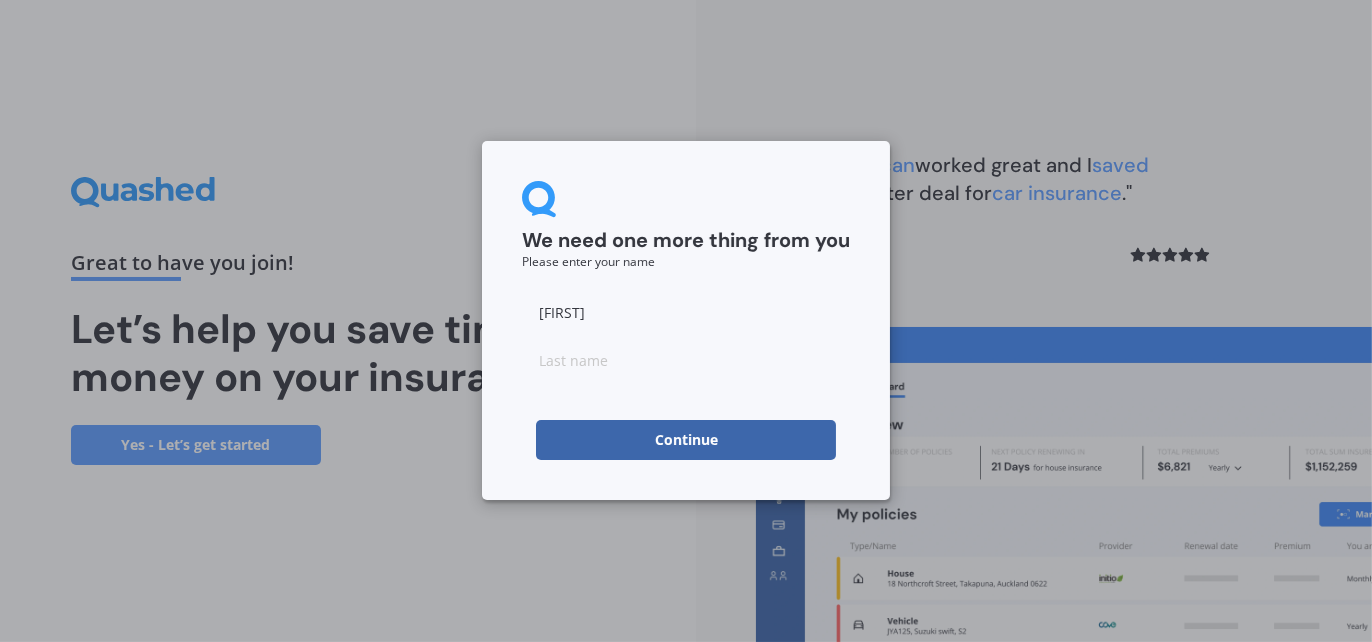 type on "[FIRST]" 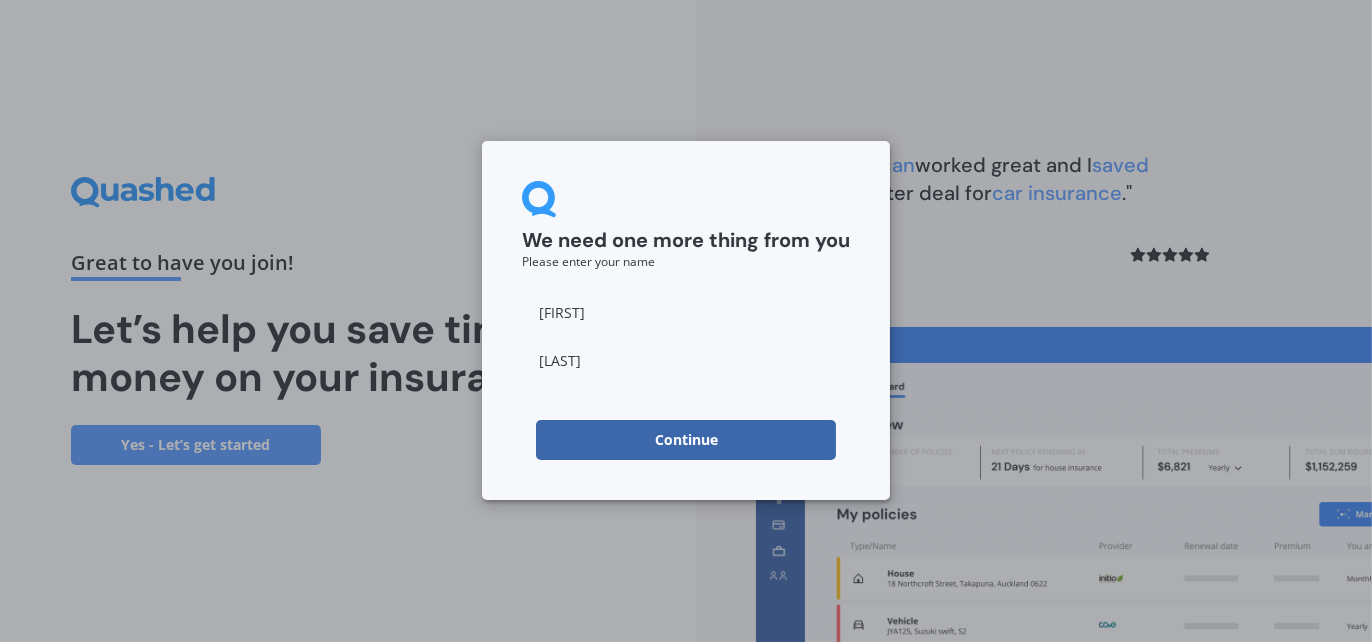 type on "[LAST]" 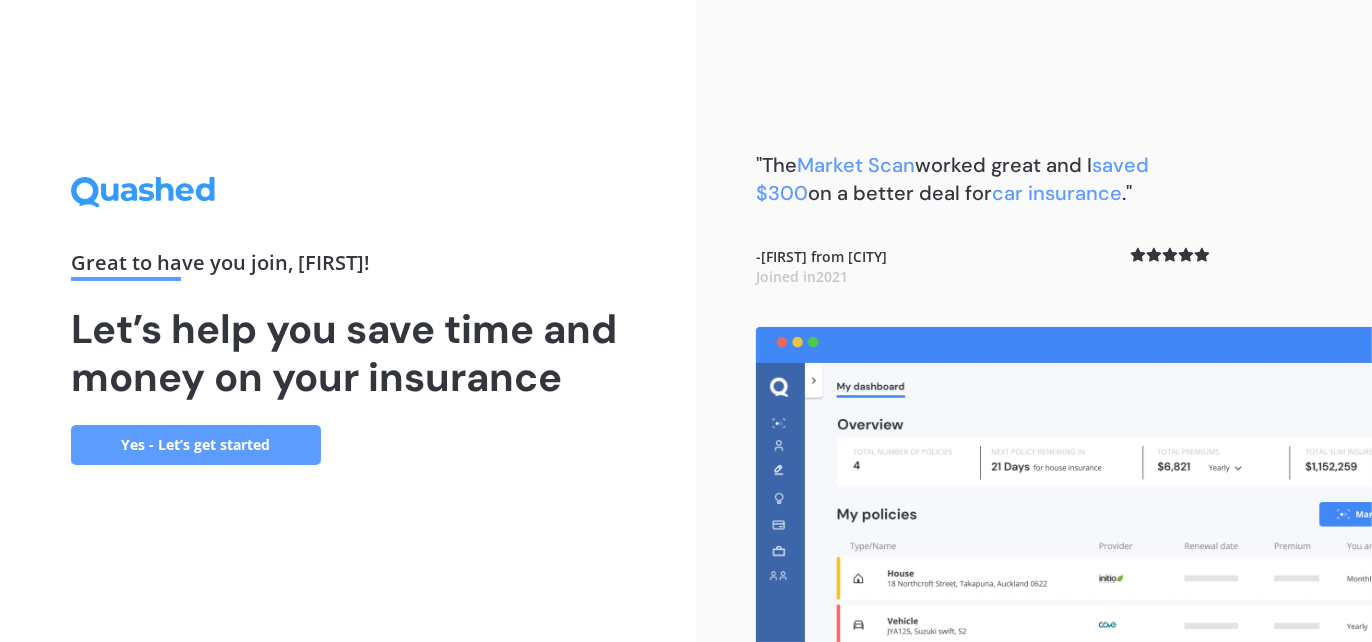 click on "Yes - Let’s get started" at bounding box center (196, 445) 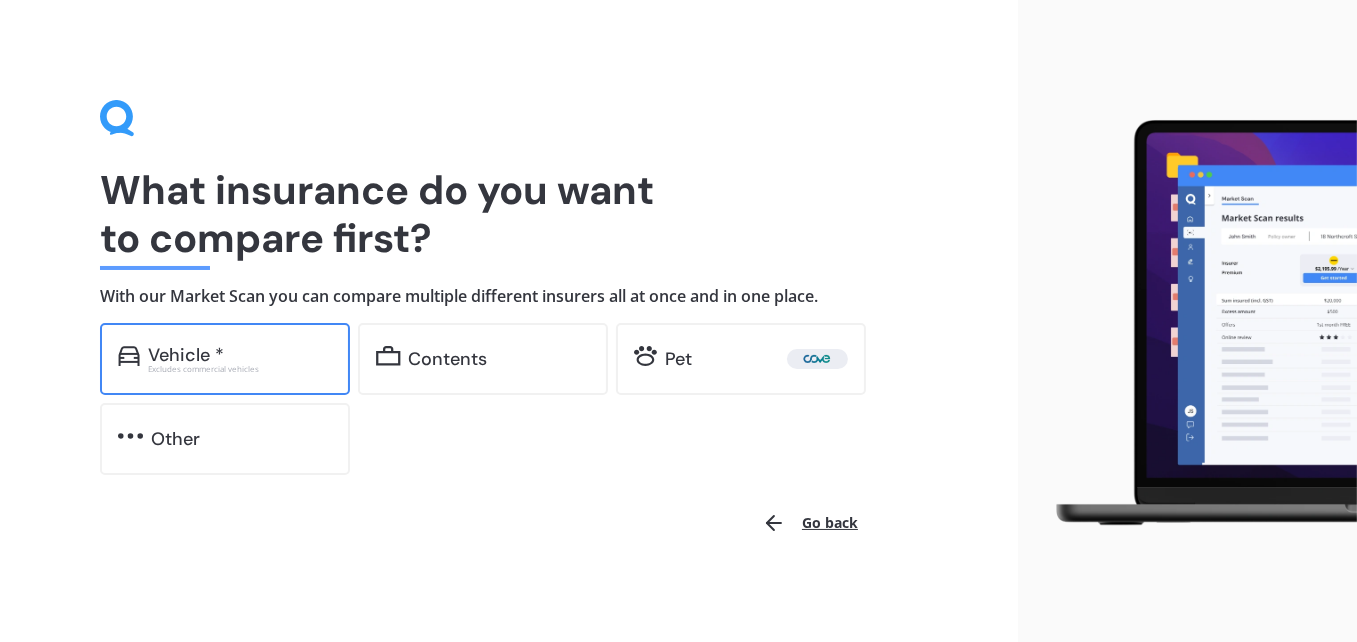 click on "Vehicle *" at bounding box center [240, 355] 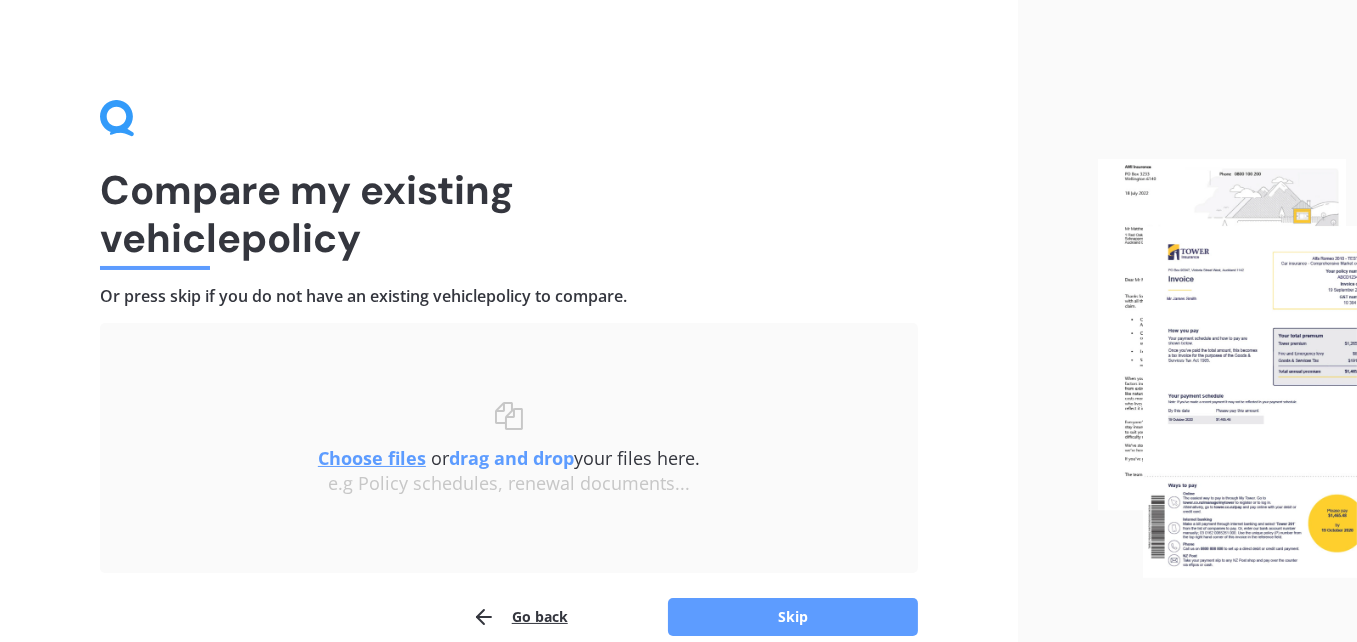 scroll, scrollTop: 95, scrollLeft: 0, axis: vertical 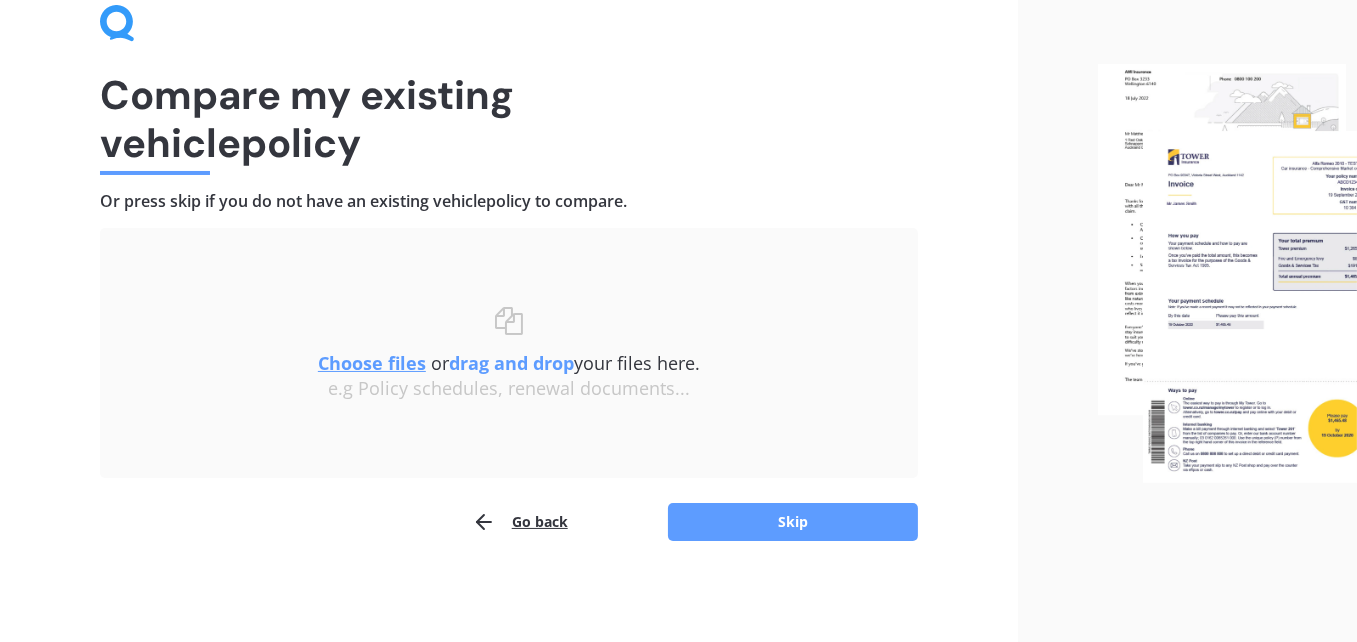 click on "Choose files" at bounding box center [372, 363] 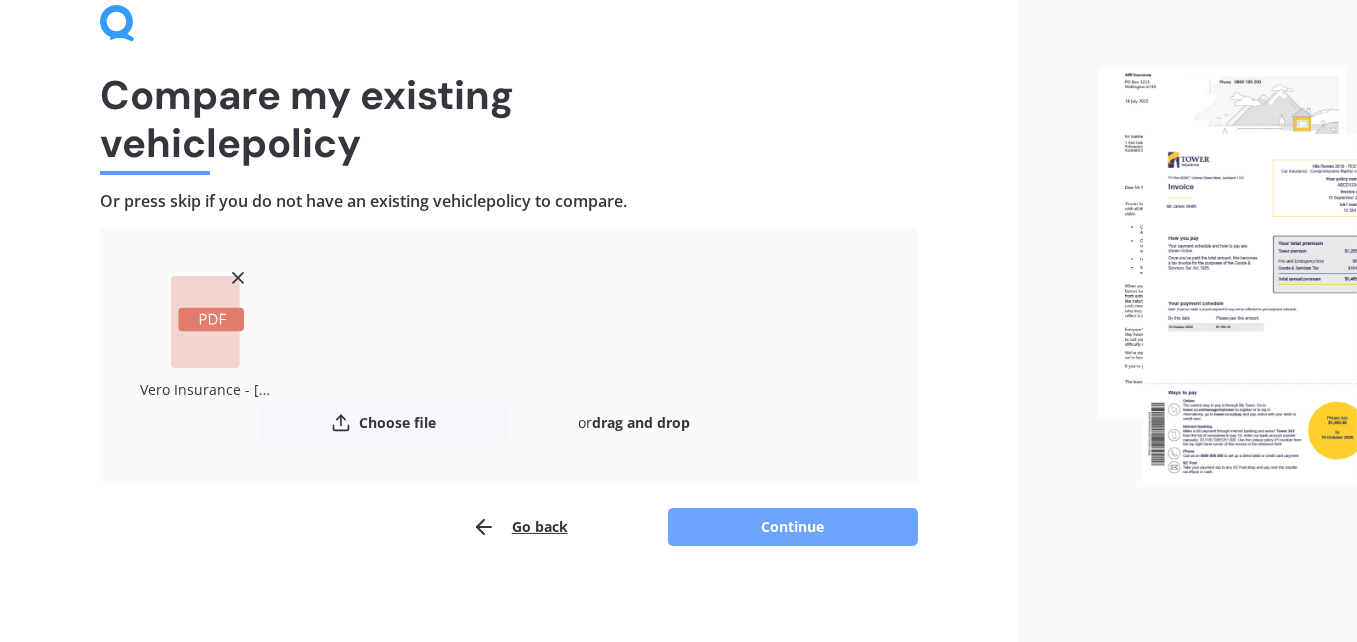 click on "Continue" at bounding box center [793, 527] 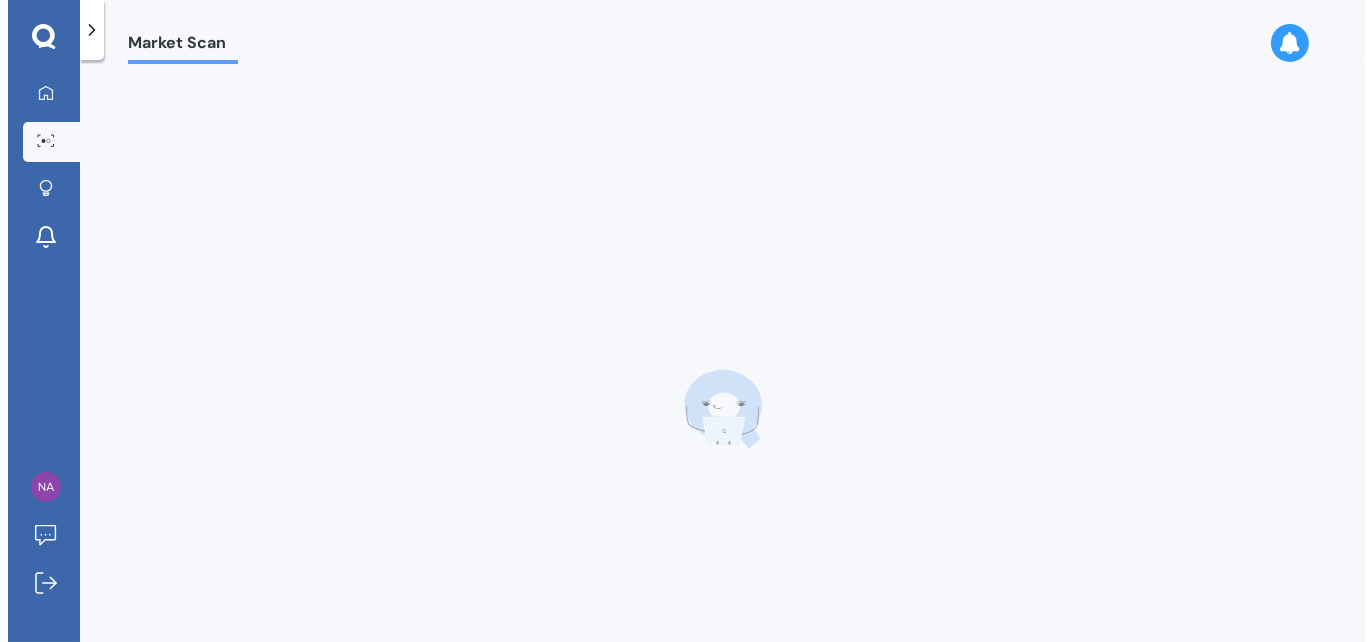 scroll, scrollTop: 0, scrollLeft: 0, axis: both 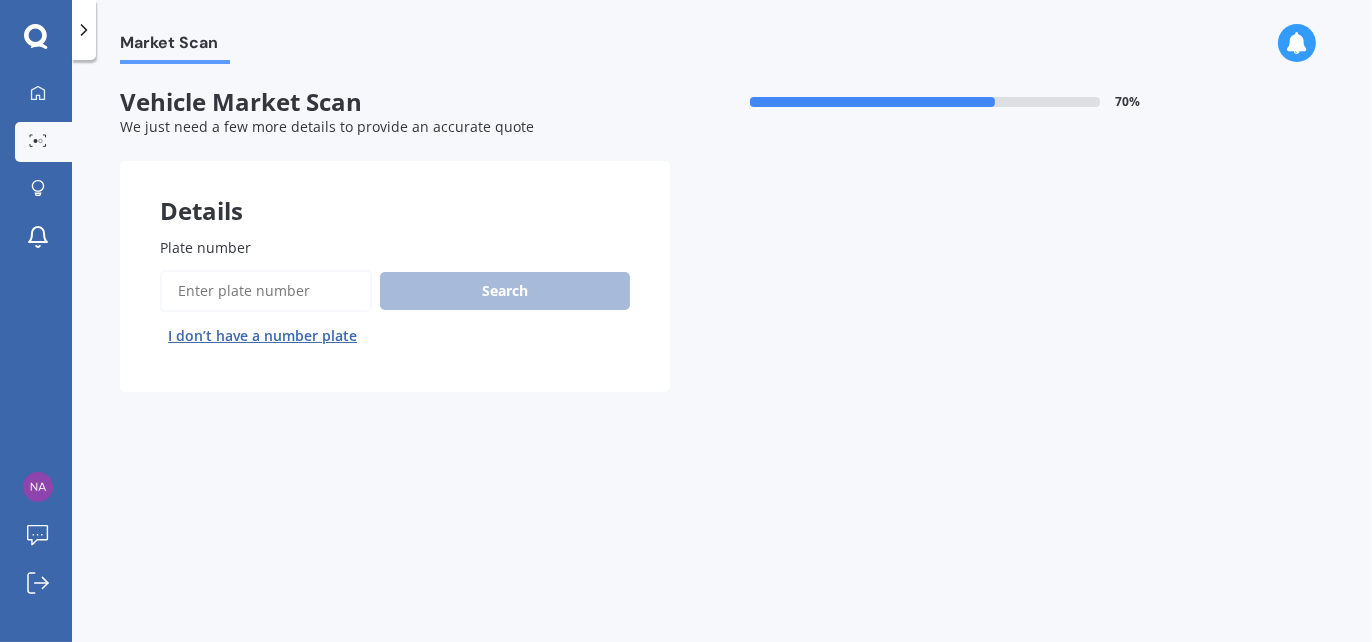 click on "Plate number" at bounding box center [266, 291] 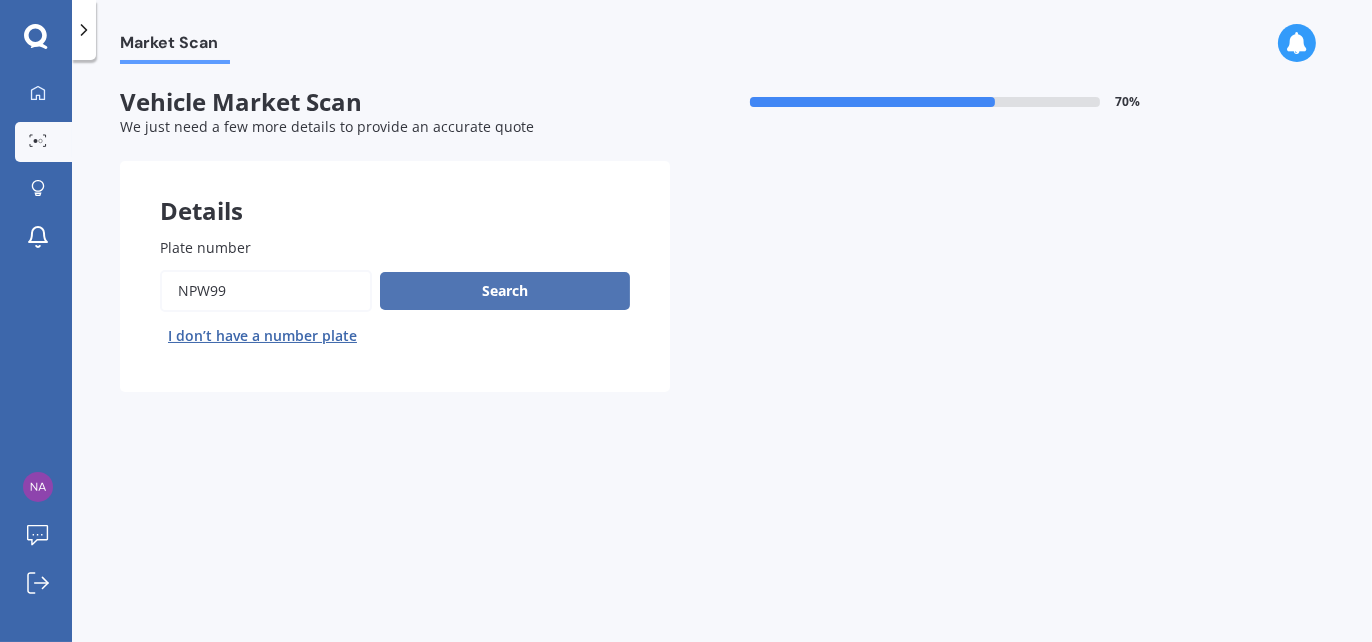 type on "npw99" 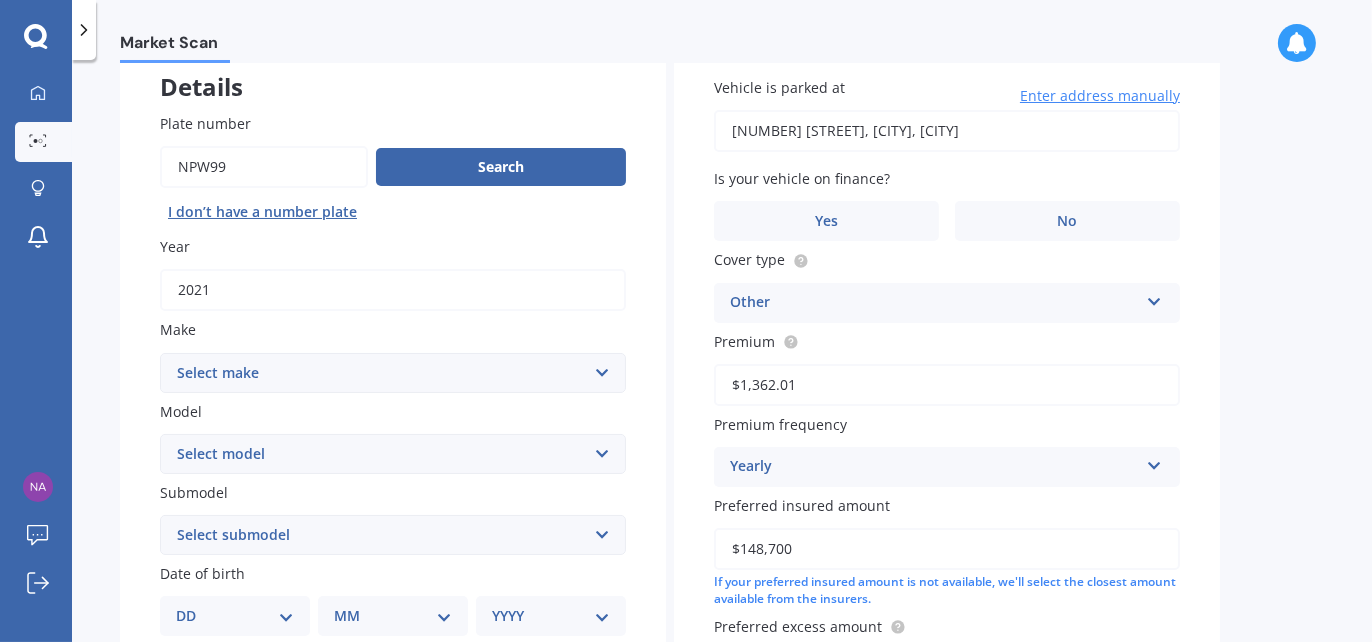 scroll, scrollTop: 200, scrollLeft: 0, axis: vertical 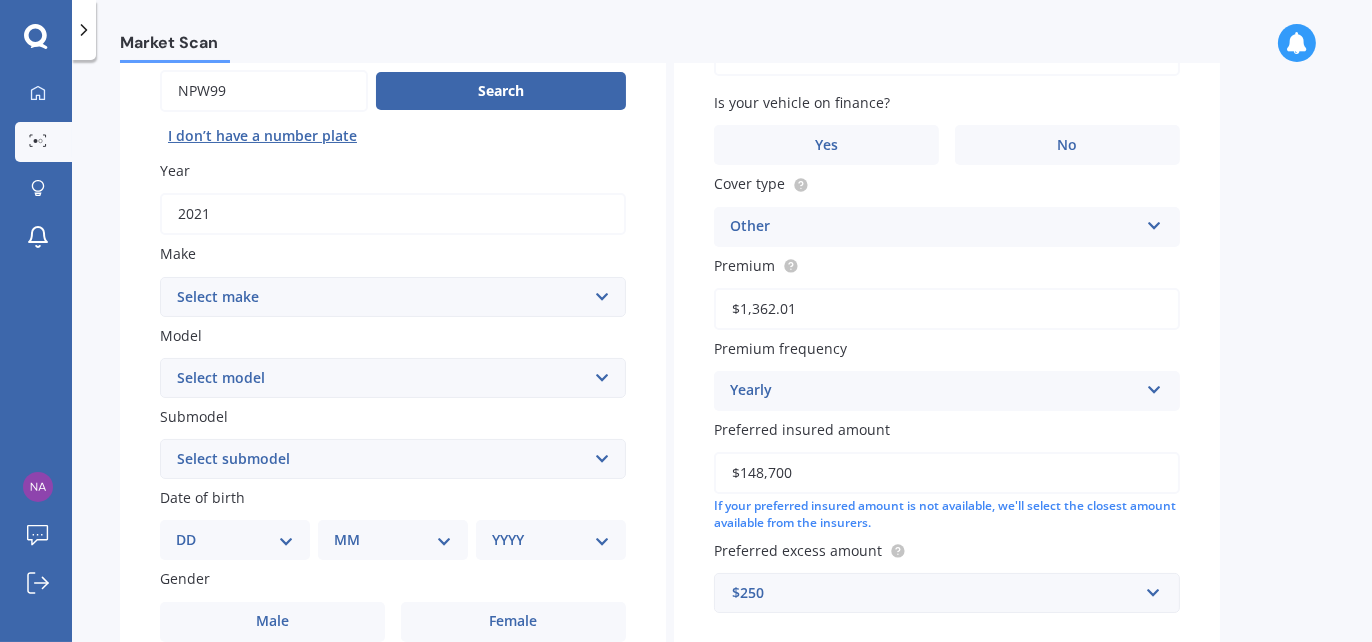 click on "Select make AC ALFA ROMEO ASTON MARTIN AUDI AUSTIN BEDFORD Bentley BMW BYD CADILLAC CAN-AM CHERY CHEVROLET CHRYSLER Citroen CRUISEAIR CUPRA DAEWOO DAIHATSU DAIMLER DAMON DIAHATSU DODGE EXOCET FACTORY FIVE FERRARI FIAT Fiord FLEETWOOD FORD FOTON FRASER GEELY GENESIS GEORGIE BOY GMC GREAT WALL GWM HAVAL HILLMAN HINO HOLDEN HOLIDAY RAMBLER HONDA HUMMER HYUNDAI INFINITI ISUZU IVECO JAC JAECOO JAGUAR JEEP KGM KIA LADA LAMBORGHINI LANCIA LANDROVER LDV LEAPMOTOR LEXUS LINCOLN LOTUS LUNAR M.G M.G. MAHINDRA MASERATI MAZDA MCLAREN MERCEDES AMG Mercedes Benz MERCEDES-AMG MERCURY MINI Mitsubishi MORGAN MORRIS NEWMAR Nissan OMODA OPEL OXFORD PEUGEOT Plymouth Polestar PONTIAC PORSCHE PROTON RAM Range Rover Rayne RENAULT ROLLS ROYCE ROVER SAAB SATURN SEAT SHELBY SKODA SMART SSANGYONG SUBARU SUZUKI TATA TESLA TIFFIN Toyota TRIUMPH TVR Vauxhall VOLKSWAGEN VOLVO WESTFIELD WINNEBAGO ZX" at bounding box center (393, 297) 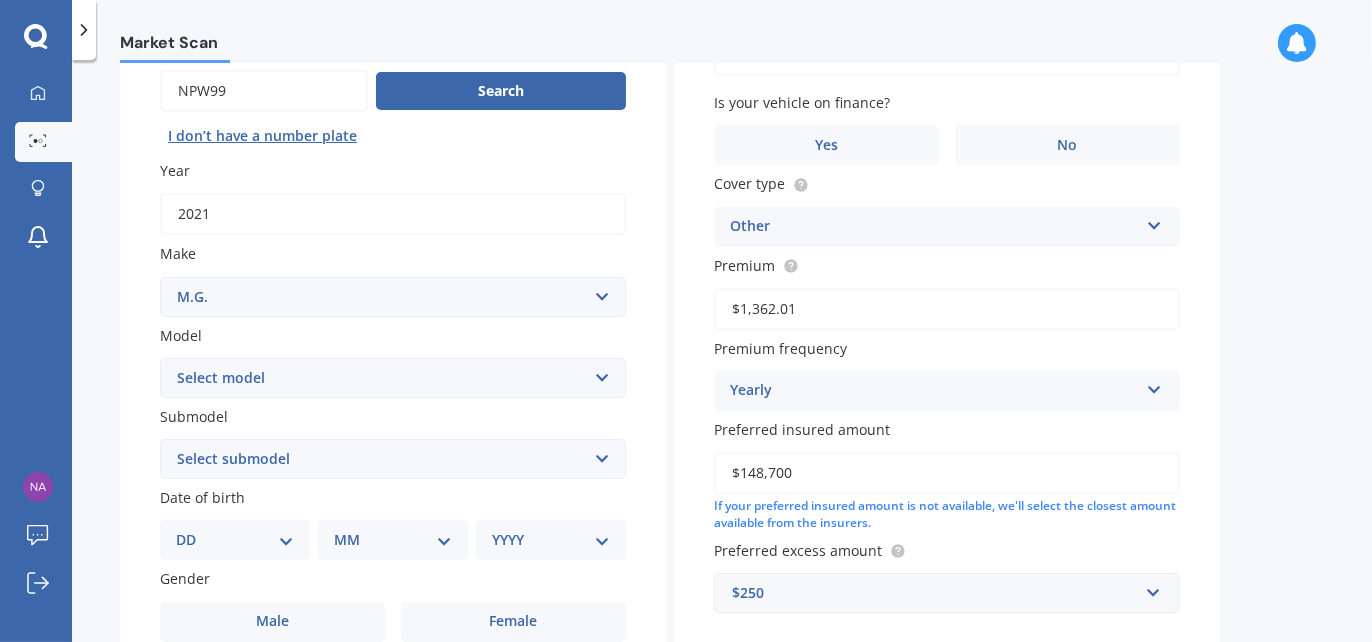 click on "Select make AC ALFA ROMEO ASTON MARTIN AUDI AUSTIN BEDFORD Bentley BMW BYD CADILLAC CAN-AM CHERY CHEVROLET CHRYSLER Citroen CRUISEAIR CUPRA DAEWOO DAIHATSU DAIMLER DAMON DIAHATSU DODGE EXOCET FACTORY FIVE FERRARI FIAT Fiord FLEETWOOD FORD FOTON FRASER GEELY GENESIS GEORGIE BOY GMC GREAT WALL GWM HAVAL HILLMAN HINO HOLDEN HOLIDAY RAMBLER HONDA HUMMER HYUNDAI INFINITI ISUZU IVECO JAC JAECOO JAGUAR JEEP KGM KIA LADA LAMBORGHINI LANCIA LANDROVER LDV LEAPMOTOR LEXUS LINCOLN LOTUS LUNAR M.G M.G. MAHINDRA MASERATI MAZDA MCLAREN MERCEDES AMG Mercedes Benz MERCEDES-AMG MERCURY MINI Mitsubishi MORGAN MORRIS NEWMAR Nissan OMODA OPEL OXFORD PEUGEOT Plymouth Polestar PONTIAC PORSCHE PROTON RAM Range Rover Rayne RENAULT ROLLS ROYCE ROVER SAAB SATURN SEAT SHELBY SKODA SMART SSANGYONG SUBARU SUZUKI TATA TESLA TIFFIN Toyota TRIUMPH TVR Vauxhall VOLKSWAGEN VOLVO WESTFIELD WINNEBAGO ZX" at bounding box center (393, 297) 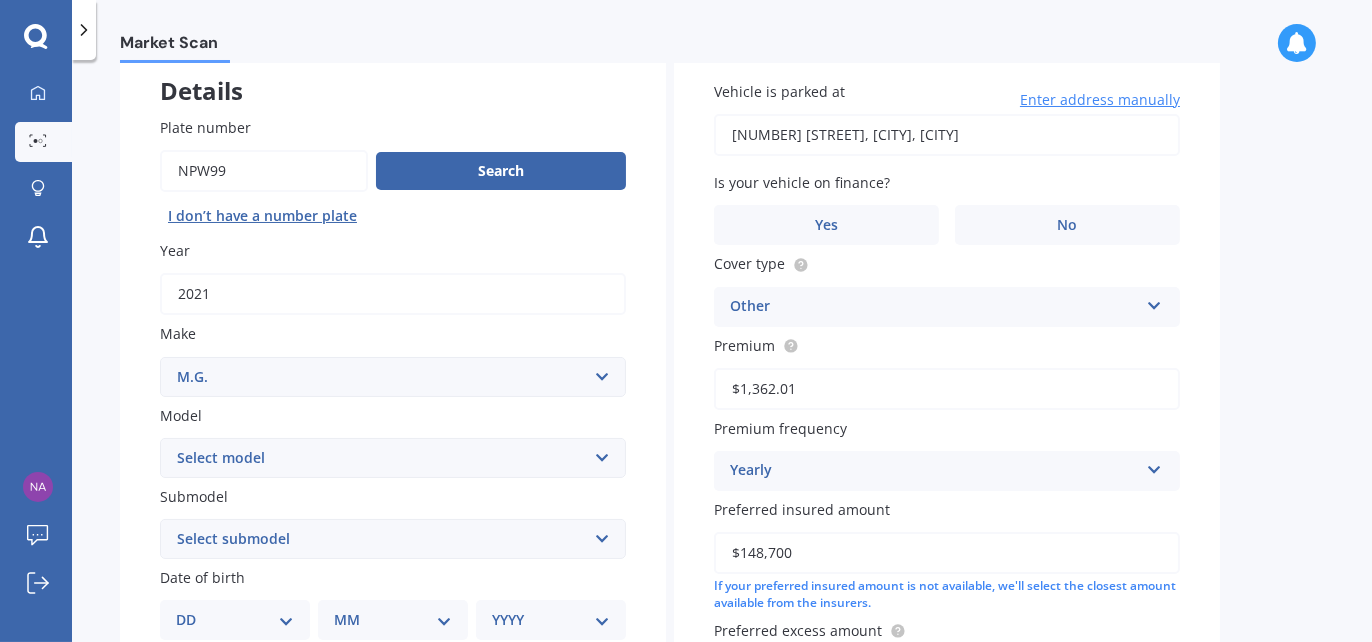 scroll, scrollTop: 200, scrollLeft: 0, axis: vertical 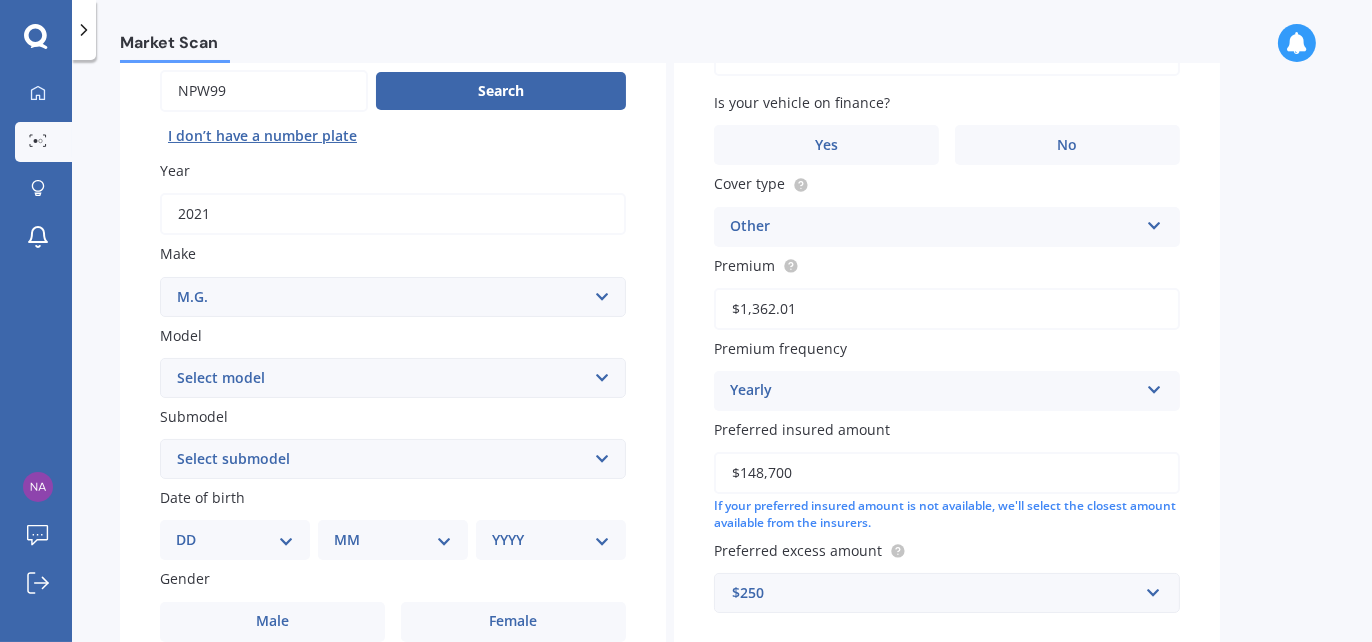 click on "Select model 3 6 GS HS Metro MG3 MG4 MGF Midget Montego TD 2000 TF 120 TF 135 TF 160 ZR ZS ZST ZT ZT-T" at bounding box center [393, 378] 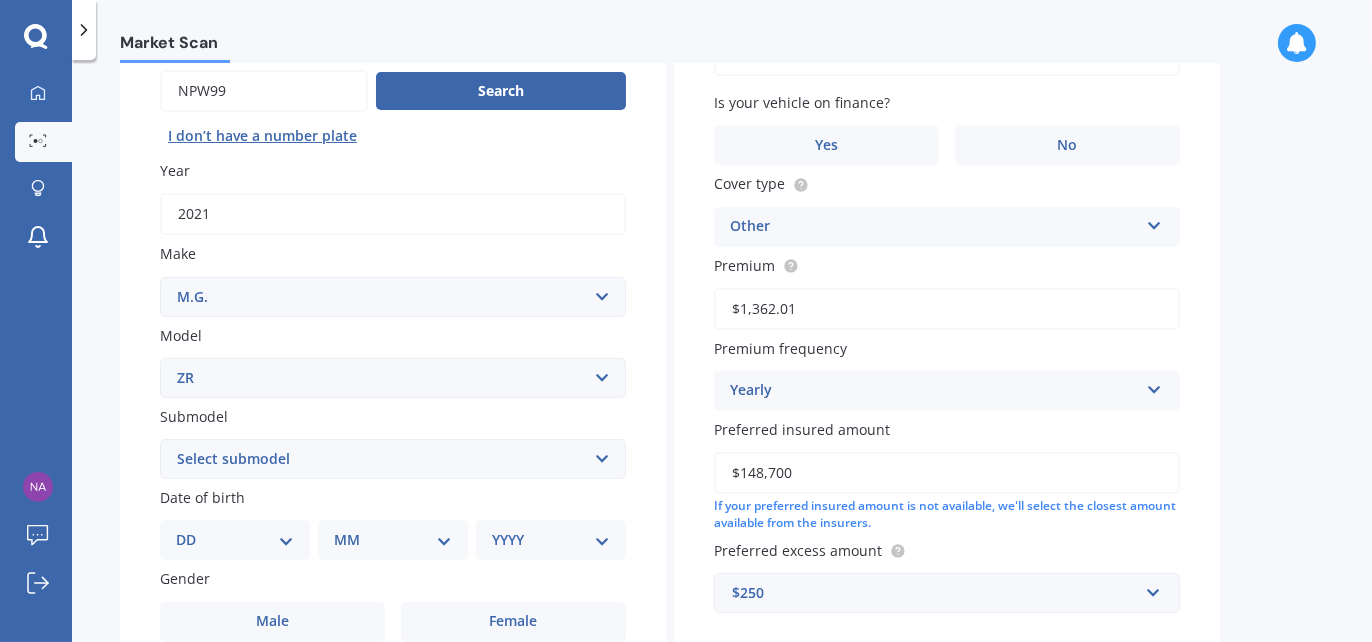 click on "Select model 3 6 GS HS Metro MG3 MG4 MGF Midget Montego TD 2000 TF 120 TF 135 TF 160 ZR ZS ZST ZT ZT-T" at bounding box center [393, 378] 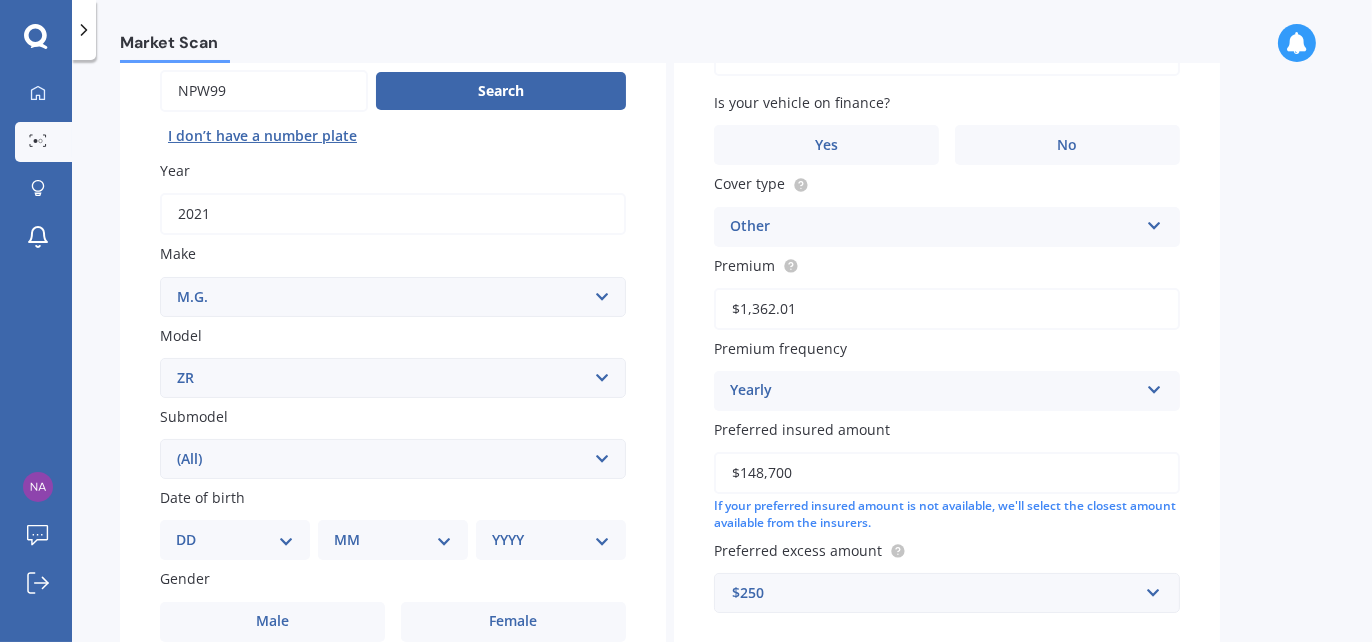 click on "Select submodel (All)" at bounding box center [393, 459] 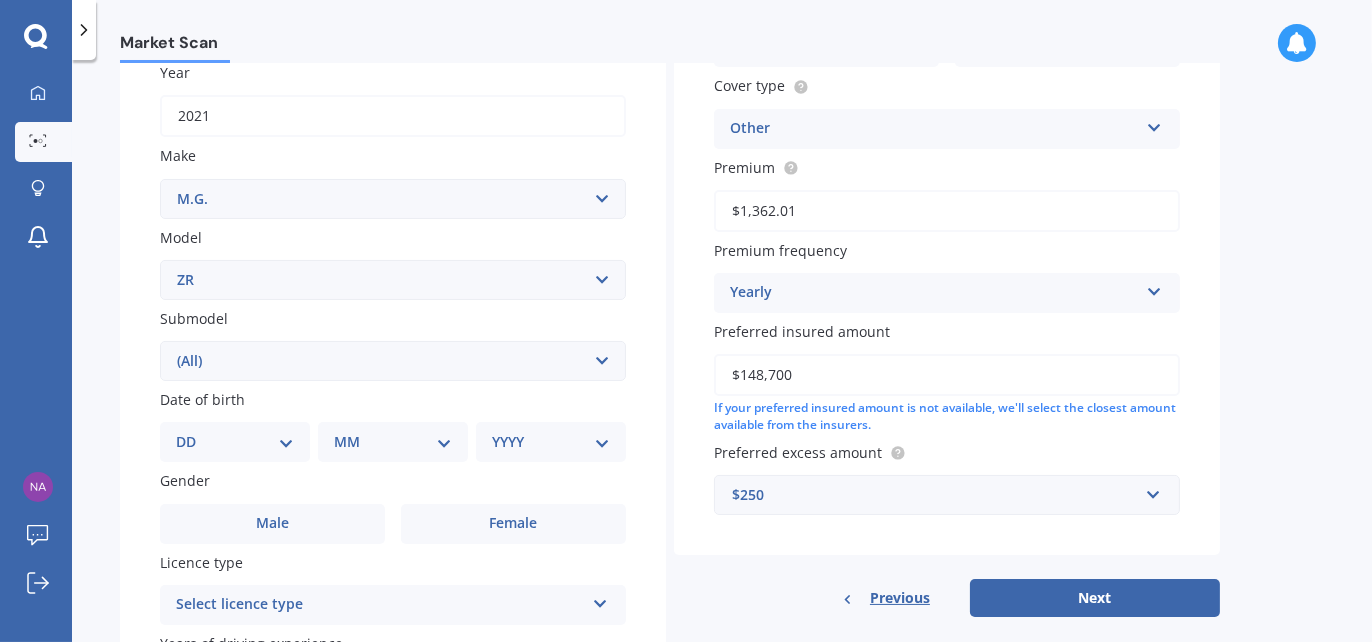 scroll, scrollTop: 300, scrollLeft: 0, axis: vertical 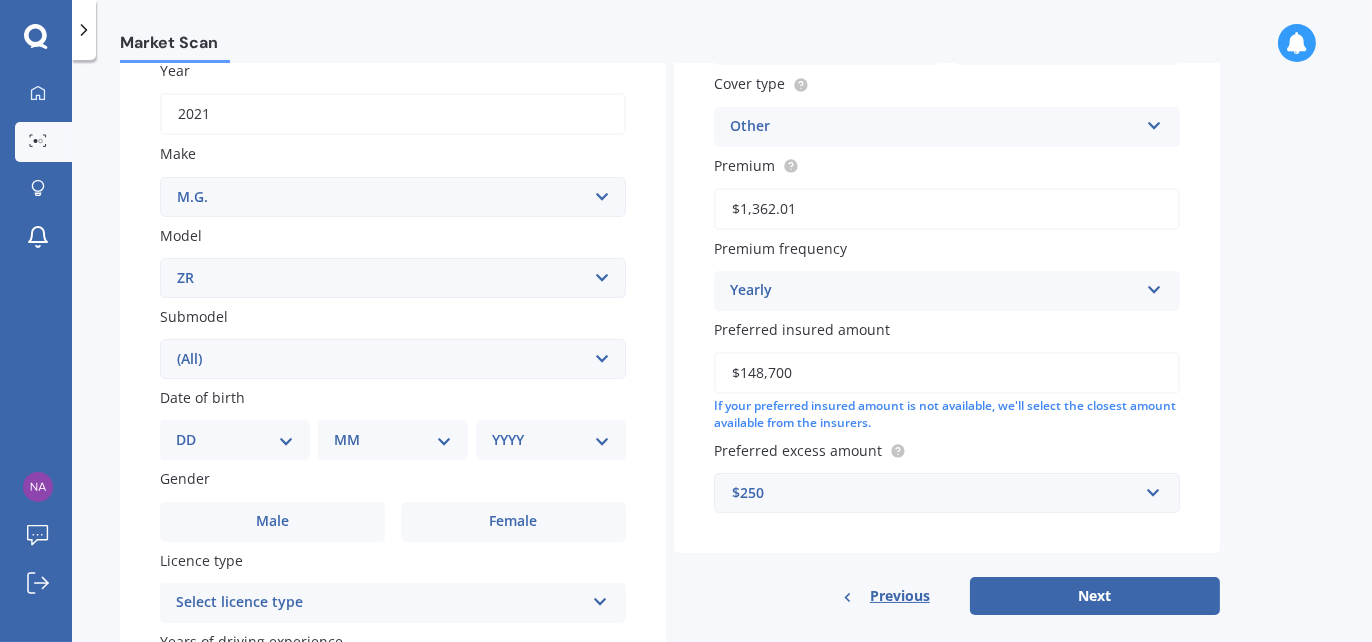 click on "DD 01 02 03 04 05 06 07 08 09 10 11 12 13 14 15 16 17 18 19 20 21 22 23 24 25 26 27 28 29 30 31" at bounding box center [235, 440] 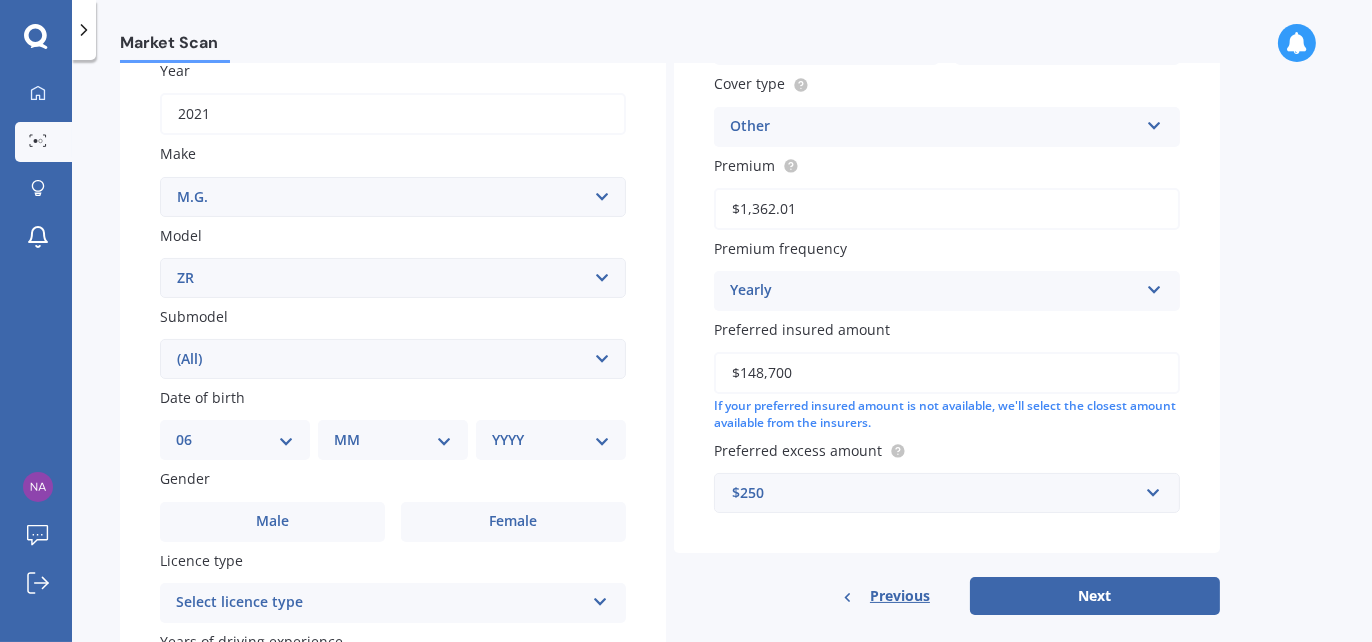 click on "DD 01 02 03 04 05 06 07 08 09 10 11 12 13 14 15 16 17 18 19 20 21 22 23 24 25 26 27 28 29 30 31" at bounding box center [235, 440] 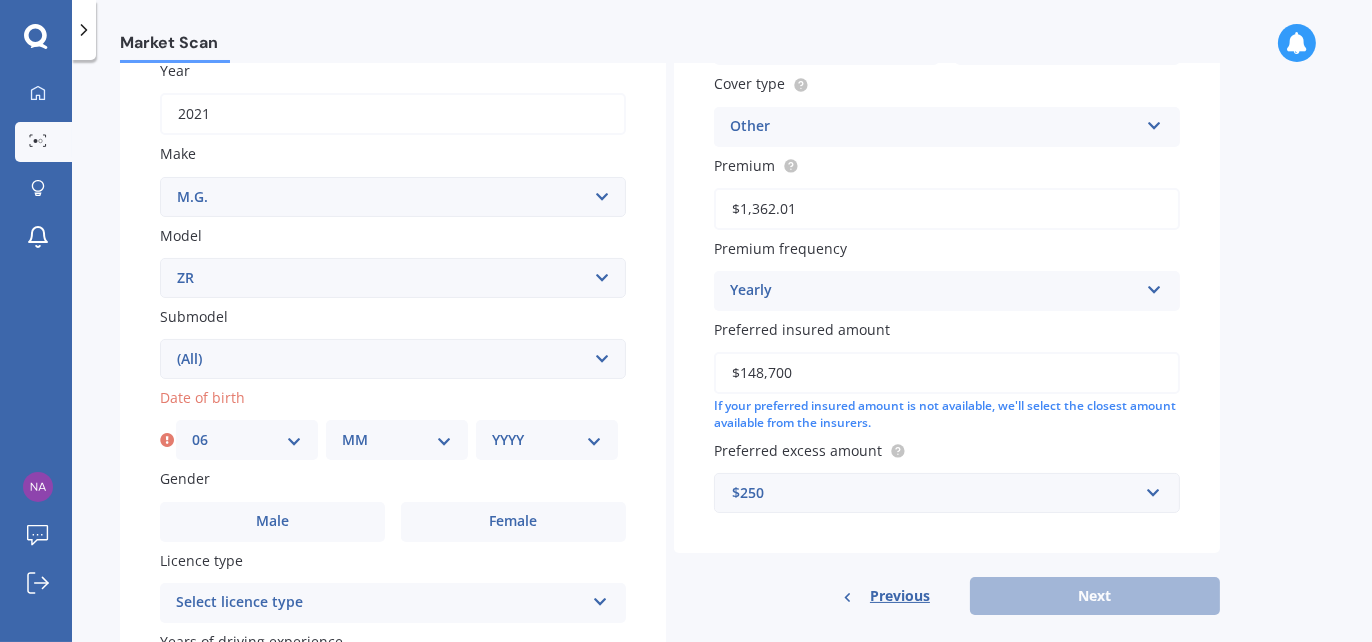 click on "MM 01 02 03 04 05 06 07 08 09 10 11 12" at bounding box center (397, 440) 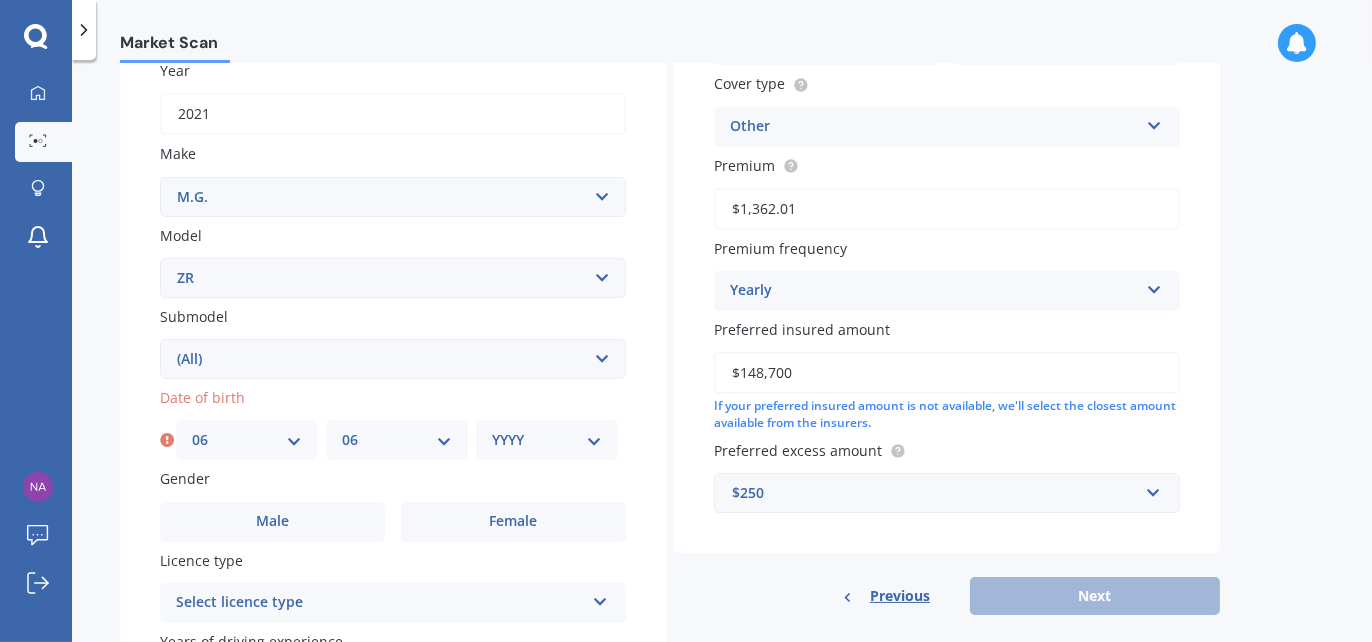 click on "MM 01 02 03 04 05 06 07 08 09 10 11 12" at bounding box center (397, 440) 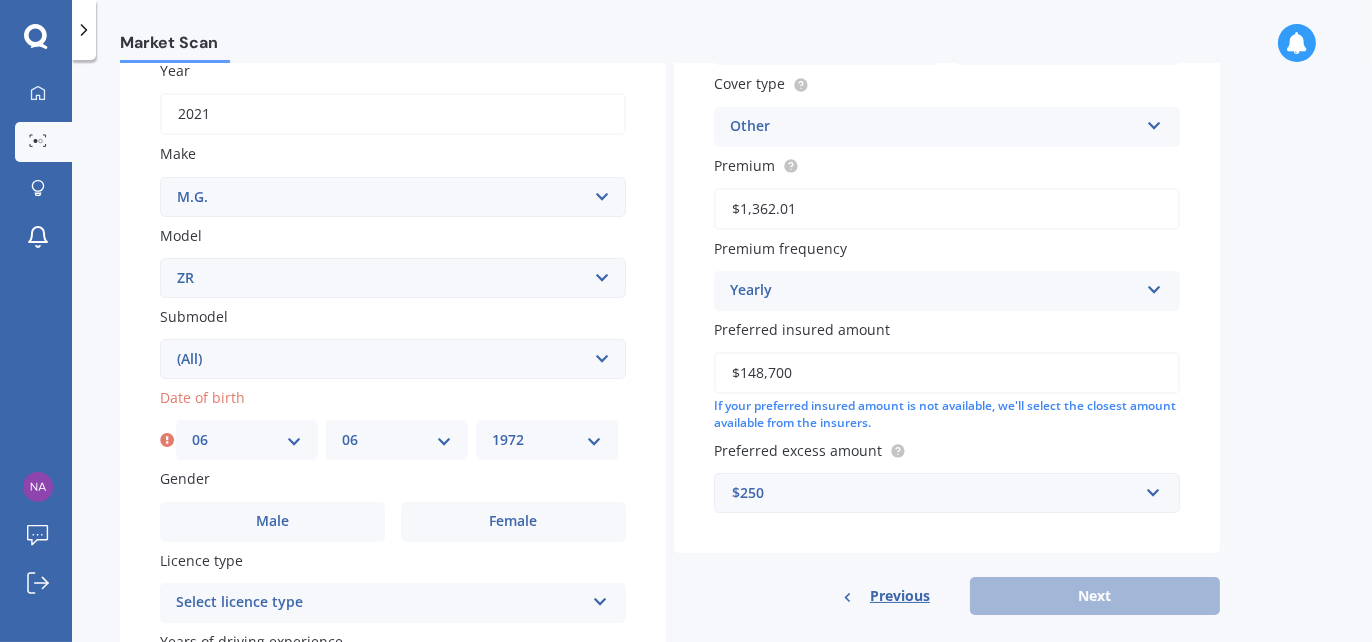 click on "YYYY 2025 2024 2023 2022 2021 2020 2019 2018 2017 2016 2015 2014 2013 2012 2011 2010 2009 2008 2007 2006 2005 2004 2003 2002 2001 2000 1999 1998 1997 1996 1995 1994 1993 1992 1991 1990 1989 1988 1987 1986 1985 1984 1983 1982 1981 1980 1979 1978 1977 1976 1975 1974 1973 1972 1971 1970 1969 1968 1967 1966 1965 1964 1963 1962 1961 1960 1959 1958 1957 1956 1955 1954 1953 1952 1951 1950 1949 1948 1947 1946 1945 1944 1943 1942 1941 1940 1939 1938 1937 1936 1935 1934 1933 1932 1931 1930 1929 1928 1927 1926" at bounding box center [547, 440] 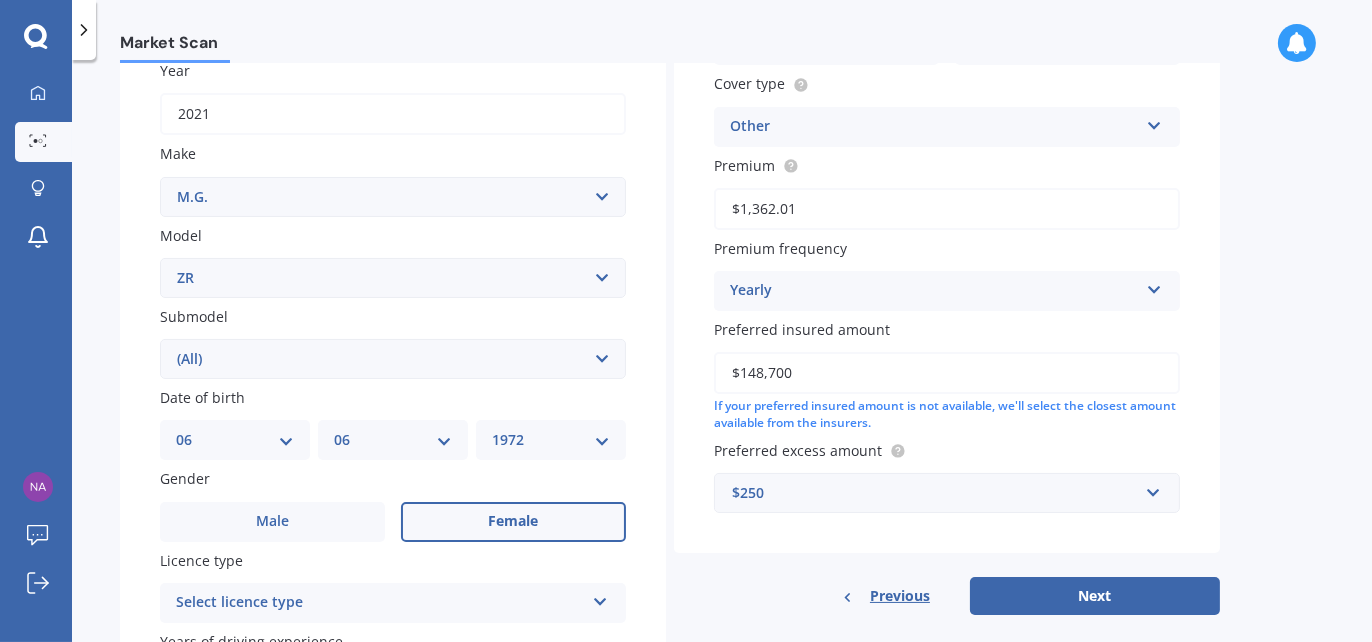 click on "Female" at bounding box center [514, 521] 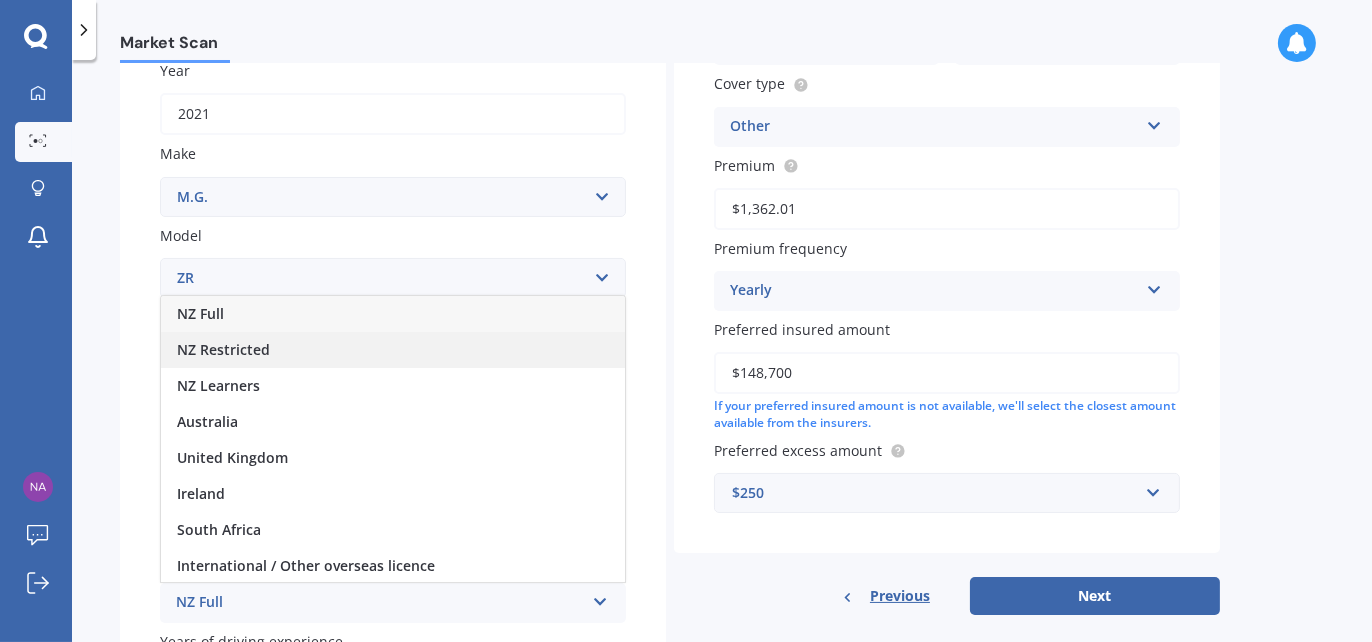 click on "NZ Restricted" at bounding box center (393, 350) 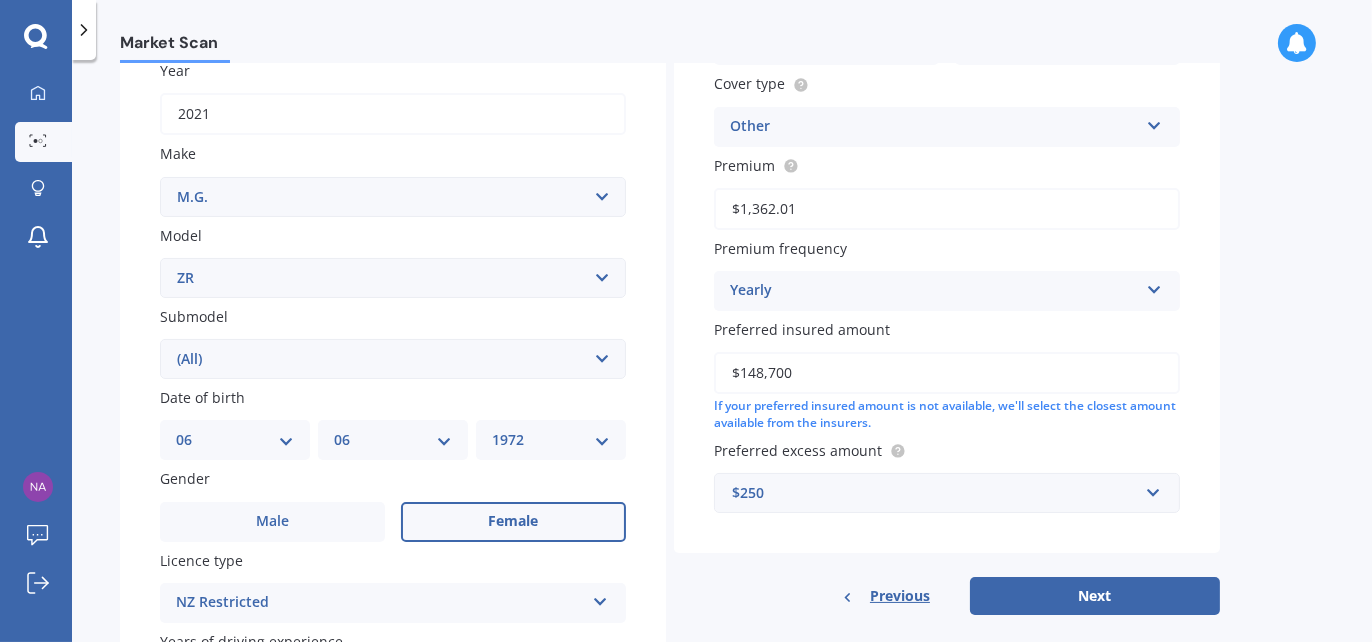 click on "NZ Restricted" at bounding box center [380, 603] 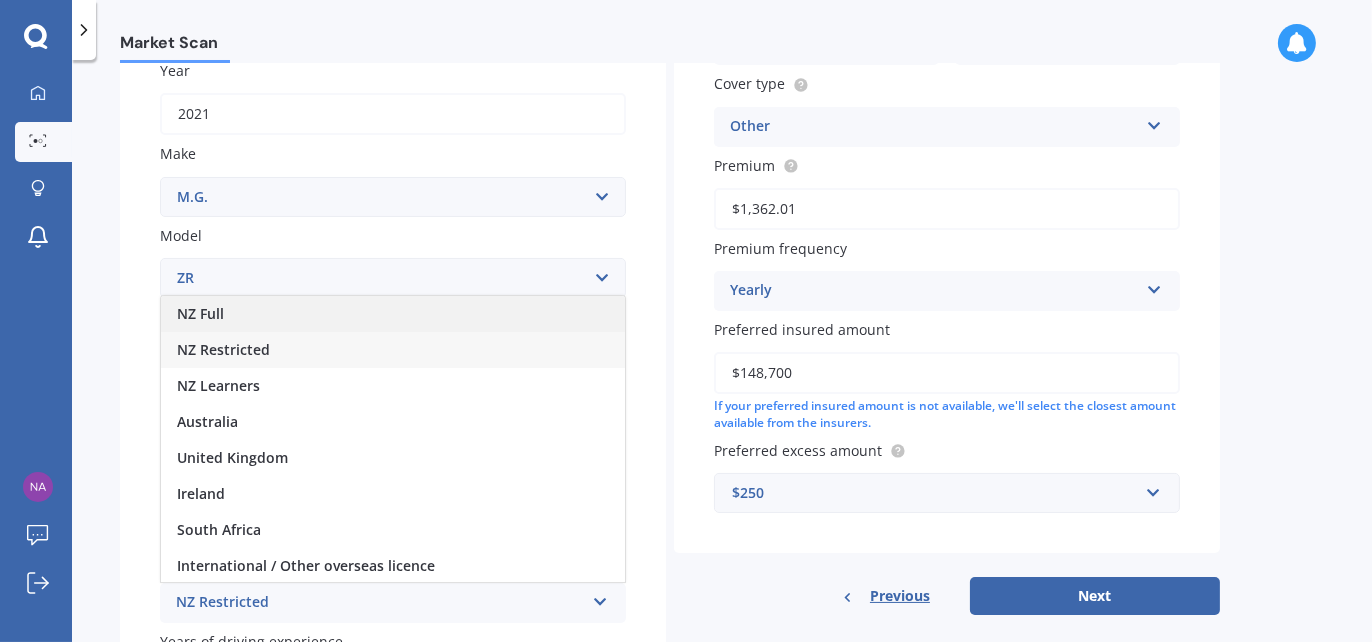 click on "NZ Full" at bounding box center (393, 314) 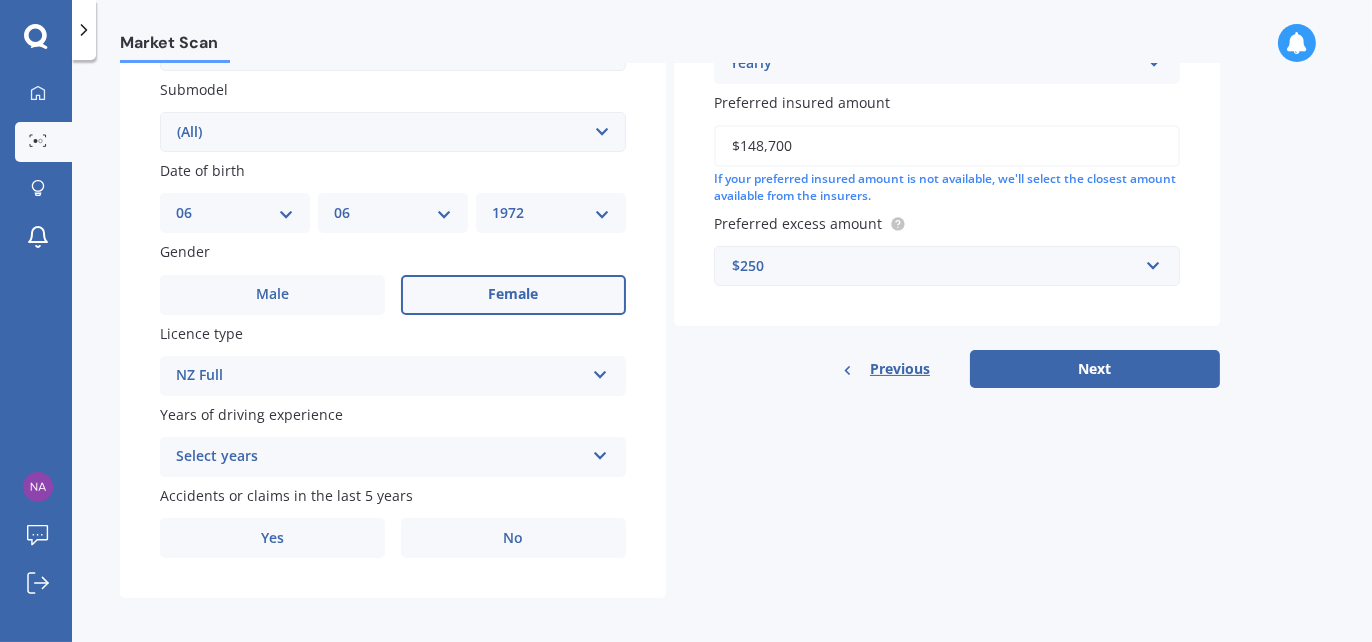 scroll, scrollTop: 532, scrollLeft: 0, axis: vertical 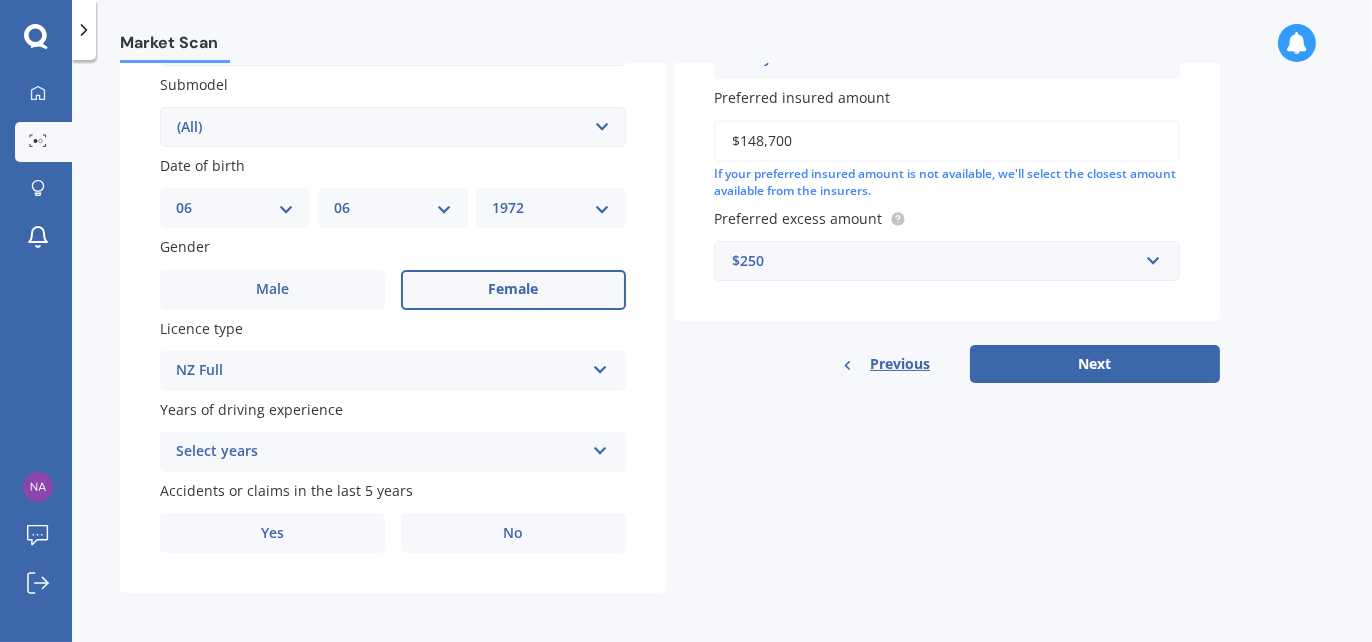 click at bounding box center (600, 447) 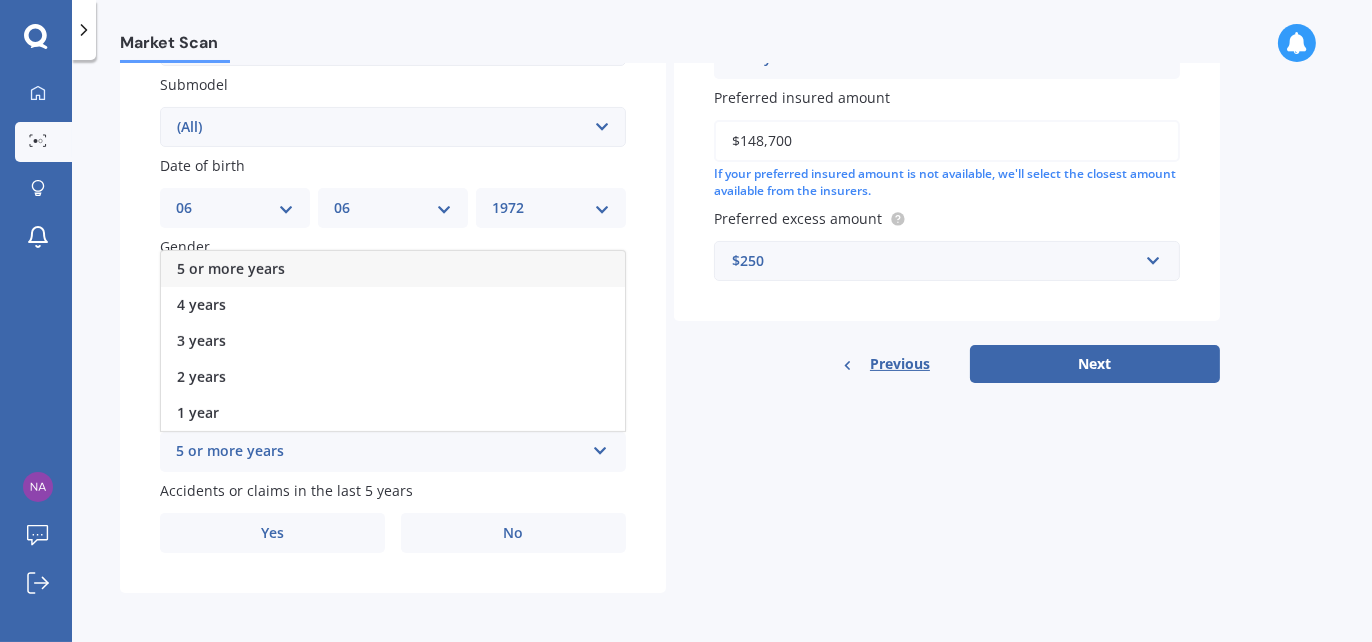 click on "5 or more years" at bounding box center [393, 269] 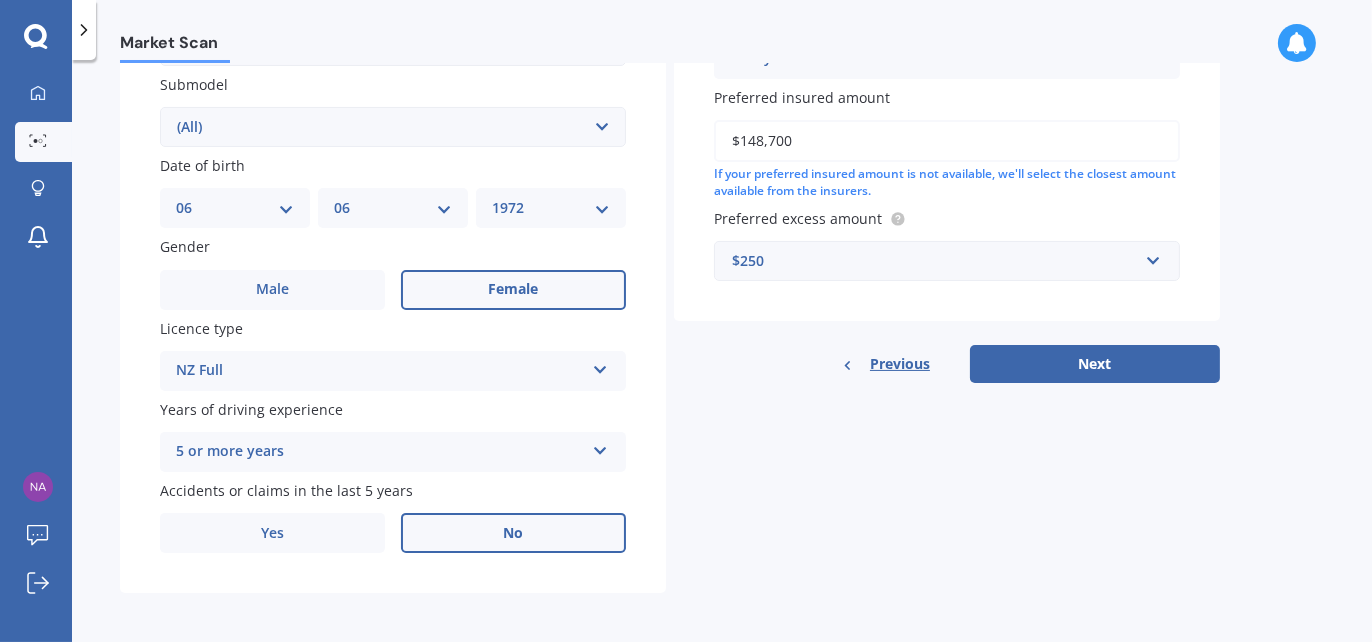 click on "No" at bounding box center [513, 533] 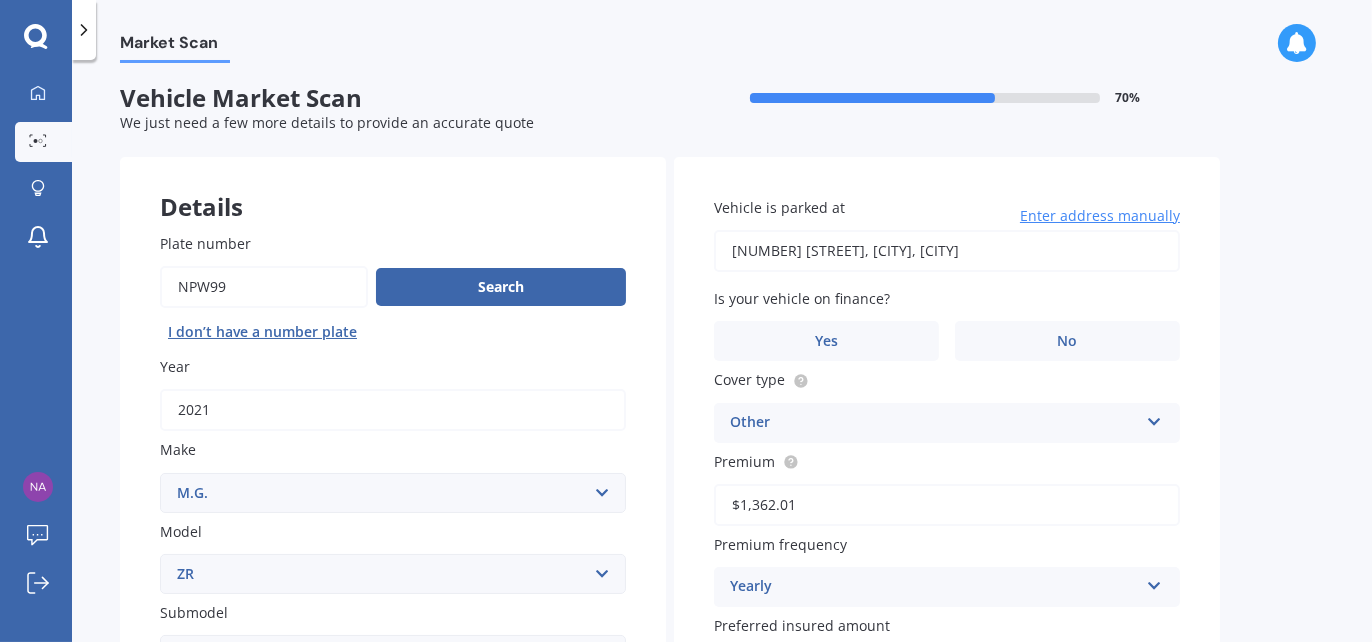 scroll, scrollTop: 0, scrollLeft: 0, axis: both 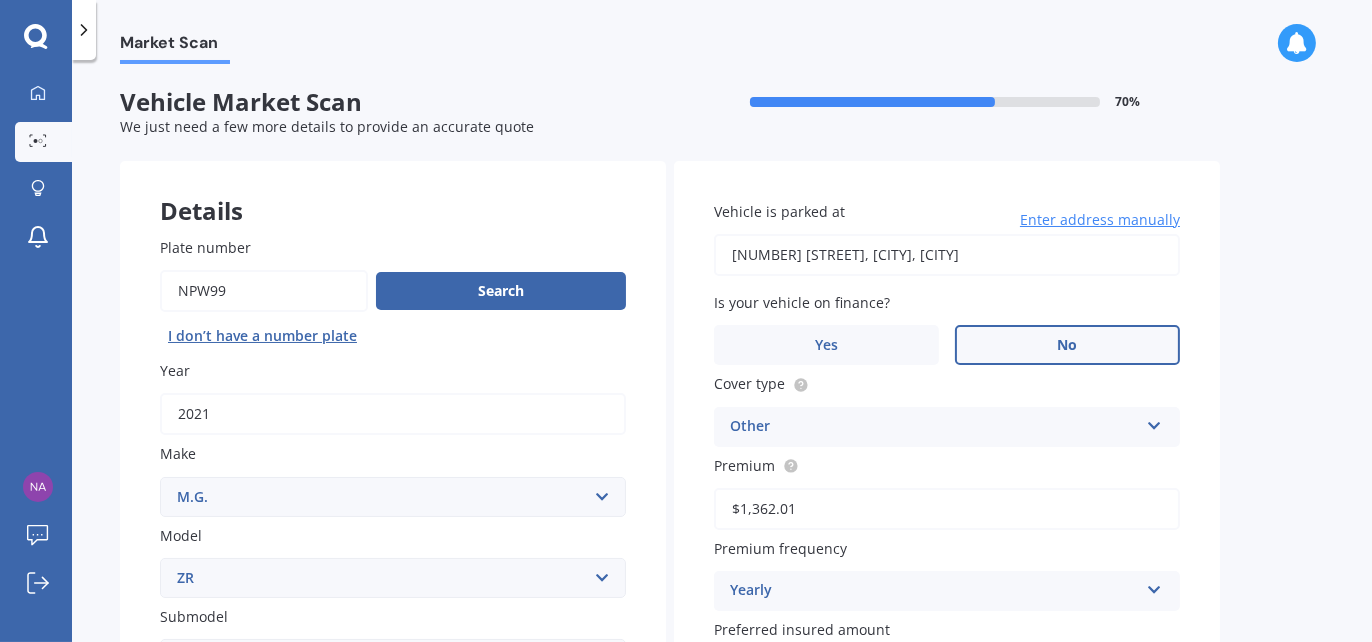 click on "No" at bounding box center [1067, 345] 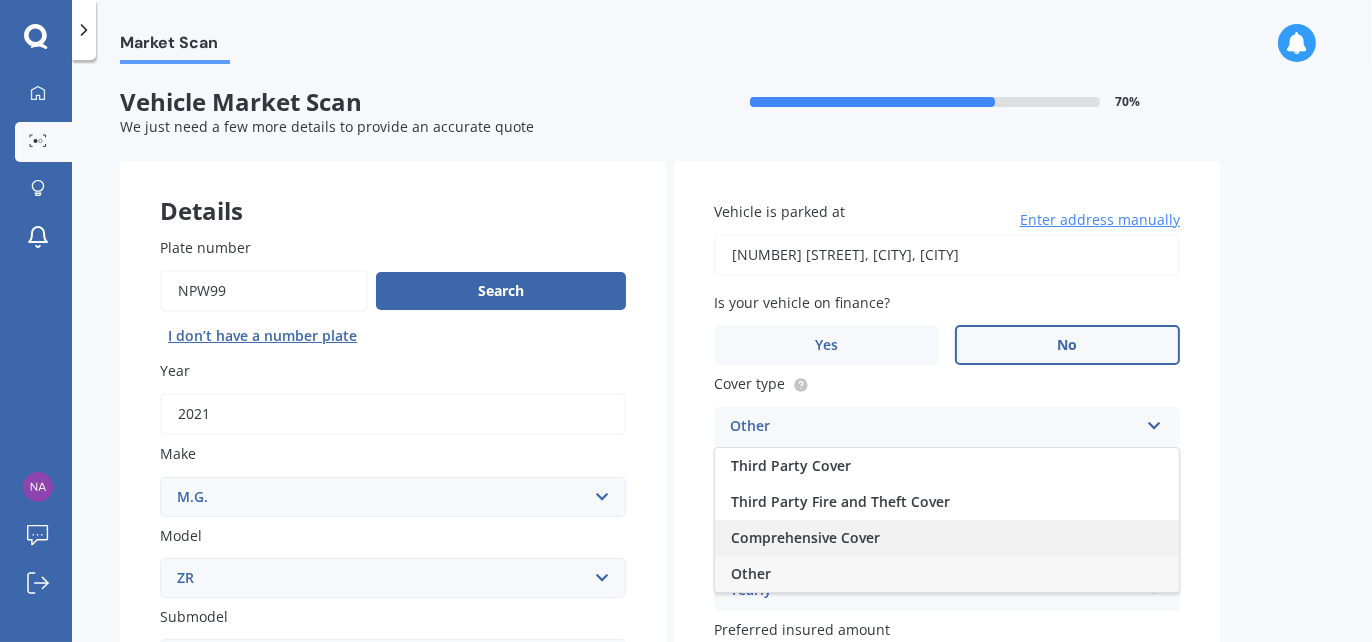 click on "Comprehensive Cover" at bounding box center (947, 538) 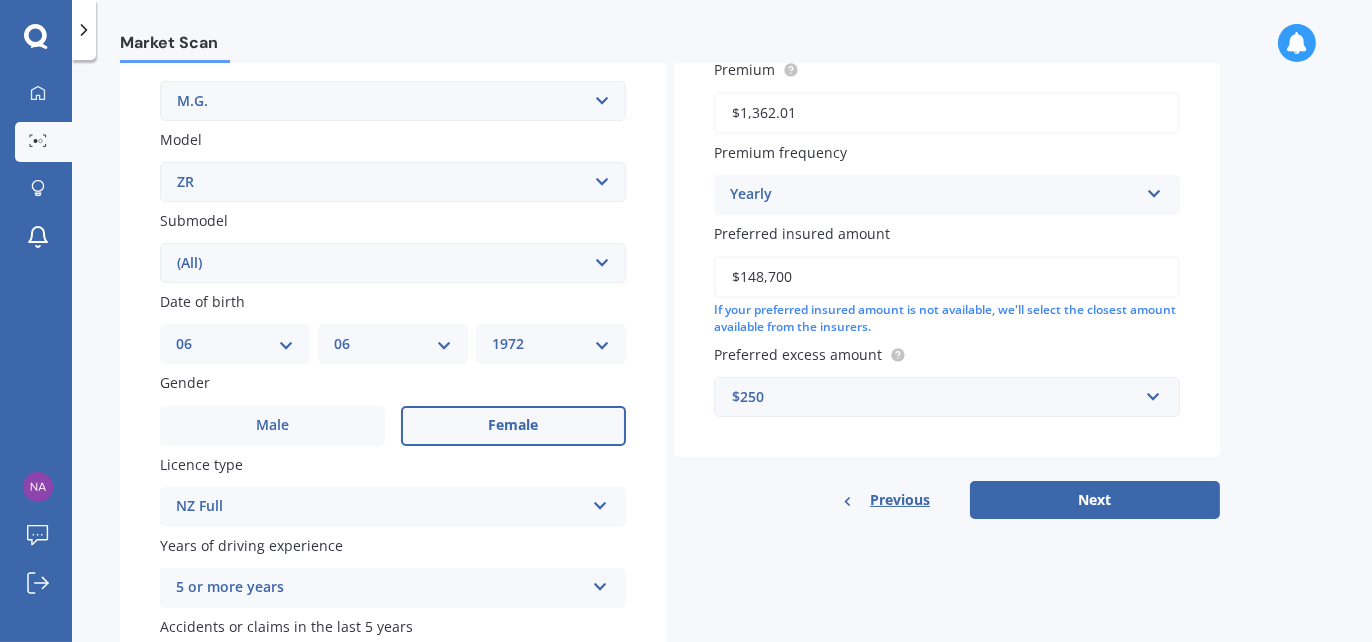 scroll, scrollTop: 400, scrollLeft: 0, axis: vertical 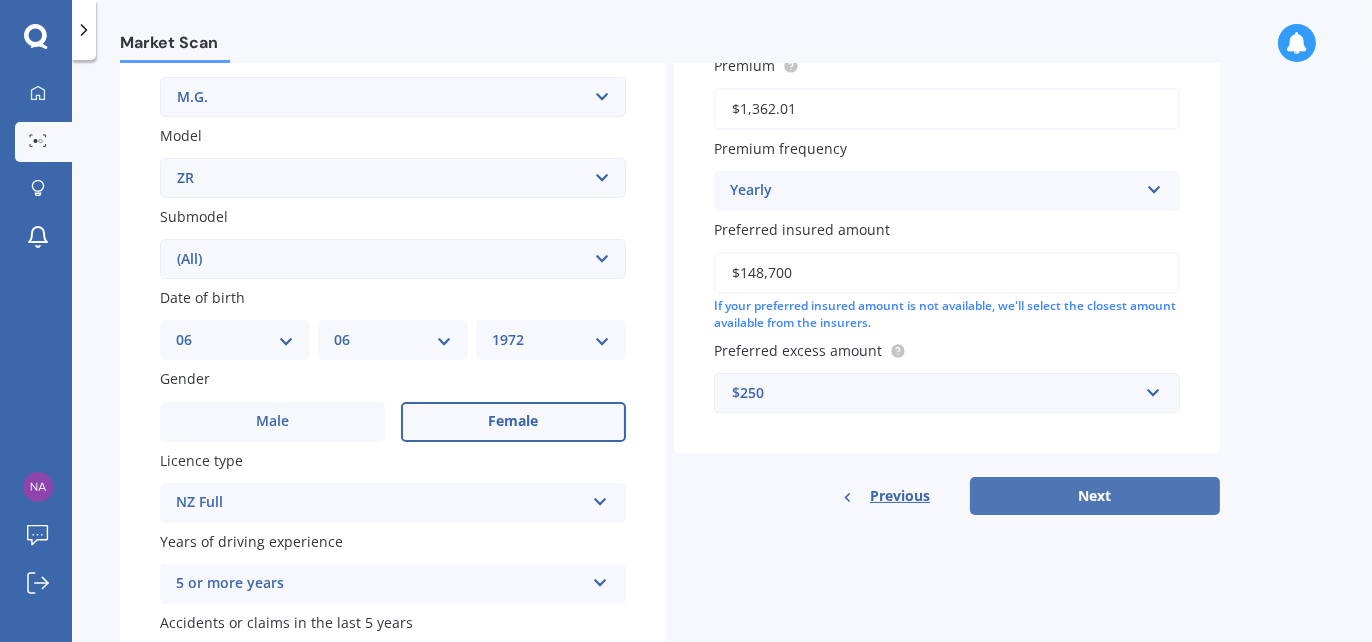 click on "Next" at bounding box center (1095, 496) 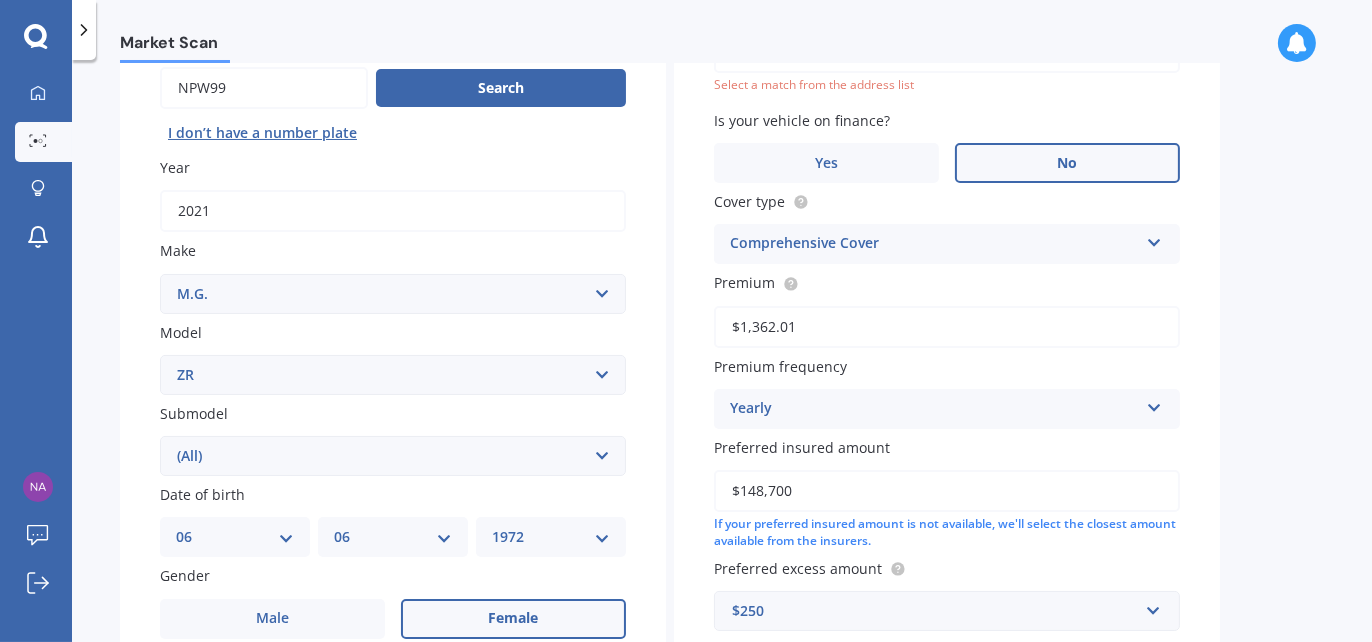 scroll, scrollTop: 137, scrollLeft: 0, axis: vertical 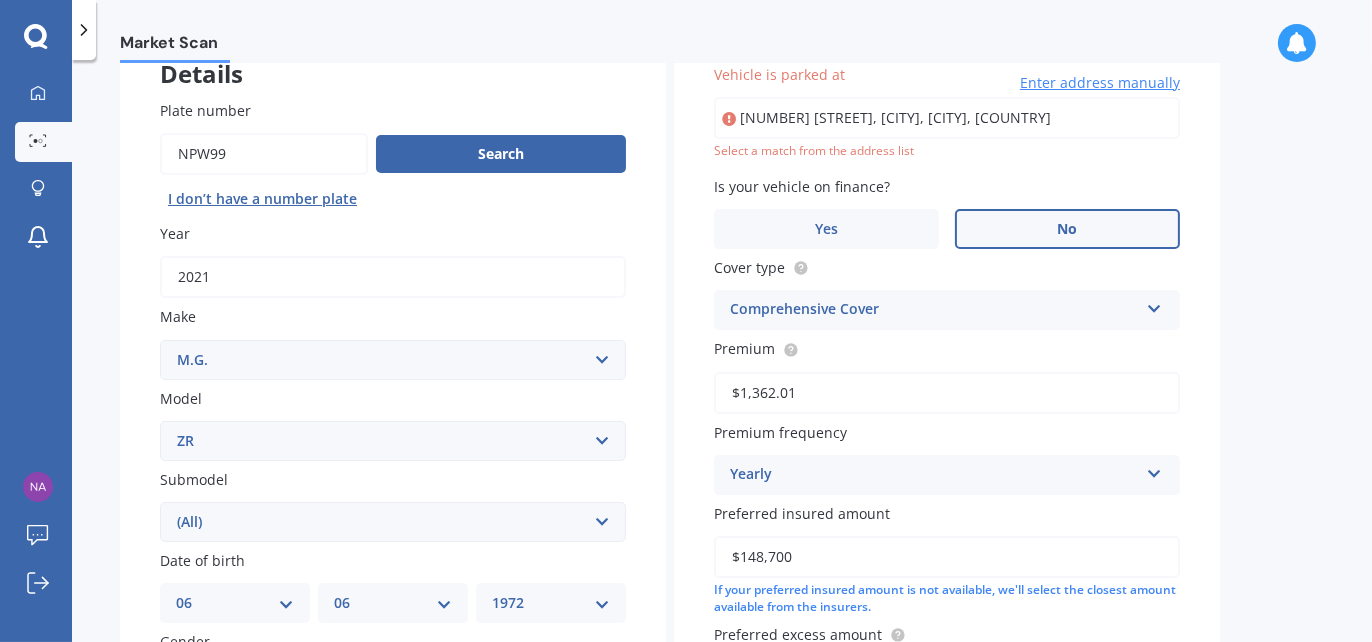 type on "[NUMBER] [STREET], [CITY], [CITY] [POSTAL_CODE]" 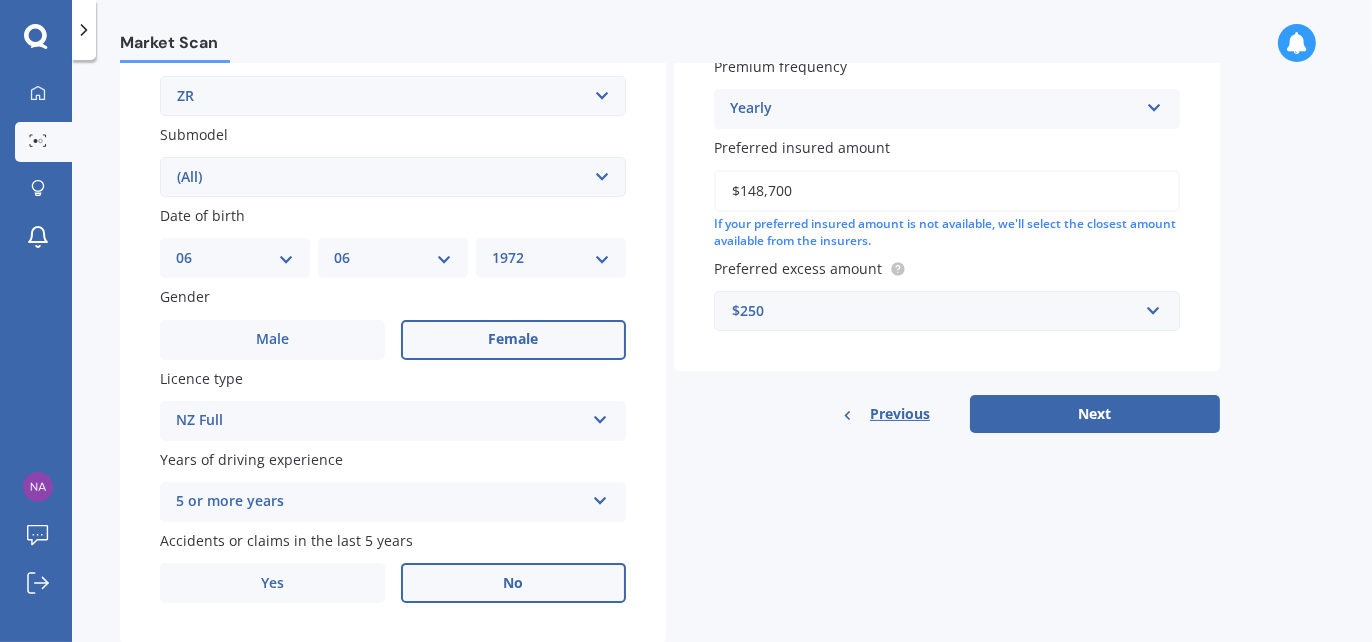 scroll, scrollTop: 532, scrollLeft: 0, axis: vertical 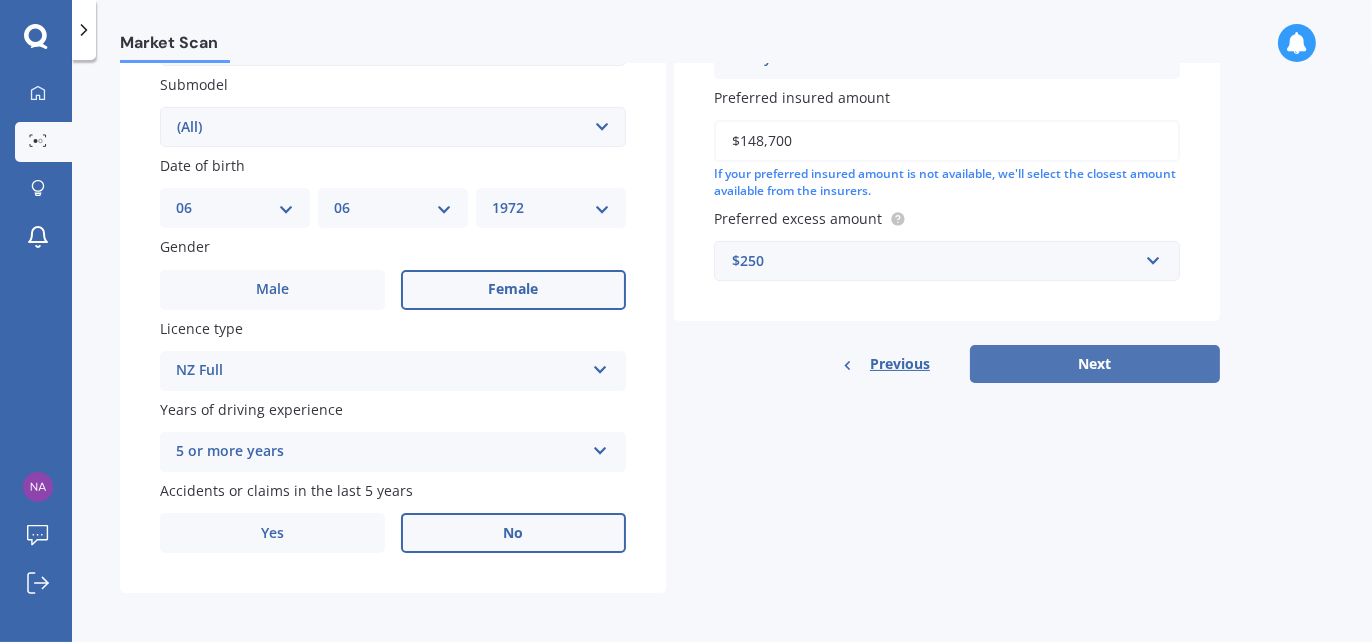 click on "Next" at bounding box center [1095, 364] 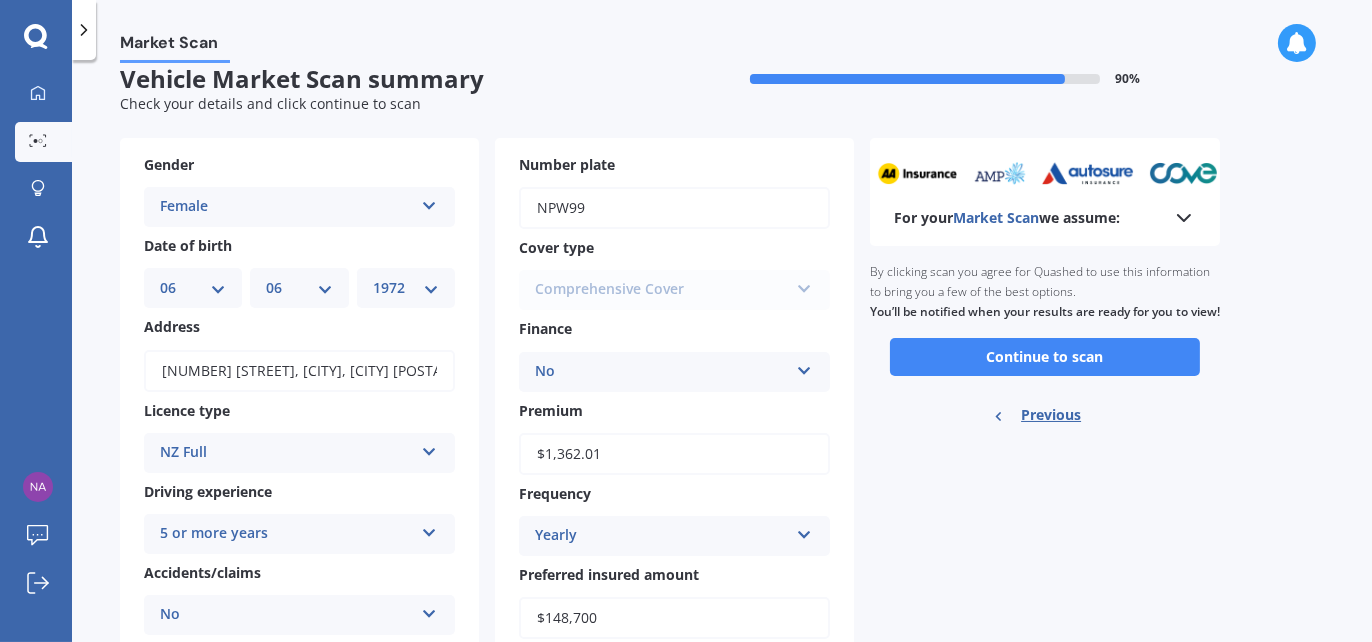 scroll, scrollTop: 0, scrollLeft: 0, axis: both 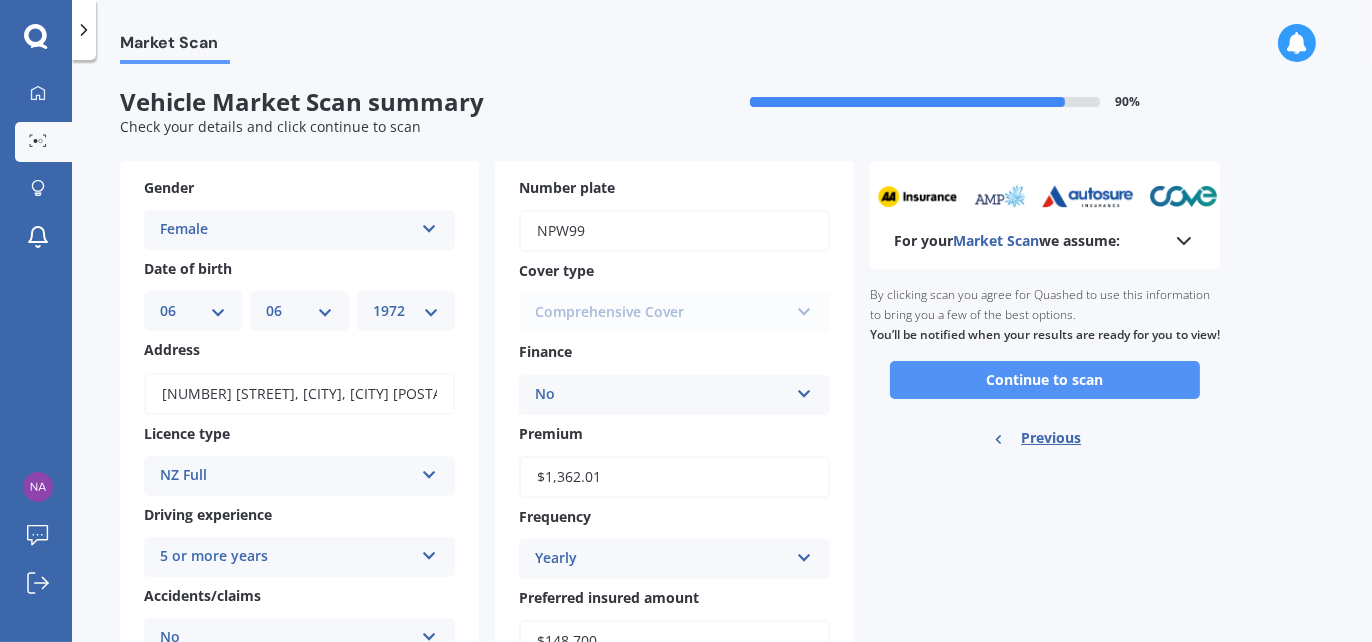 click on "Continue to scan" at bounding box center [1045, 380] 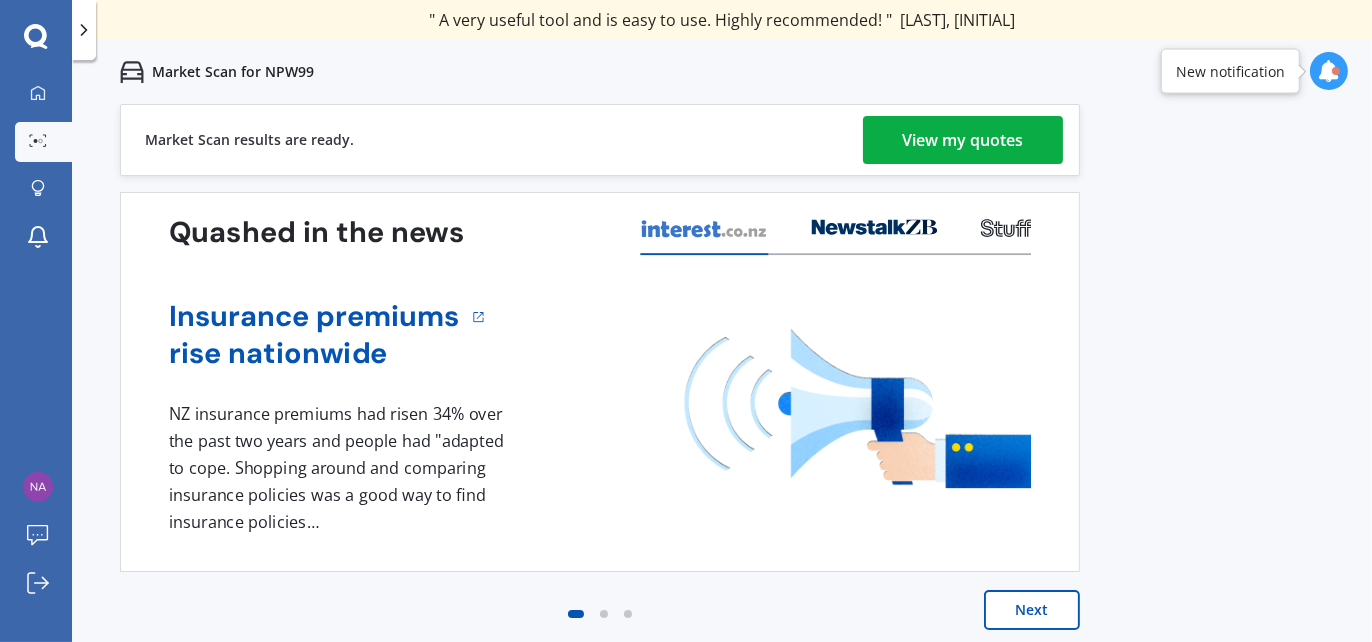 click on "View my quotes" at bounding box center (963, 140) 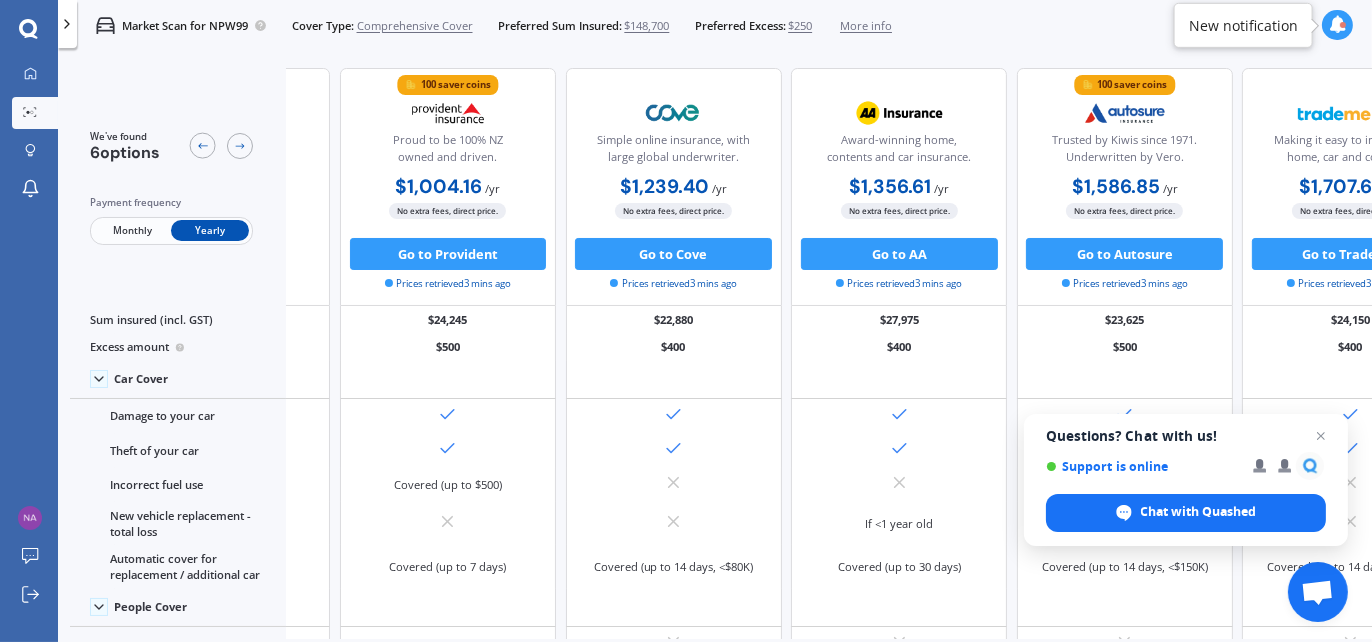 scroll, scrollTop: 0, scrollLeft: 133, axis: horizontal 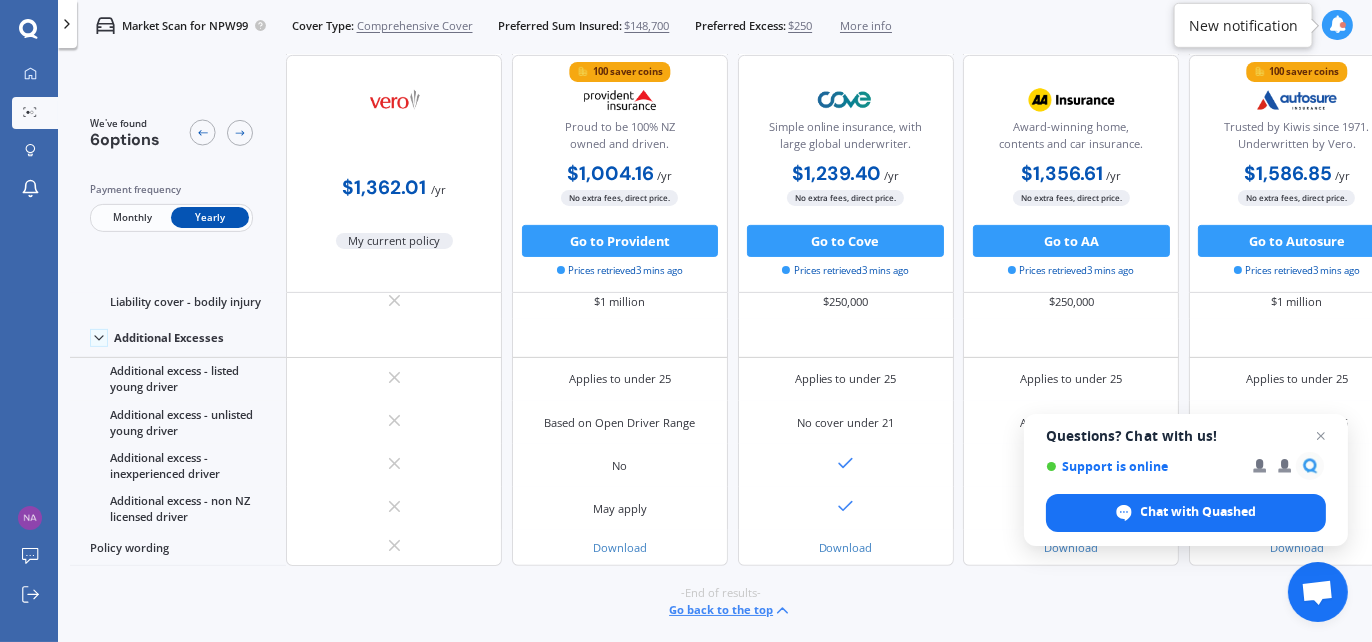 click on "Monthly" at bounding box center (132, 218) 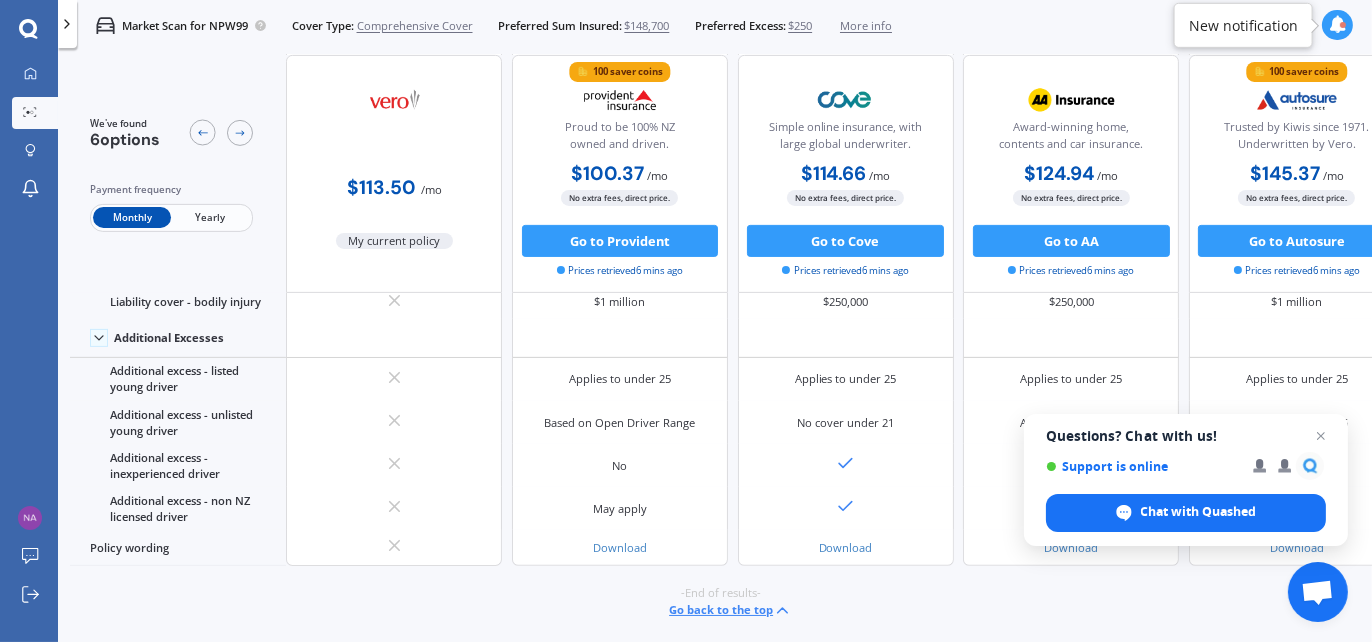 click on "Yearly" at bounding box center [210, 218] 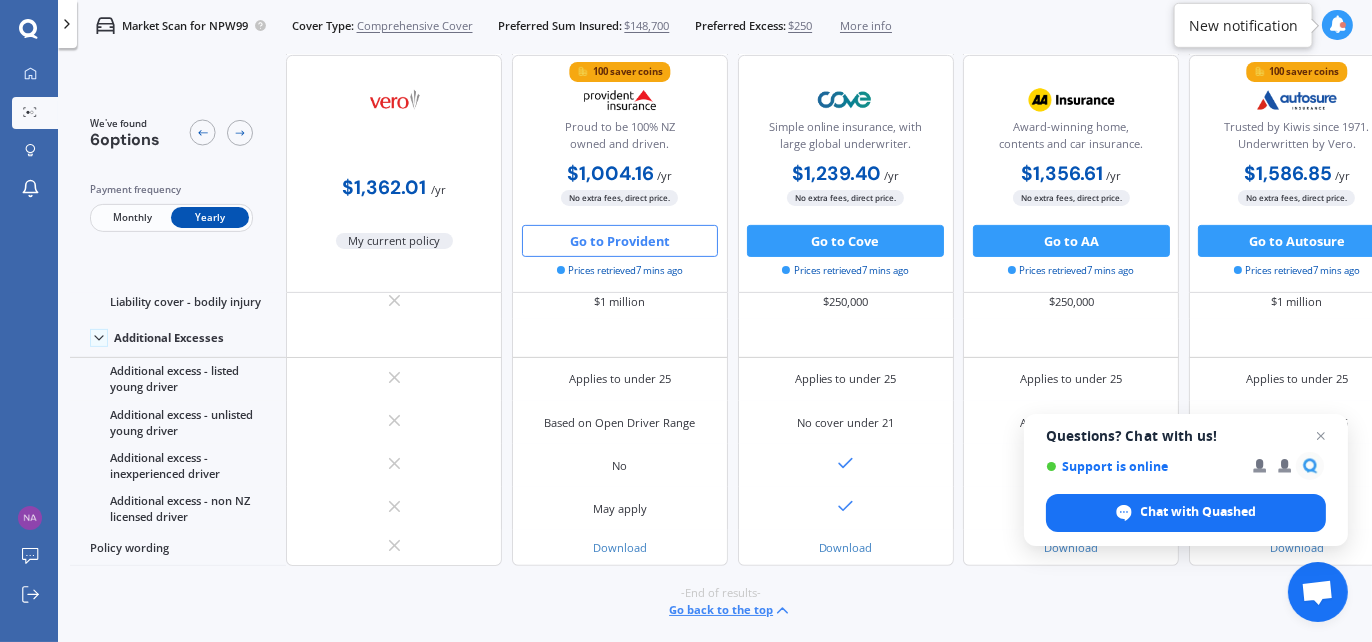 click on "Go to Provident" at bounding box center [620, 241] 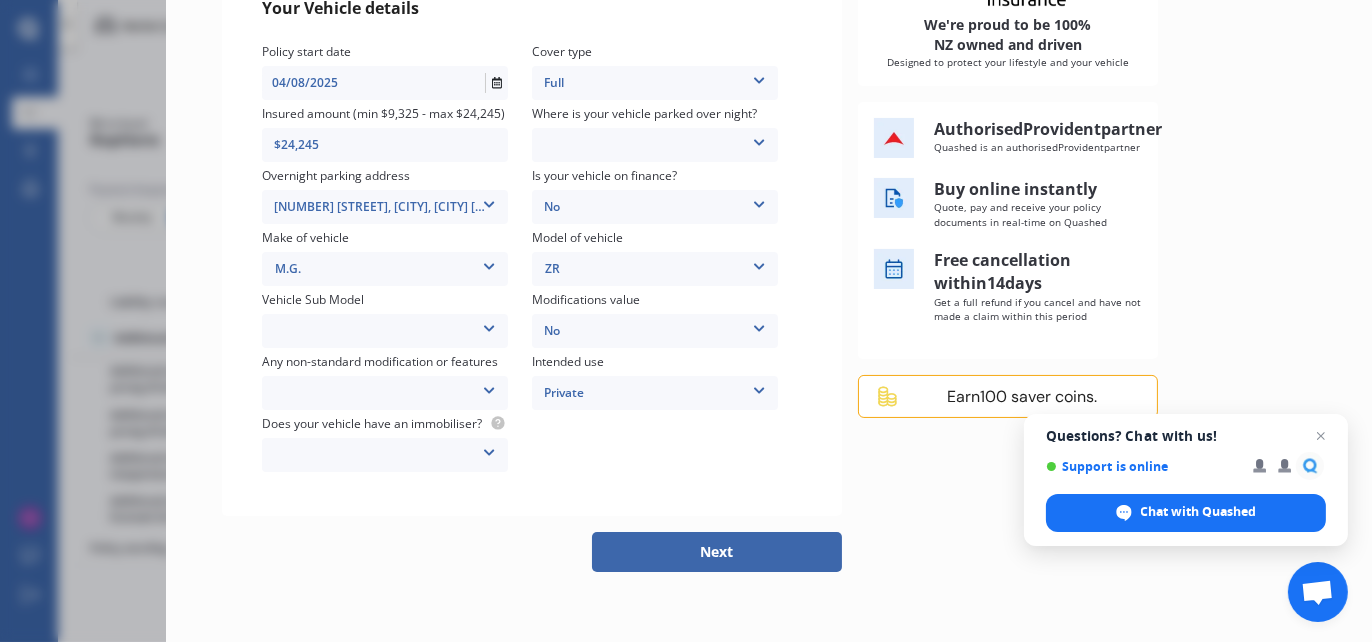 scroll, scrollTop: 290, scrollLeft: 0, axis: vertical 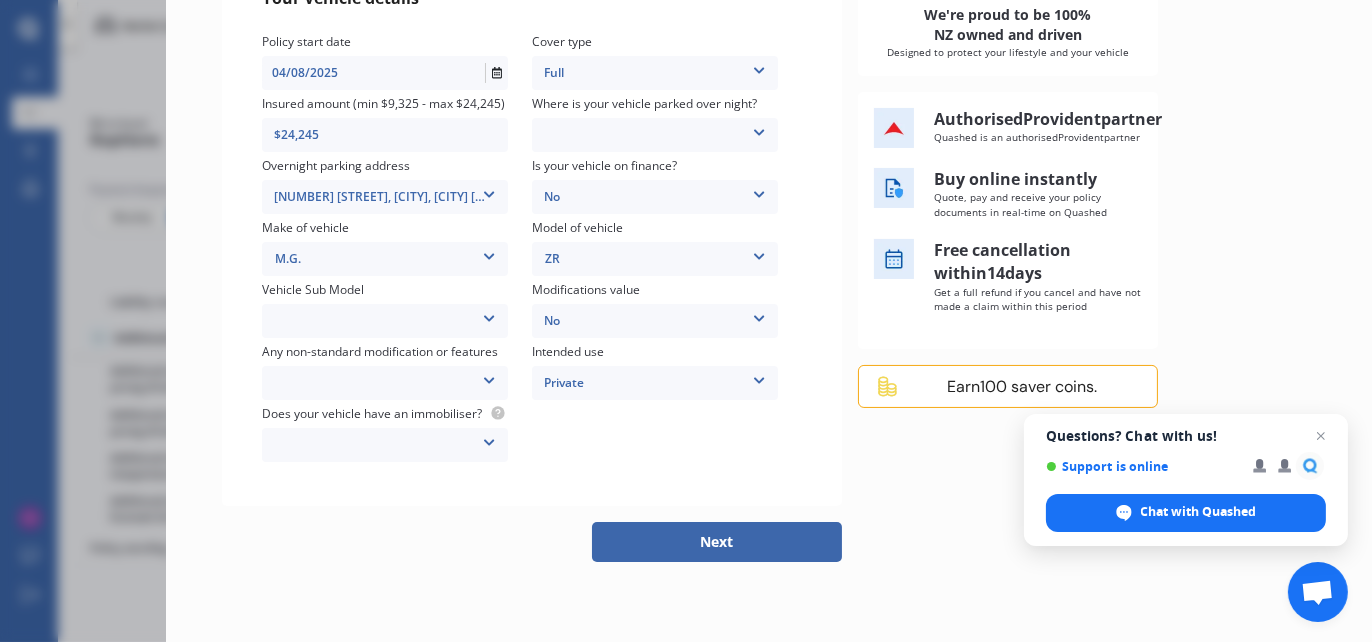 click on "Next" at bounding box center [717, 542] 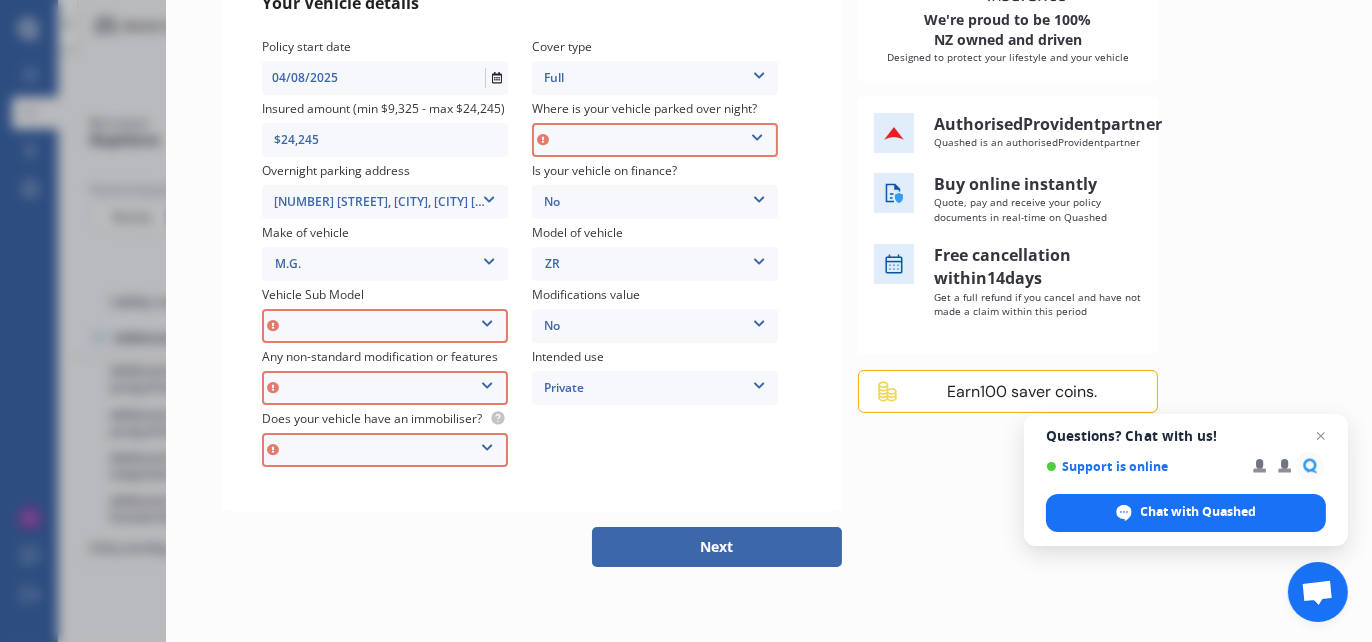 scroll, scrollTop: 290, scrollLeft: 0, axis: vertical 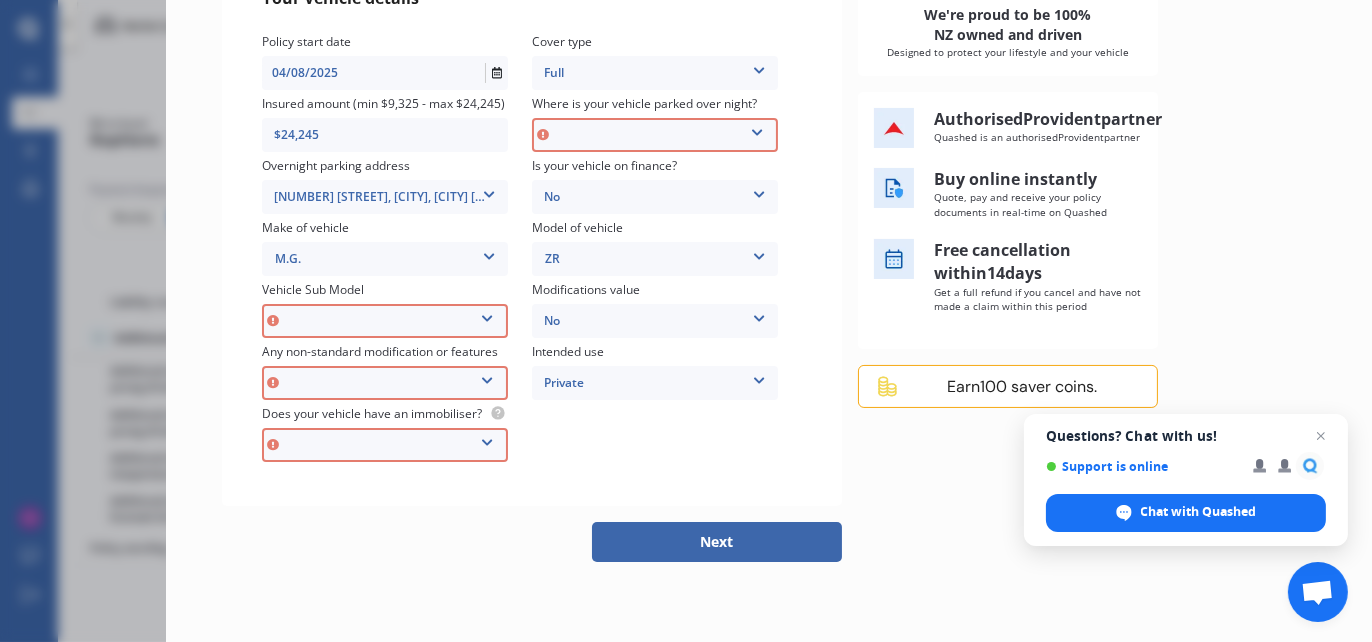 click at bounding box center (487, 315) 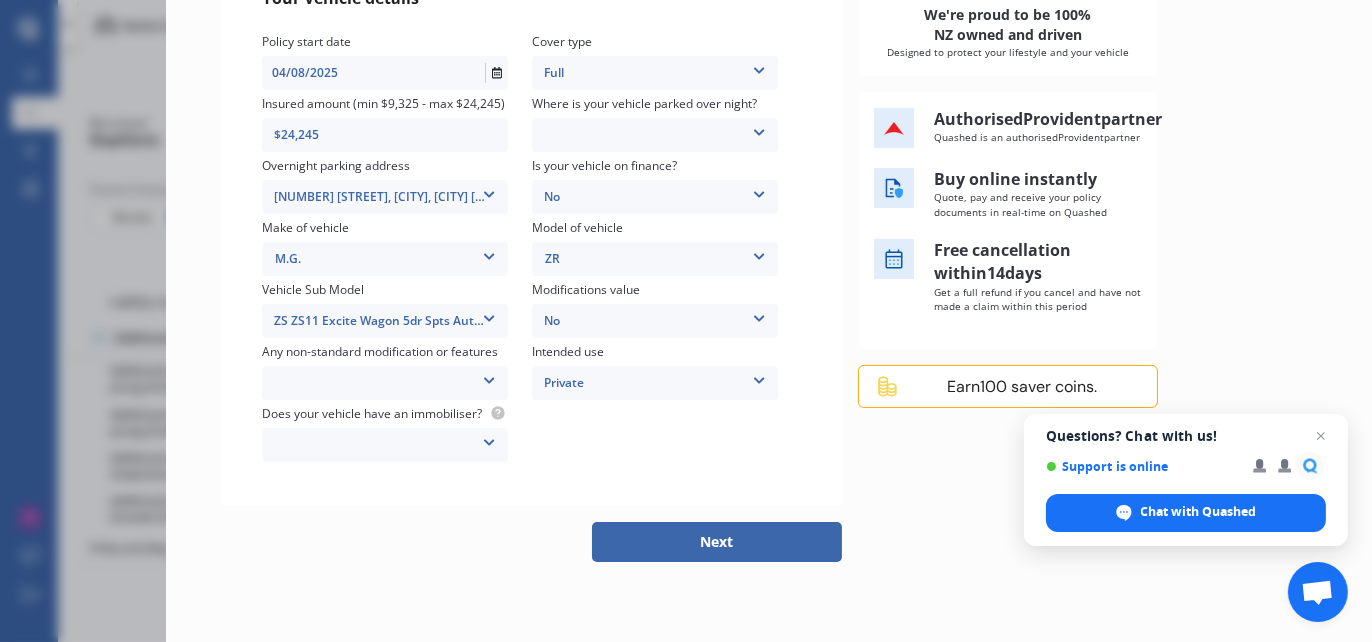 click on "Policy start date 04/08/2025 Cover type Full Full Insured amount (min $9,325 - max $24,245) $24,245 Where is your vehicle parked over night? Garage (fully enclosed) Off Street Parking Other Overnight parking address 122 Paritai Drive, Orakei, Auckland 1071 122 Paritai Drive, Orakei, Auckland 1071 Is your vehicle on finance? No No Yes Make of vehicle M.G. M.G. Model of vehicle ZR ZR Vehicle Sub Model ZS ZS11 Excite Wagon 5dr Spts Auto 4sp 2WD 1.5i ZS ZS11 Excite Wagon 5dr Spts Auto 4sp 2WD 1.5i Modifications value No No Up to $4000 Up to $6000 Greater than $6000 Any non-standard modification or features None Nitrous Oxide System(NOS) Roll Cage Full Racing Harness Intended use Private Private Private & Business Does your vehicle have an immobiliser? Yes No" at bounding box center [532, 249] 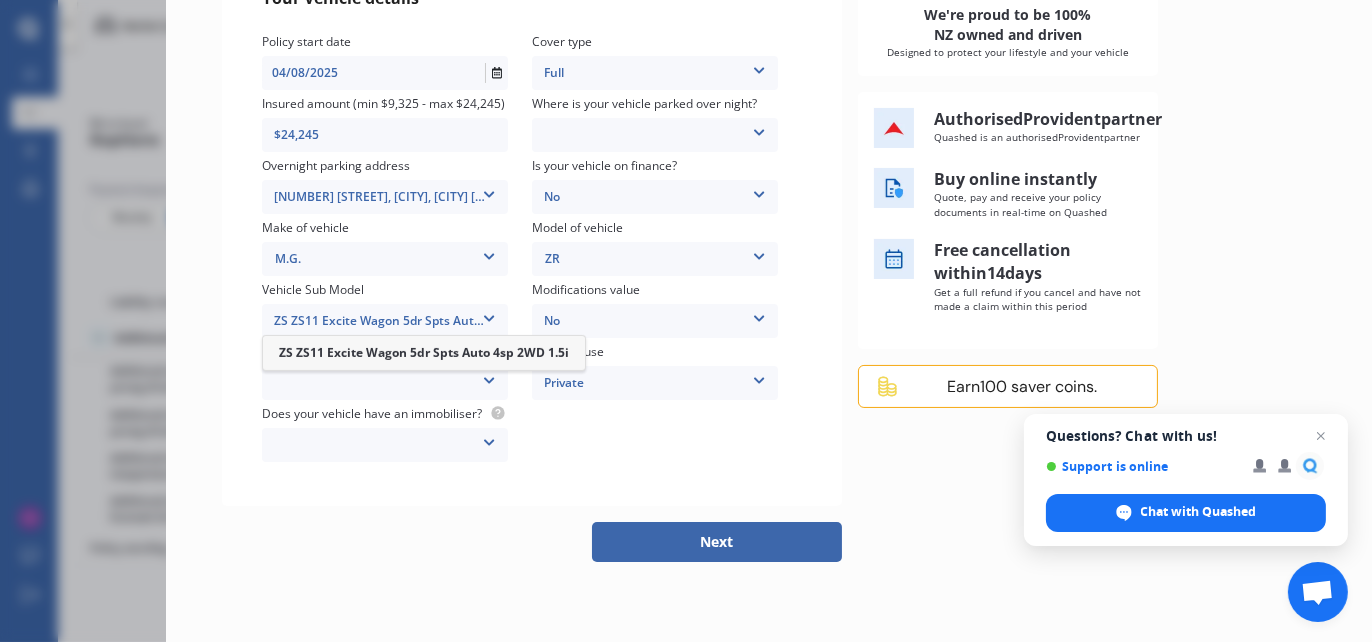 click at bounding box center (489, 315) 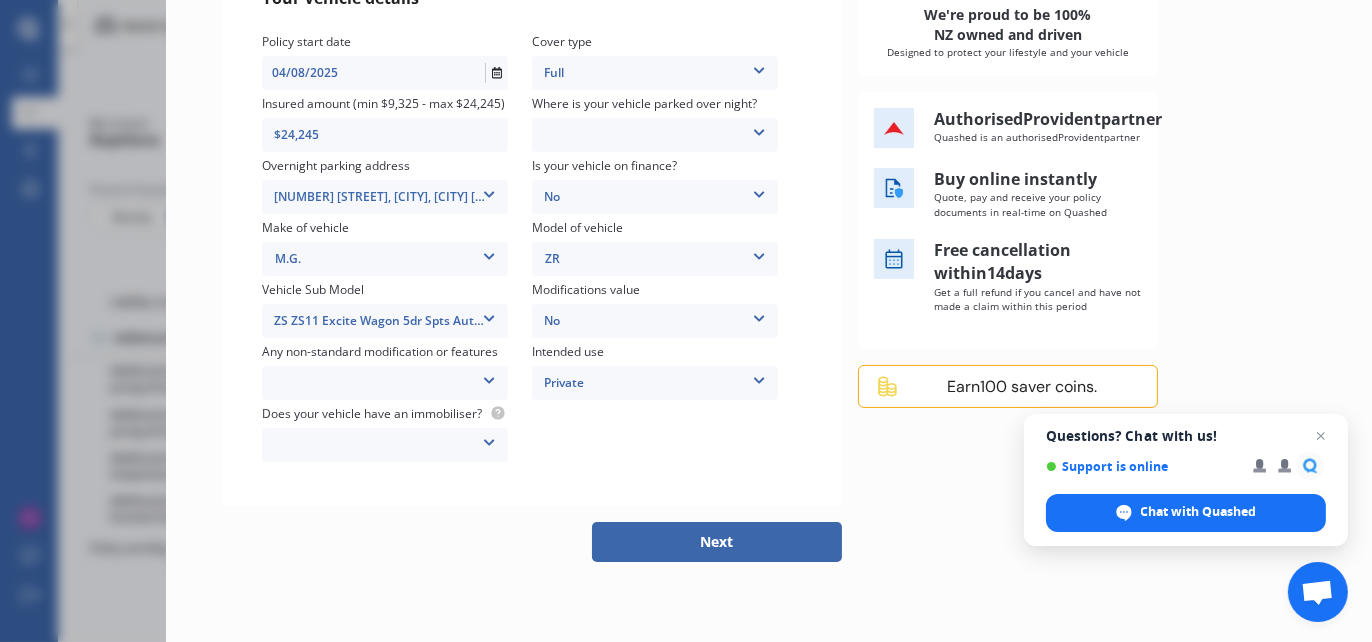 click at bounding box center [489, 315] 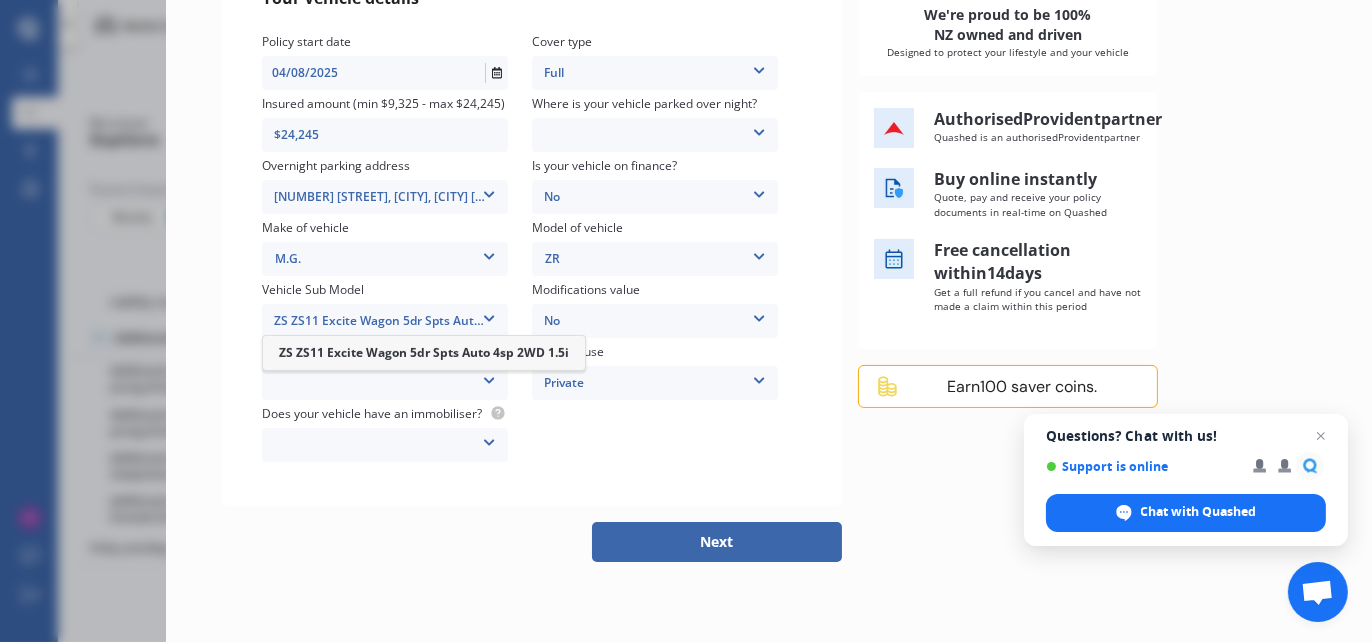 click on "ZS ZS11 Excite Wagon 5dr Spts Auto 4sp 2WD 1.5i" at bounding box center [424, 352] 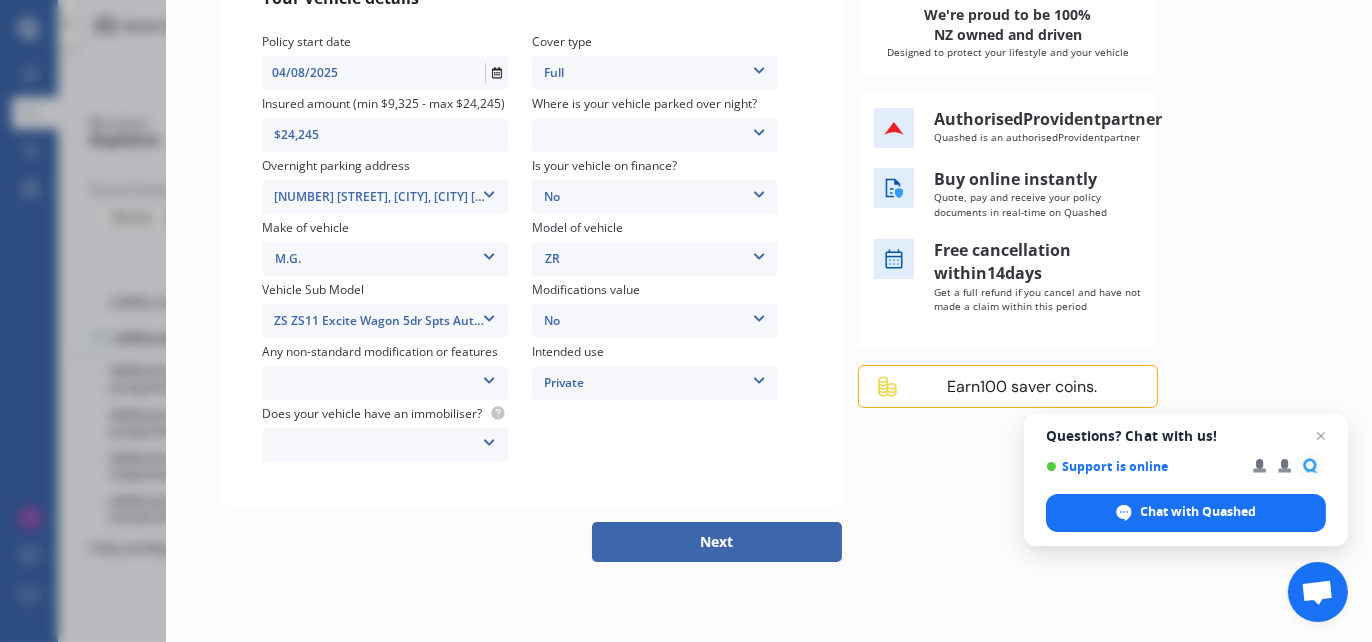 click on "None Nitrous Oxide System(NOS) Roll Cage Full Racing Harness" at bounding box center [385, 383] 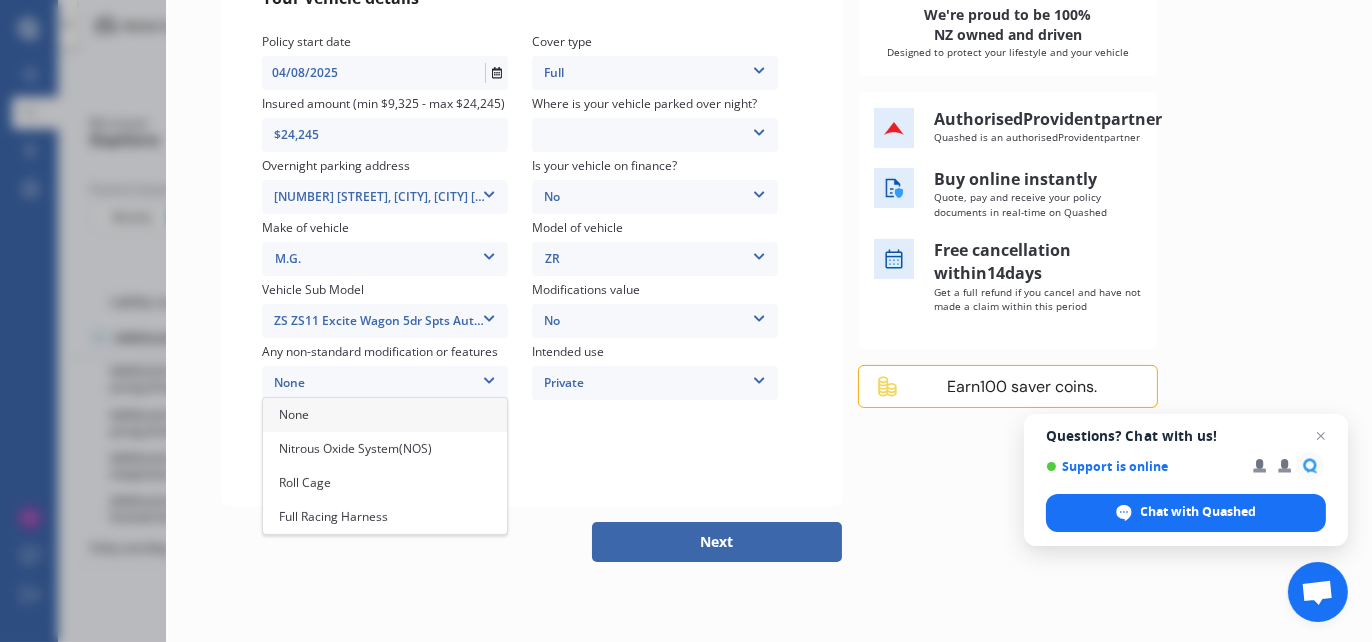 click on "None" at bounding box center [385, 415] 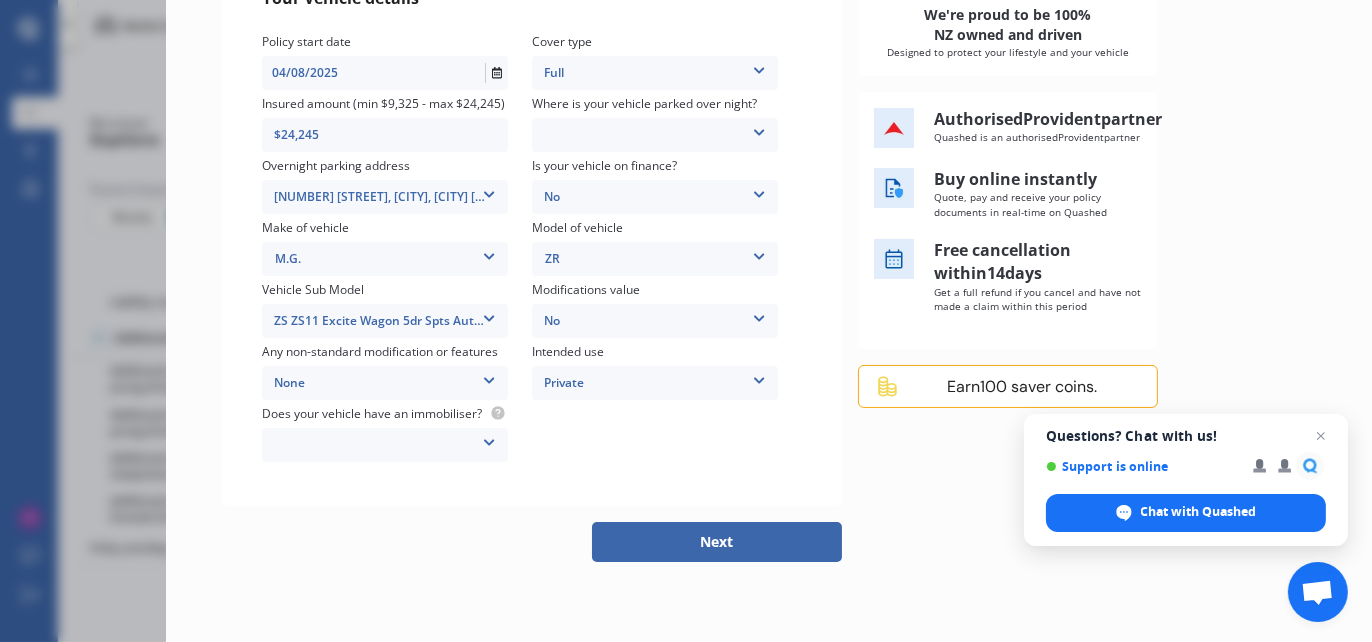 click at bounding box center [489, 439] 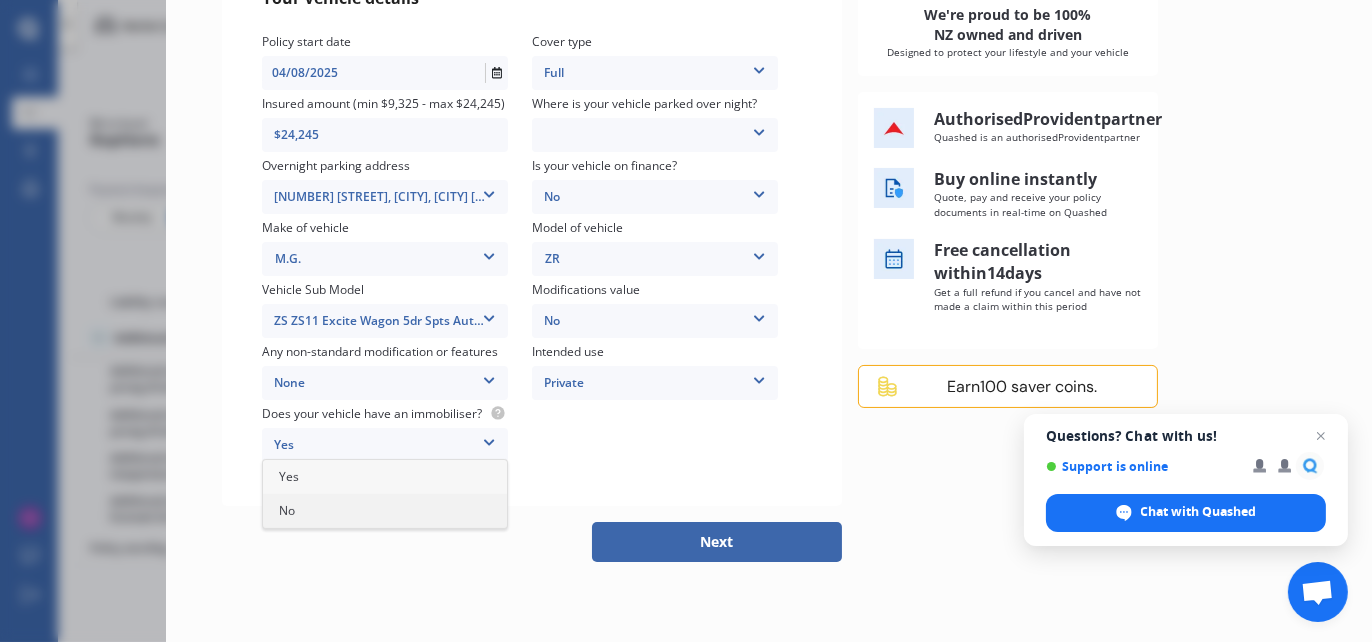 click on "No" at bounding box center (385, 511) 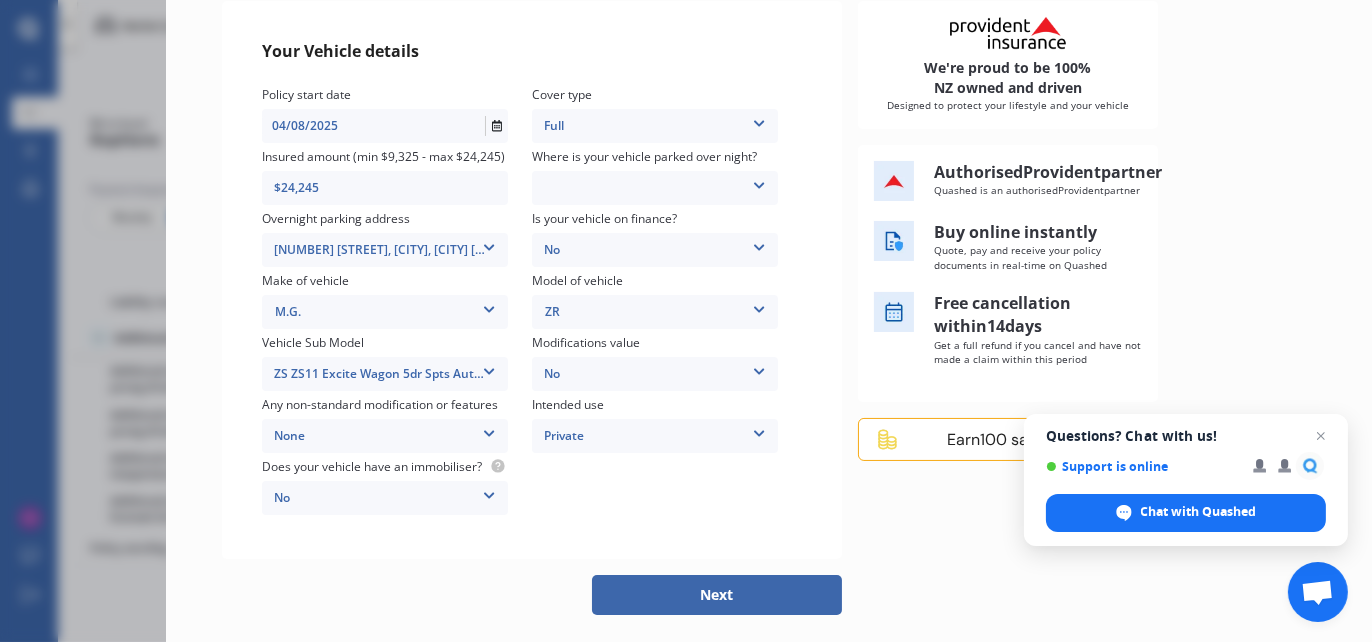 scroll, scrollTop: 0, scrollLeft: 0, axis: both 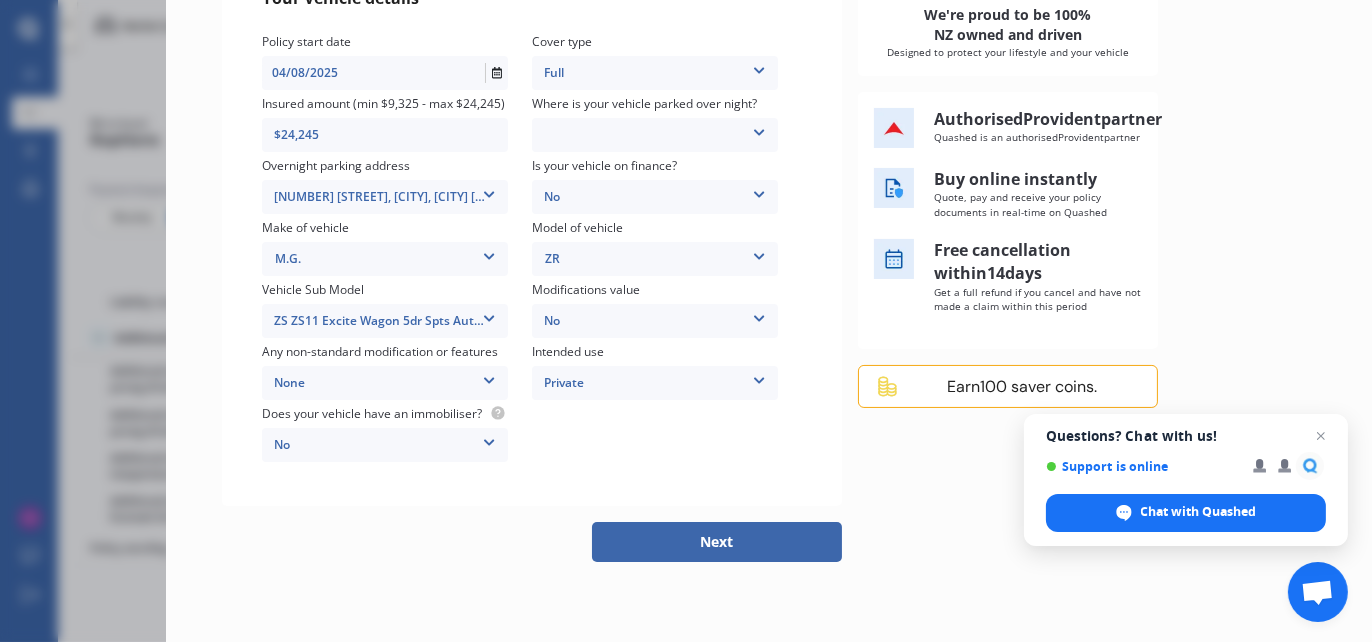 click on "Next" at bounding box center (717, 542) 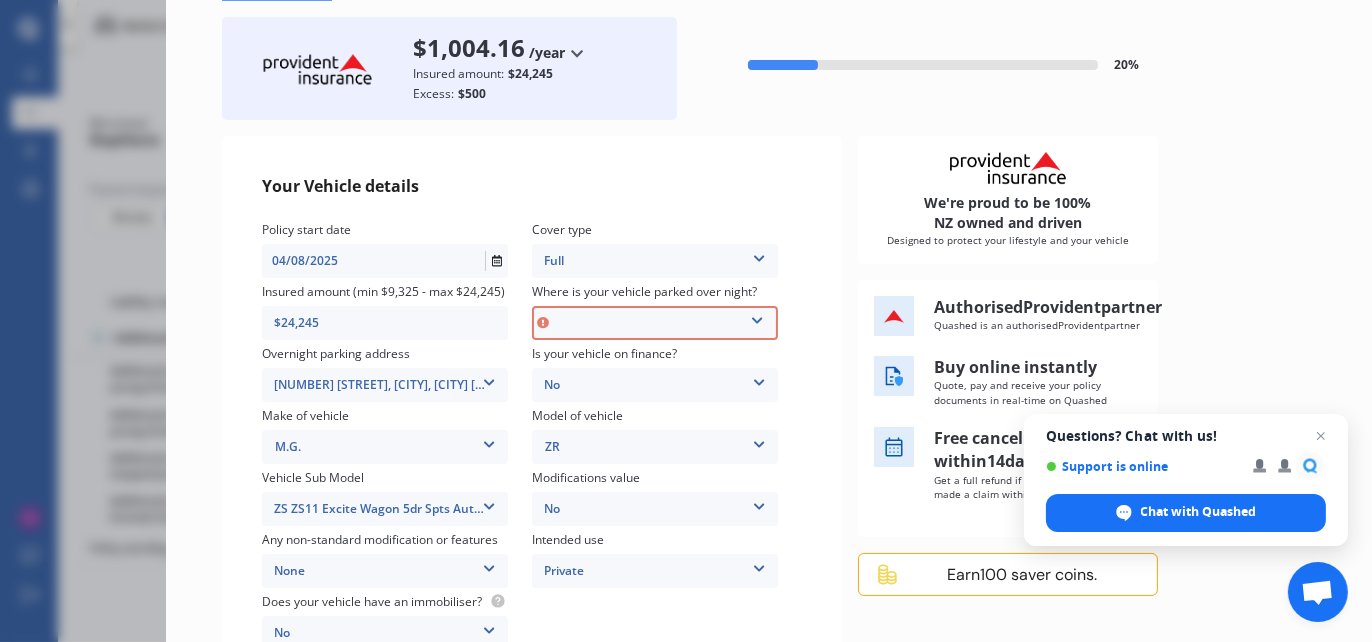 scroll, scrollTop: 93, scrollLeft: 0, axis: vertical 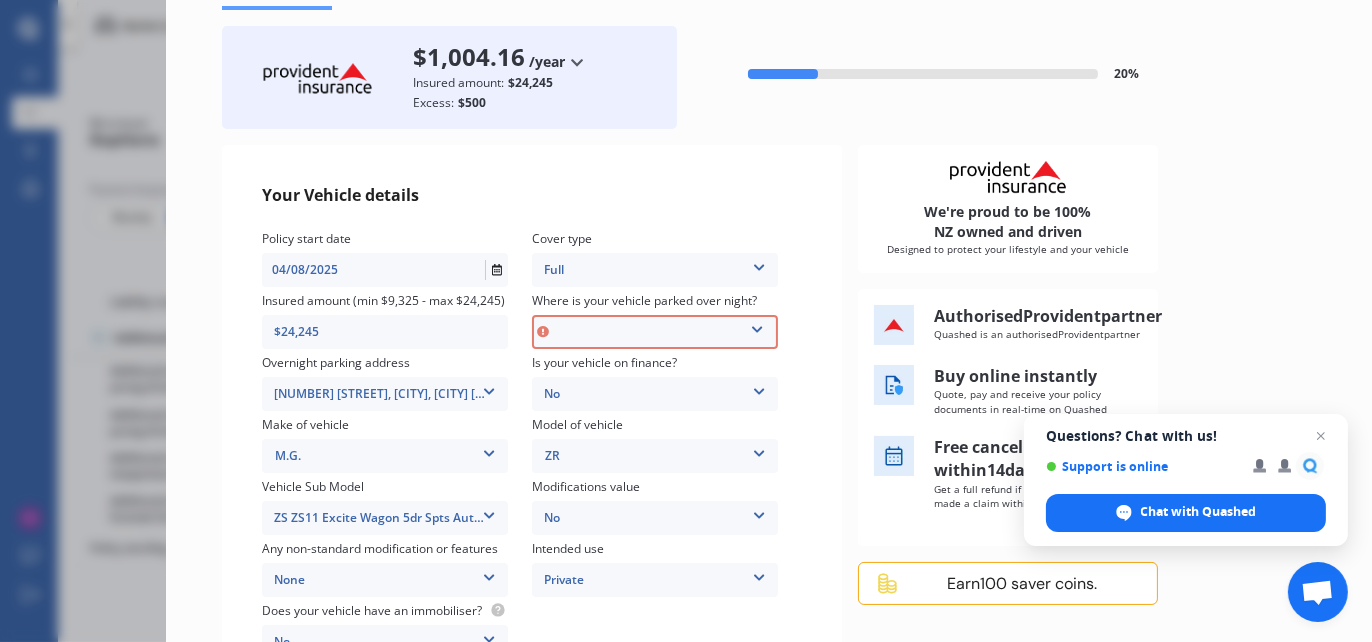 click on "Garage (fully enclosed) Off Street Parking Other" at bounding box center (655, 332) 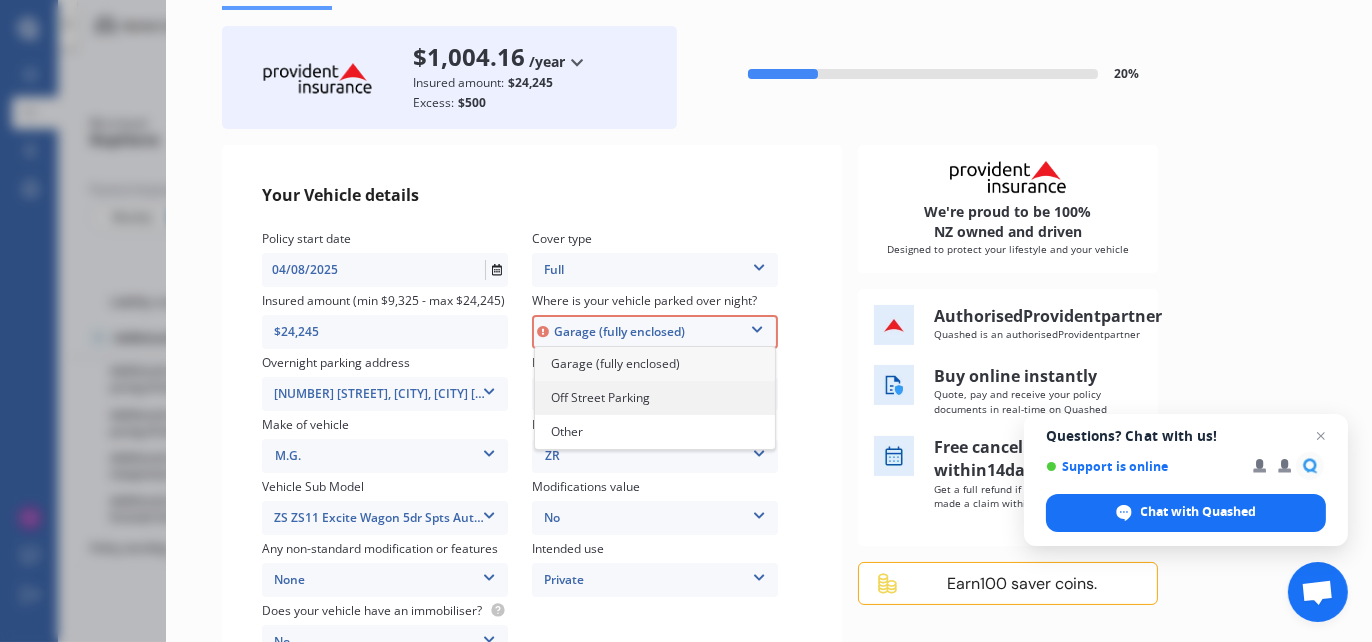click on "Off Street Parking" at bounding box center (655, 398) 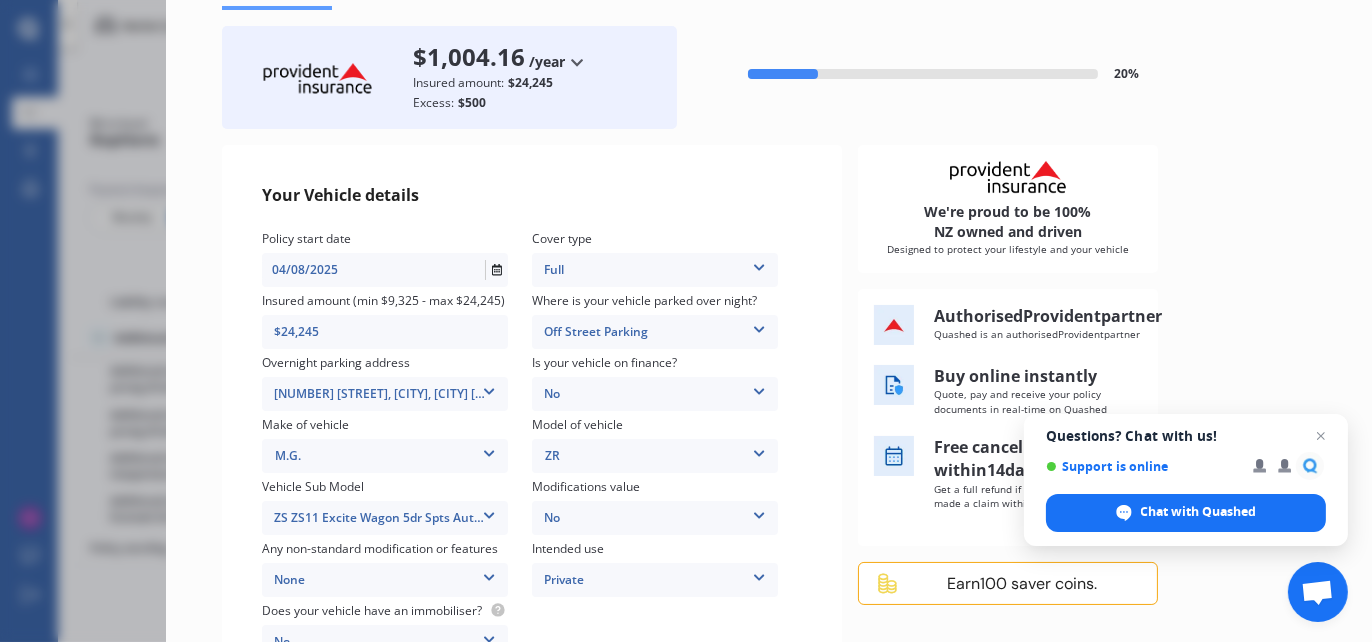 click at bounding box center (759, 326) 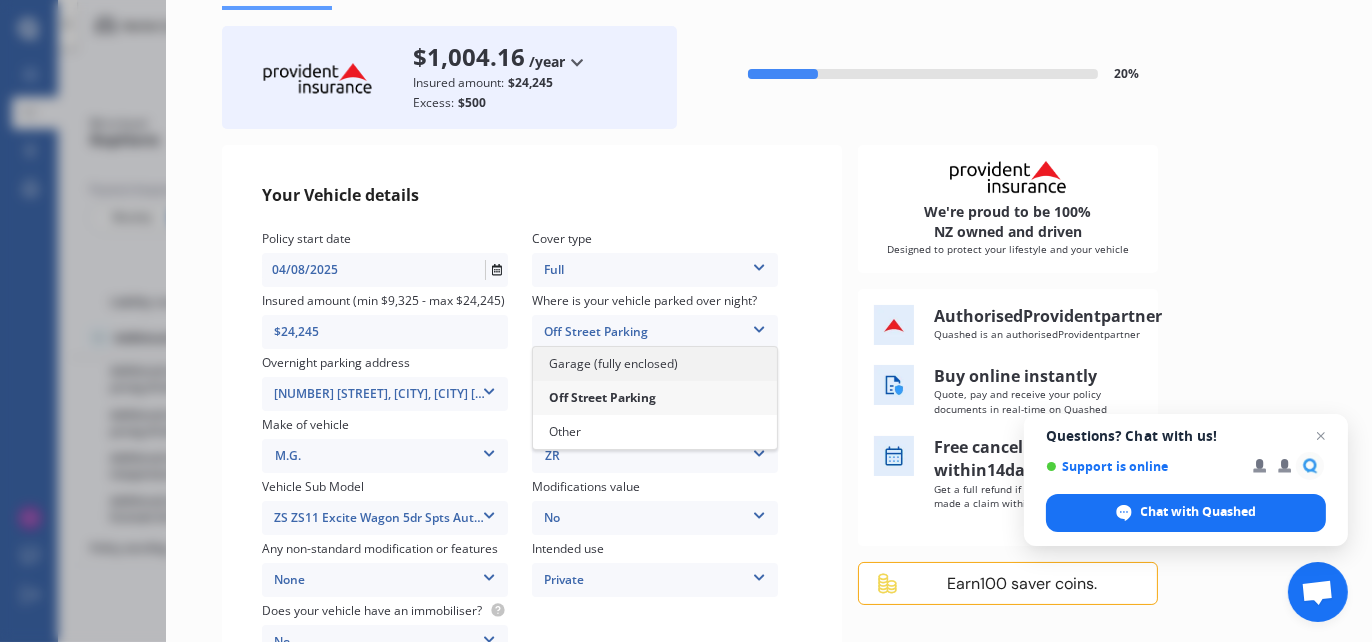 click on "Garage (fully enclosed)" at bounding box center (613, 363) 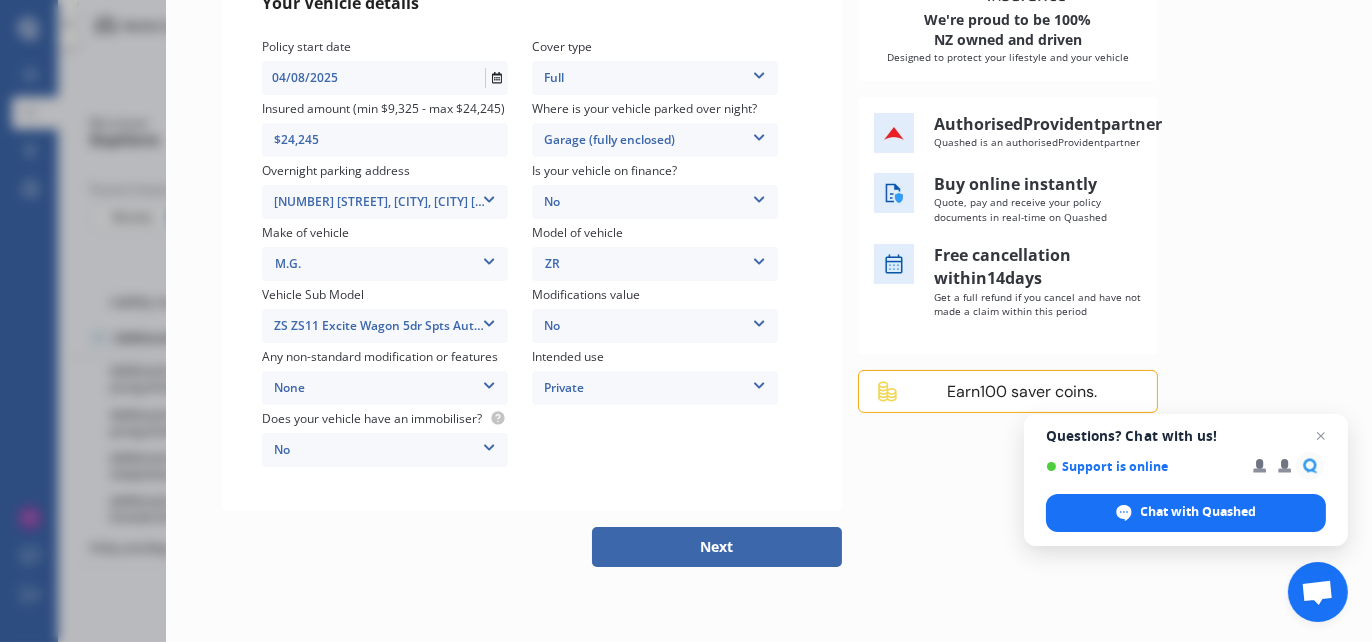 scroll, scrollTop: 290, scrollLeft: 0, axis: vertical 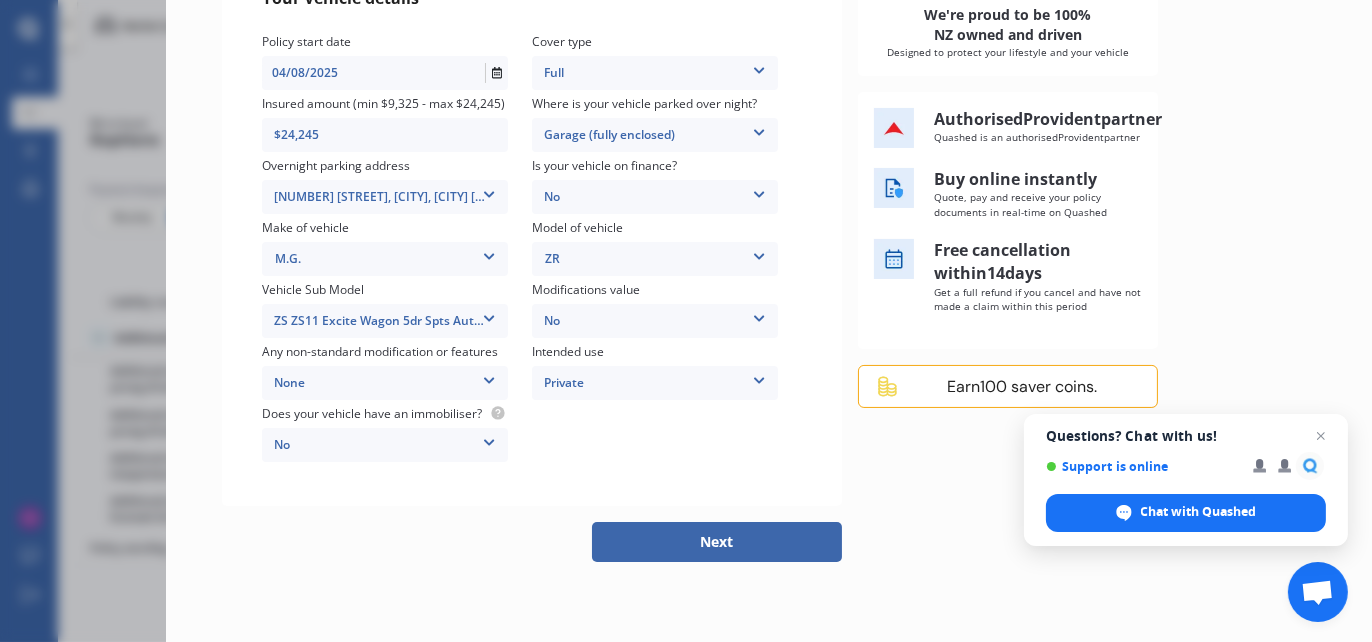 click on "Private" at bounding box center [655, 383] 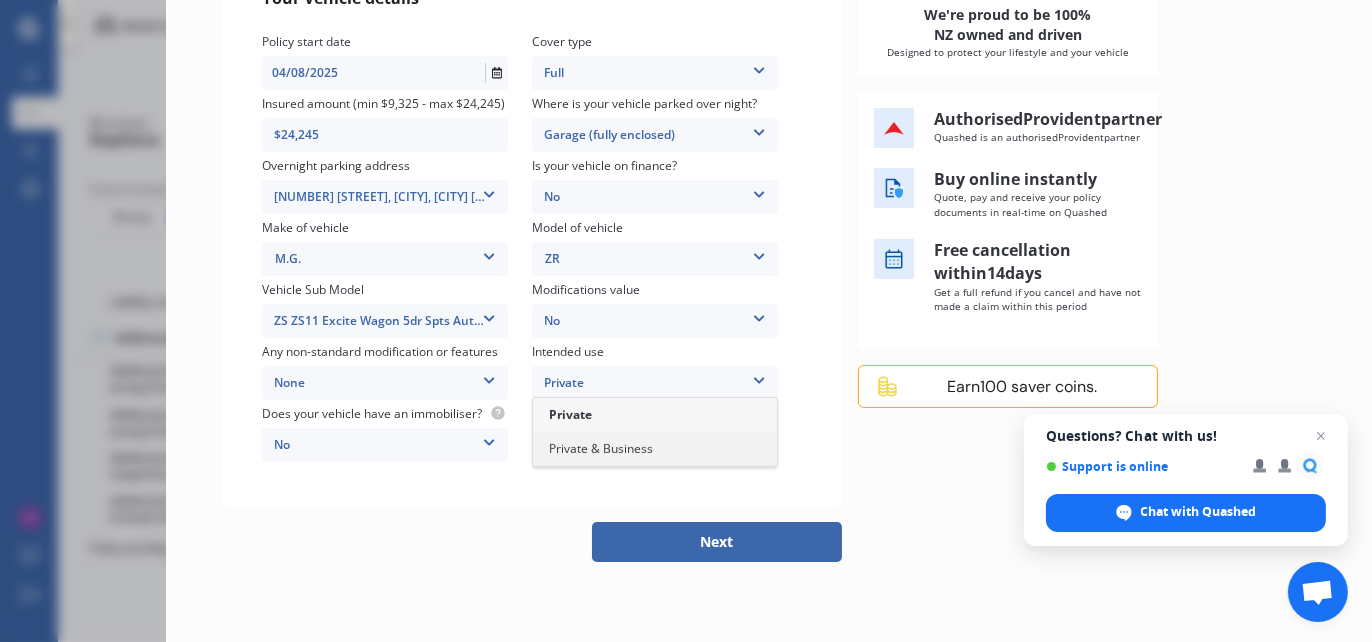 click on "Private & Business" at bounding box center [655, 449] 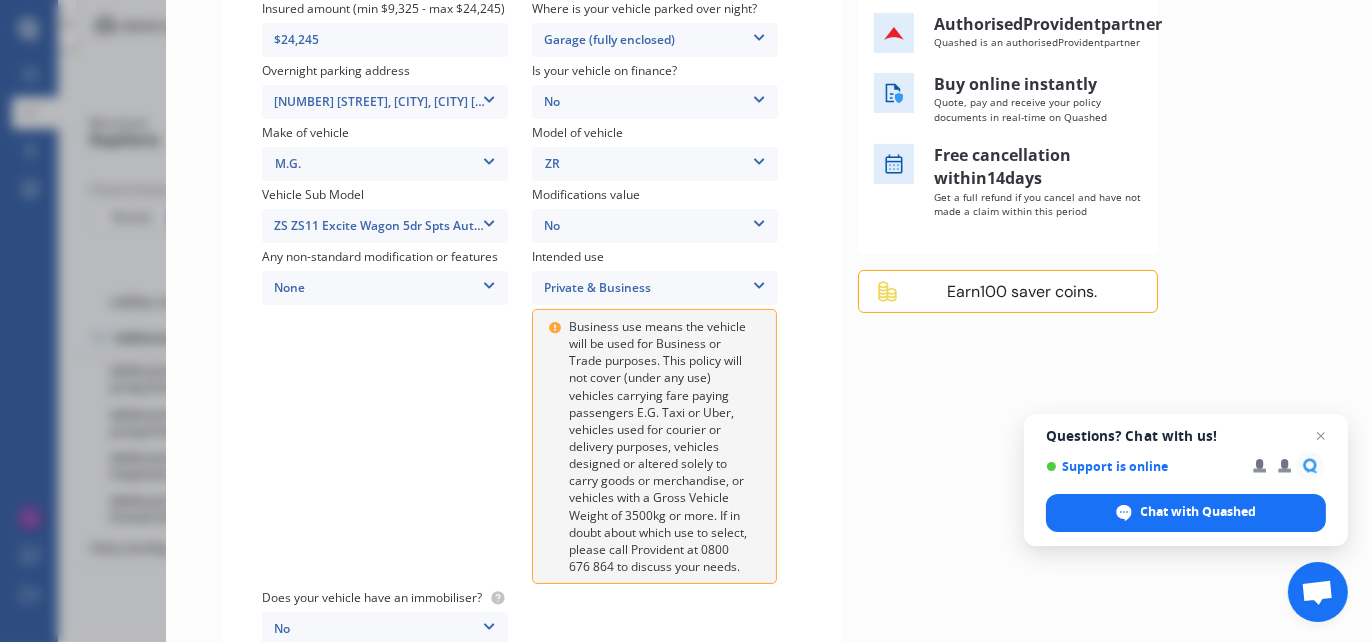 scroll, scrollTop: 390, scrollLeft: 0, axis: vertical 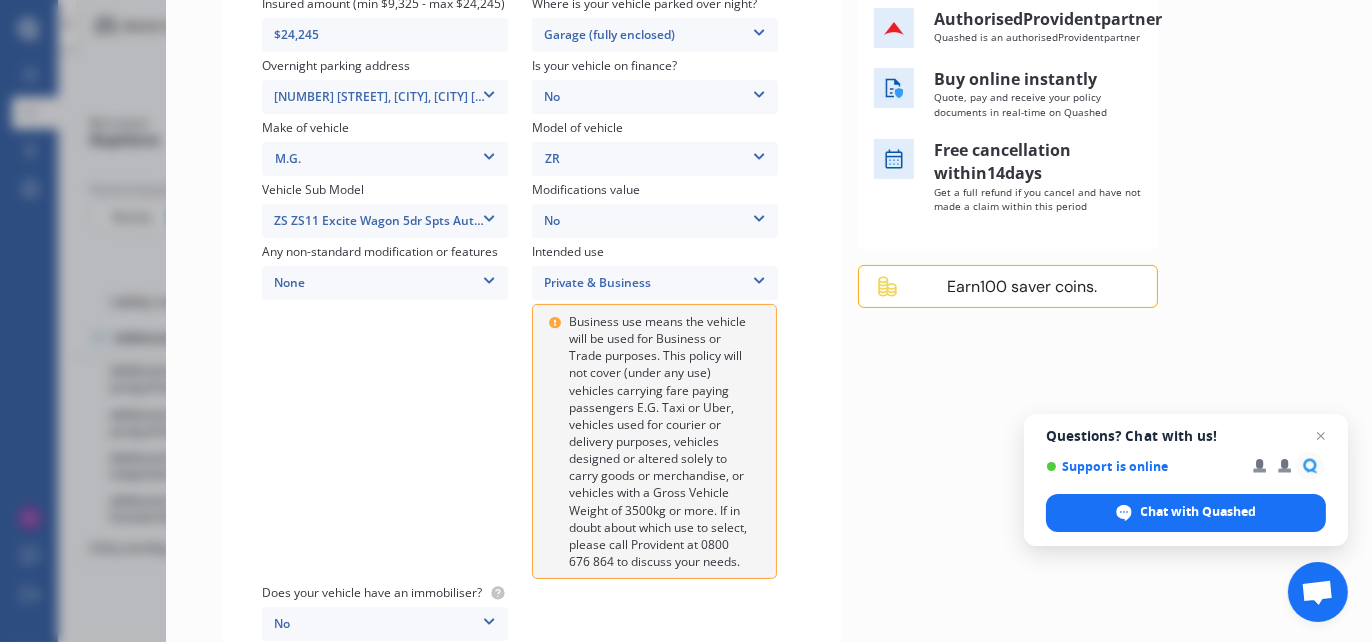 click on "Your Vehicle details Policy start date 04/08/2025 Cover type Full Full Insured amount (min $9,325 - max $24,245) $24,245 Where is your vehicle parked over night? Garage (fully enclosed) Garage (fully enclosed) Off Street Parking Other Overnight parking address 122 Paritai Drive, Orakei, Auckland 1071 122 Paritai Drive, Orakei, Auckland 1071 Is your vehicle on finance? No No Yes Make of vehicle M.G. M.G. Model of vehicle ZR ZR Vehicle Sub Model ZS ZS11 Excite Wagon 5dr Spts Auto 4sp 2WD 1.5i ZS ZS11 Excite Wagon 5dr Spts Auto 4sp 2WD 1.5i Modifications value No No Up to $4000 Up to $6000 Greater than $6000 Any non-standard modification or features None None Nitrous Oxide System(NOS) Roll Cage Full Racing Harness Intended use Private & Business Private Private & Business Does your vehicle have an immobiliser? No Yes No We're proud to be 100% NZ owned and driven Designed to protect your lifestyle and your vehicle Authorised Provident partner Quashed is an authorised Provident partner Buy online instantly 14" at bounding box center (769, 266) 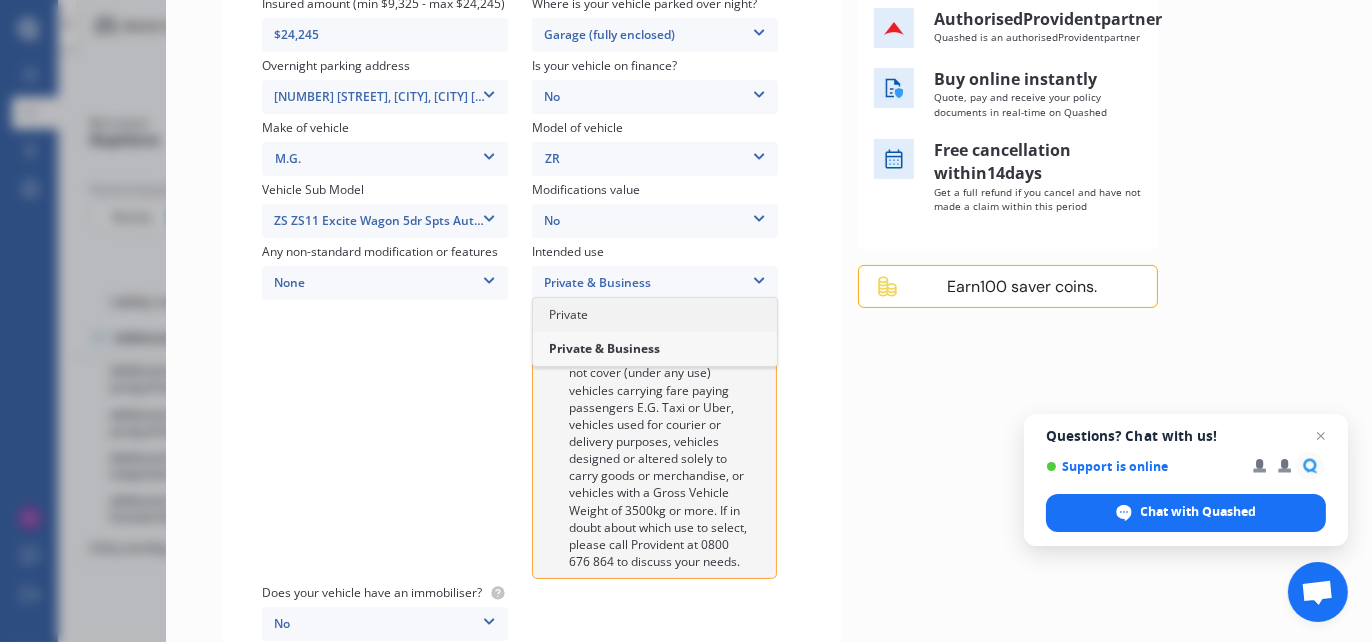 click on "Private" at bounding box center (655, 315) 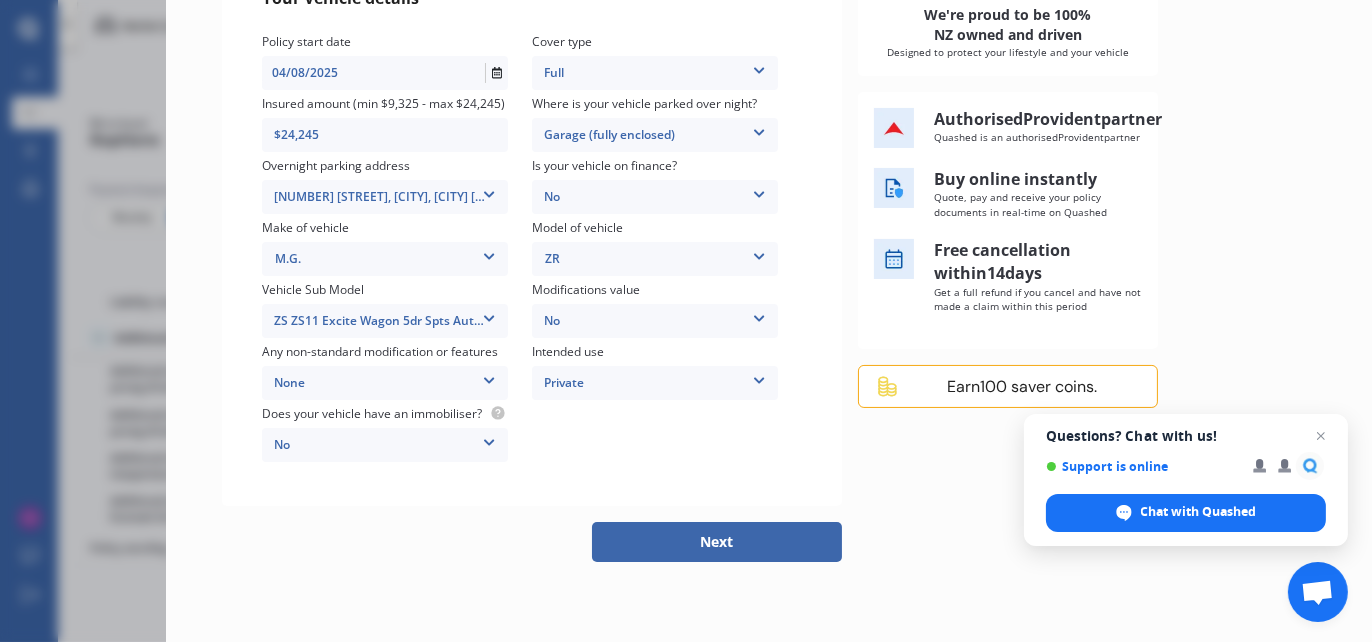 click on "Next" at bounding box center [717, 542] 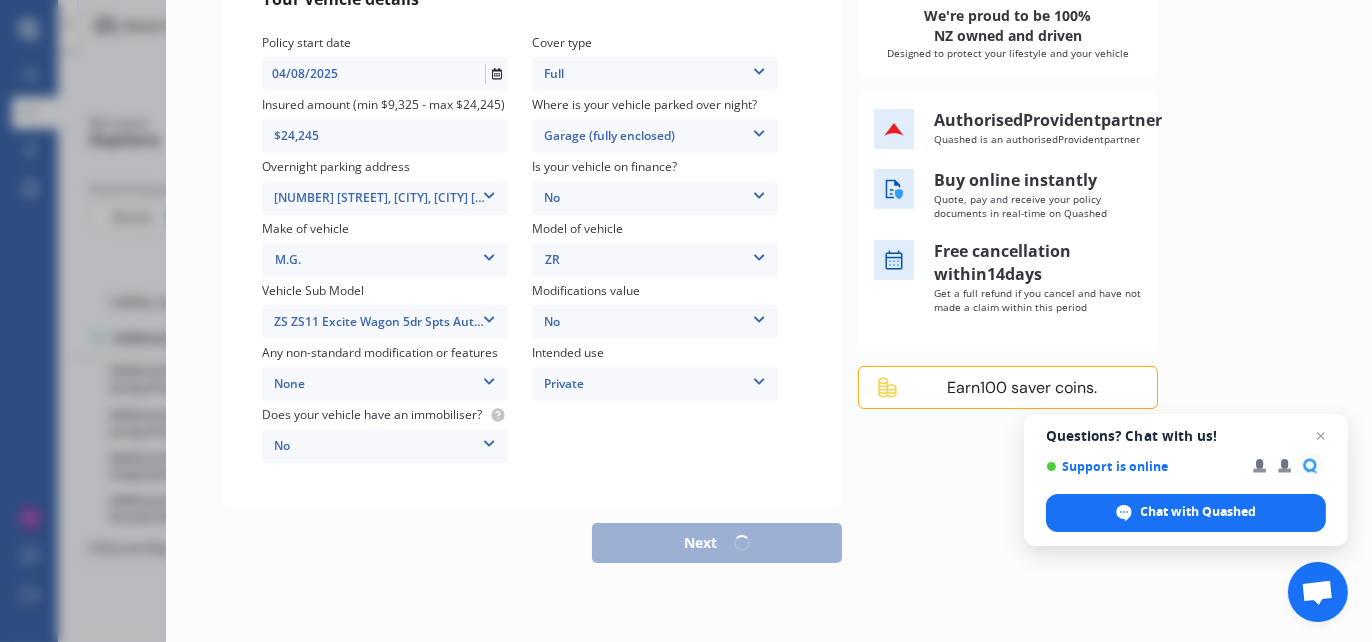 scroll, scrollTop: 289, scrollLeft: 0, axis: vertical 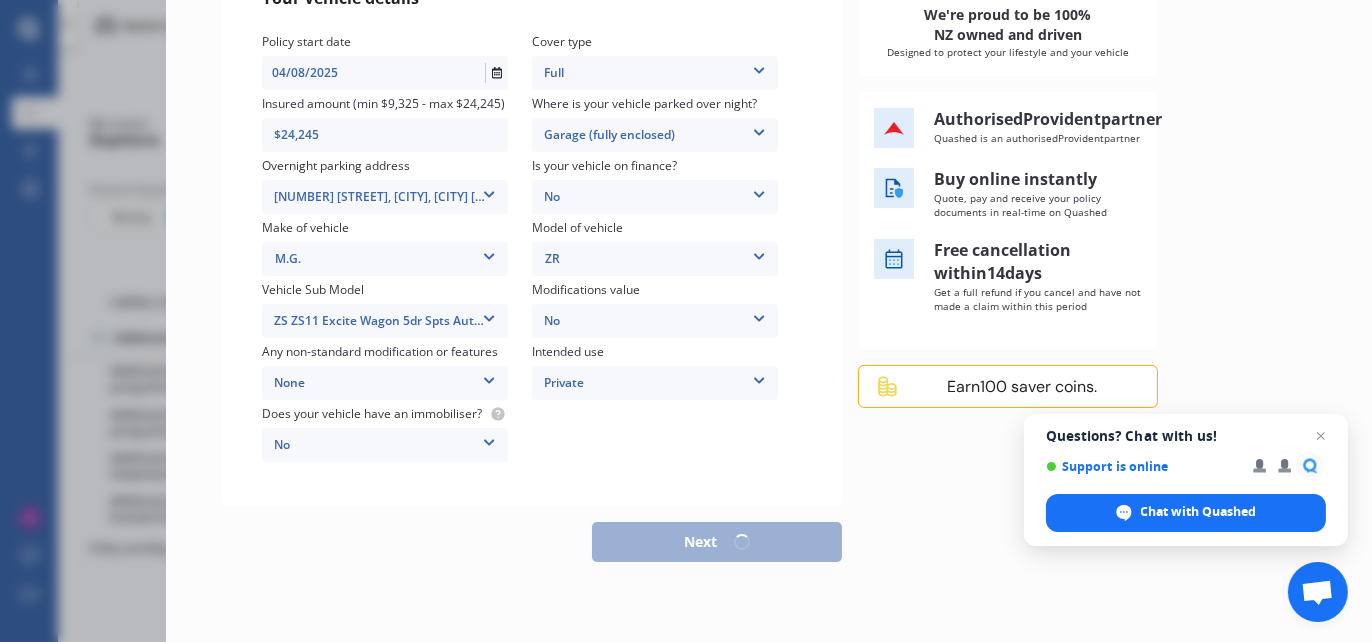 select on "06" 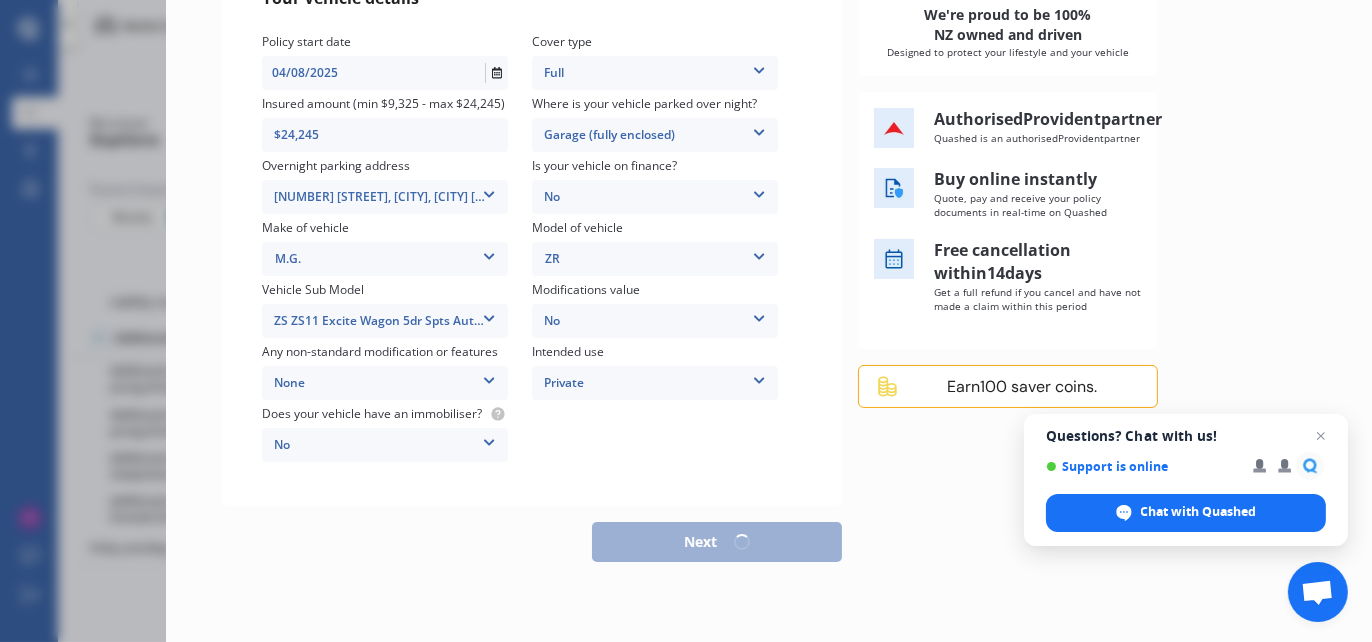 select on "06" 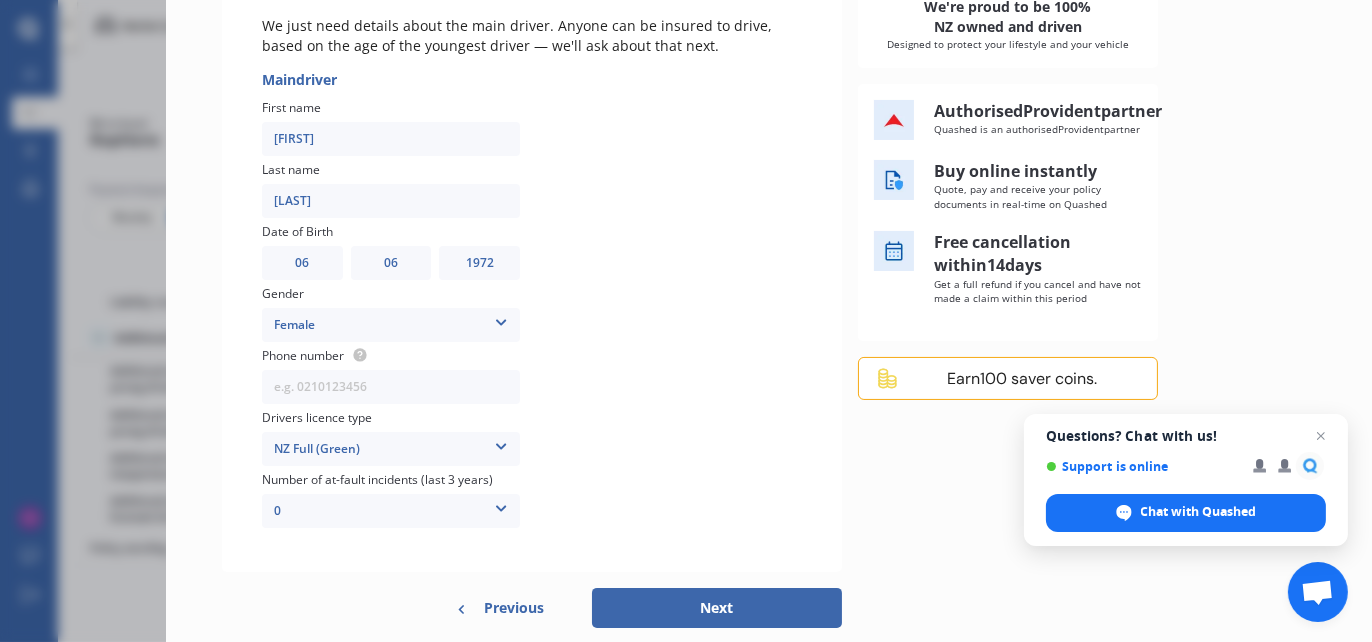 scroll, scrollTop: 300, scrollLeft: 0, axis: vertical 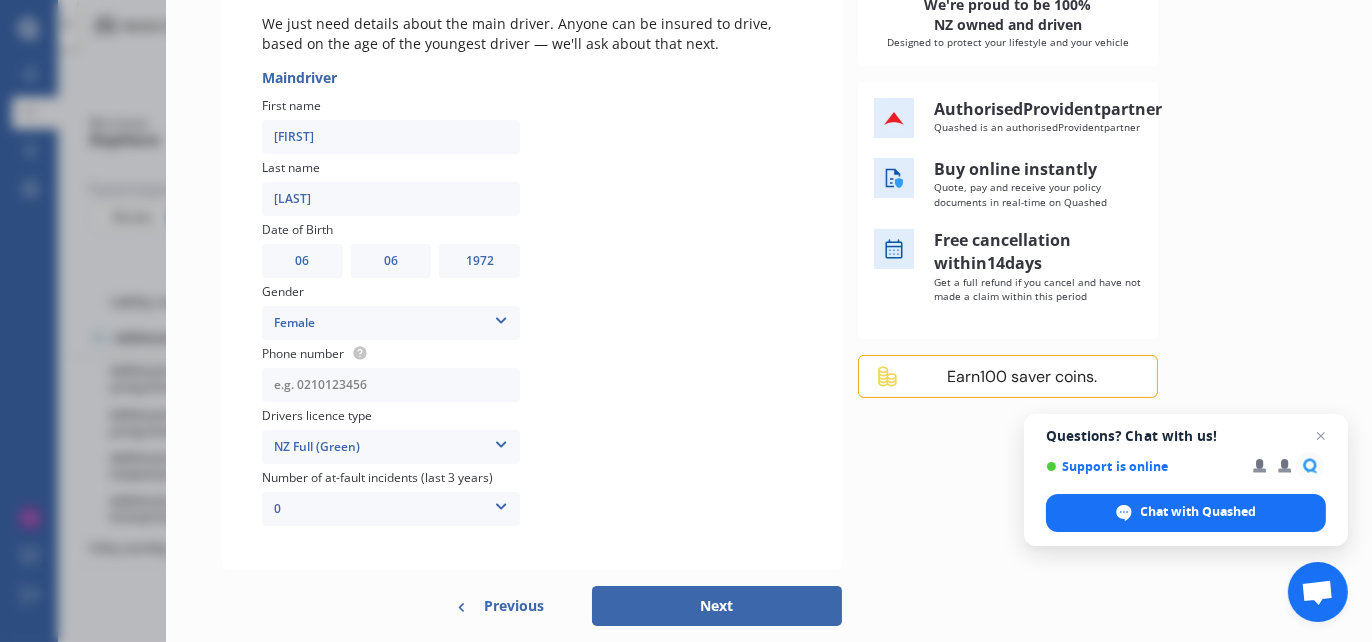 click at bounding box center (391, 385) 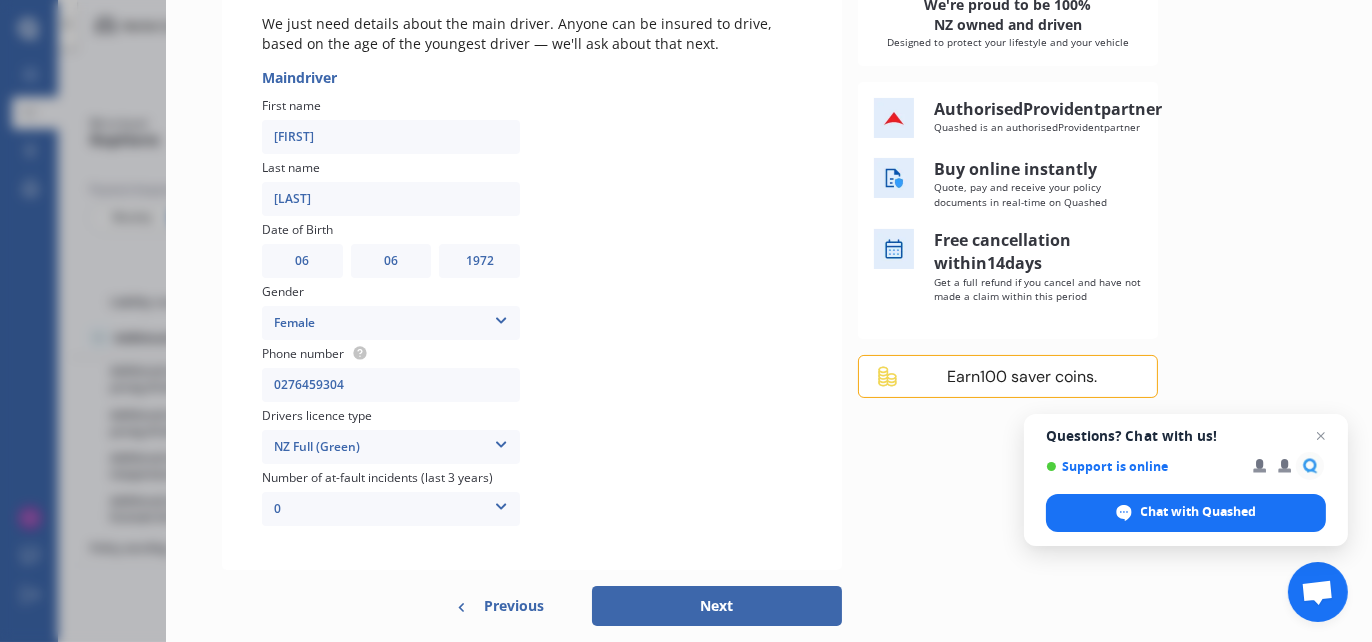 click at bounding box center [673, 299] 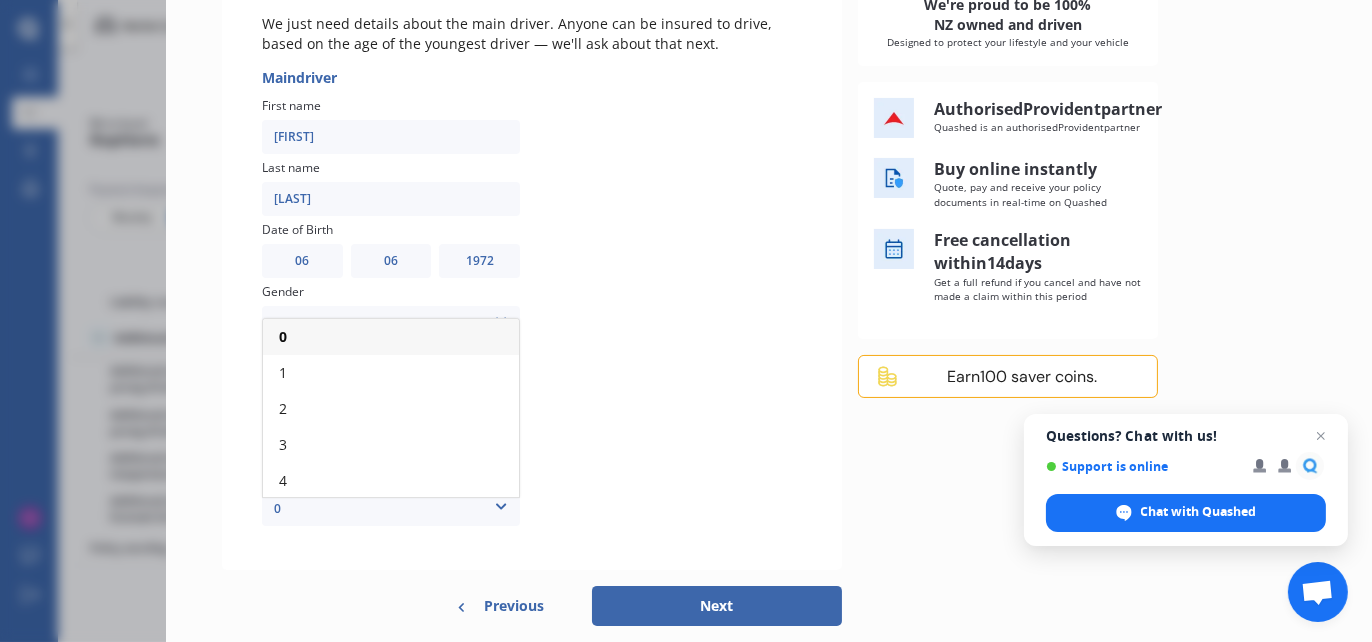 click at bounding box center [501, 503] 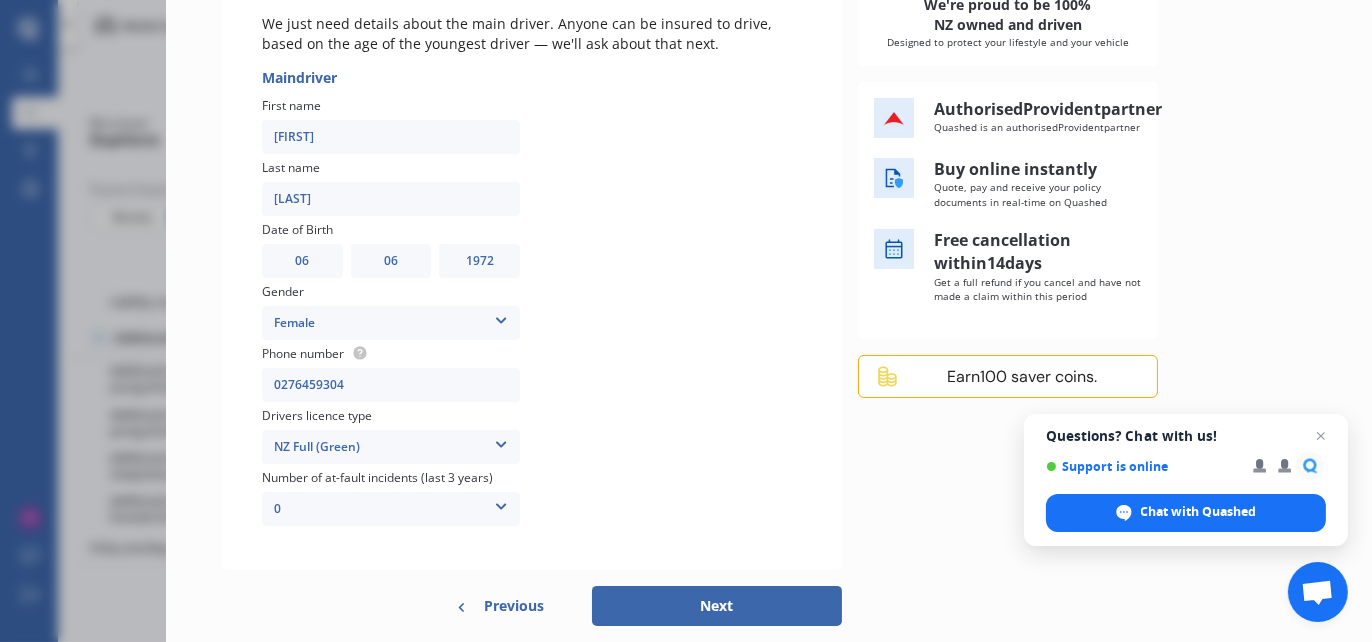 click on "Next" at bounding box center (717, 606) 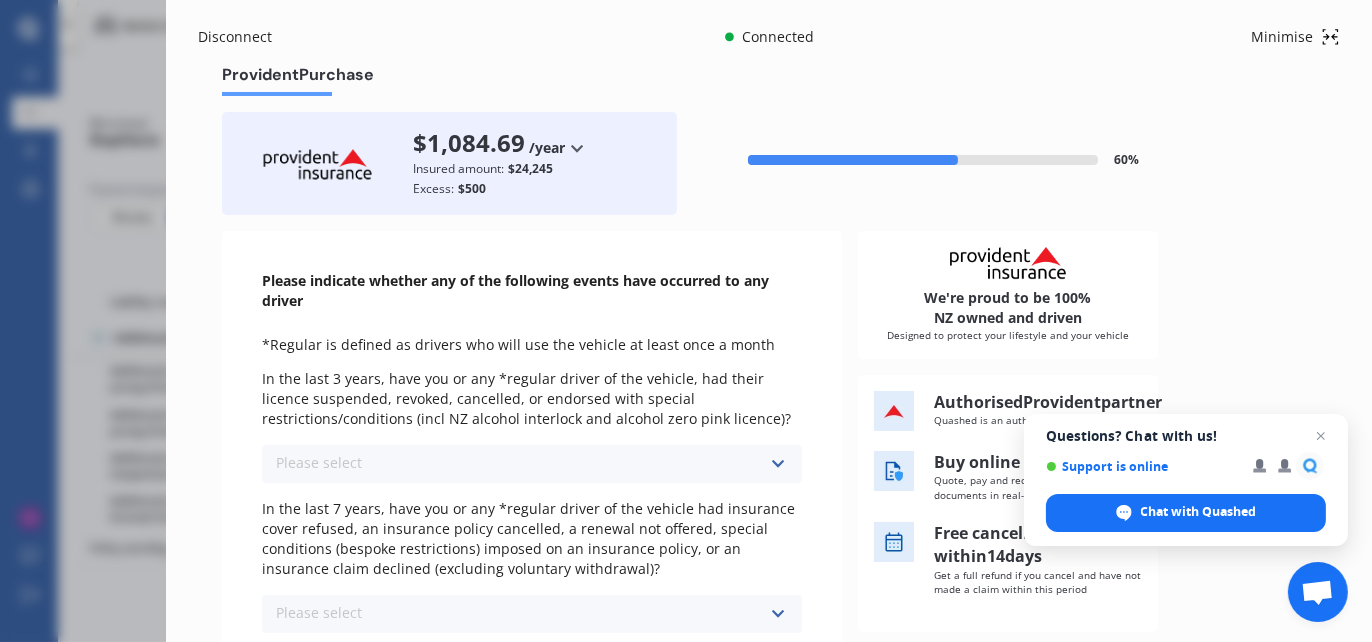 scroll, scrollTop: 0, scrollLeft: 0, axis: both 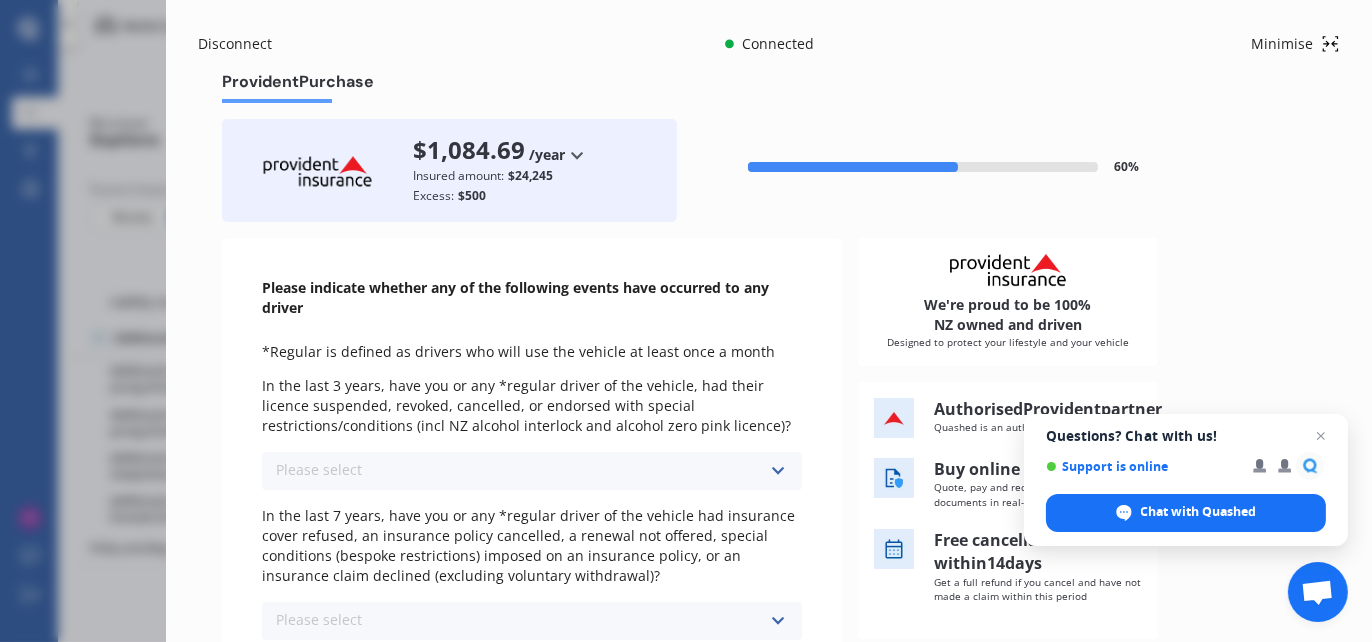 click at bounding box center (777, 471) 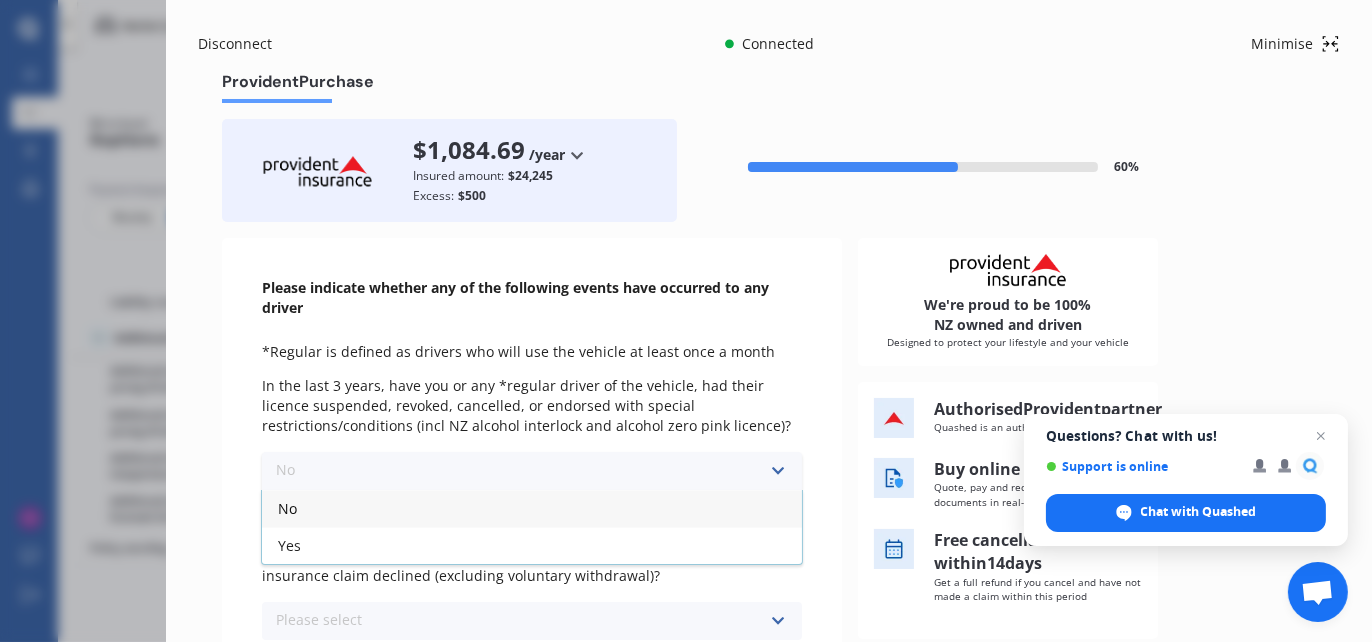 click on "No" at bounding box center (532, 508) 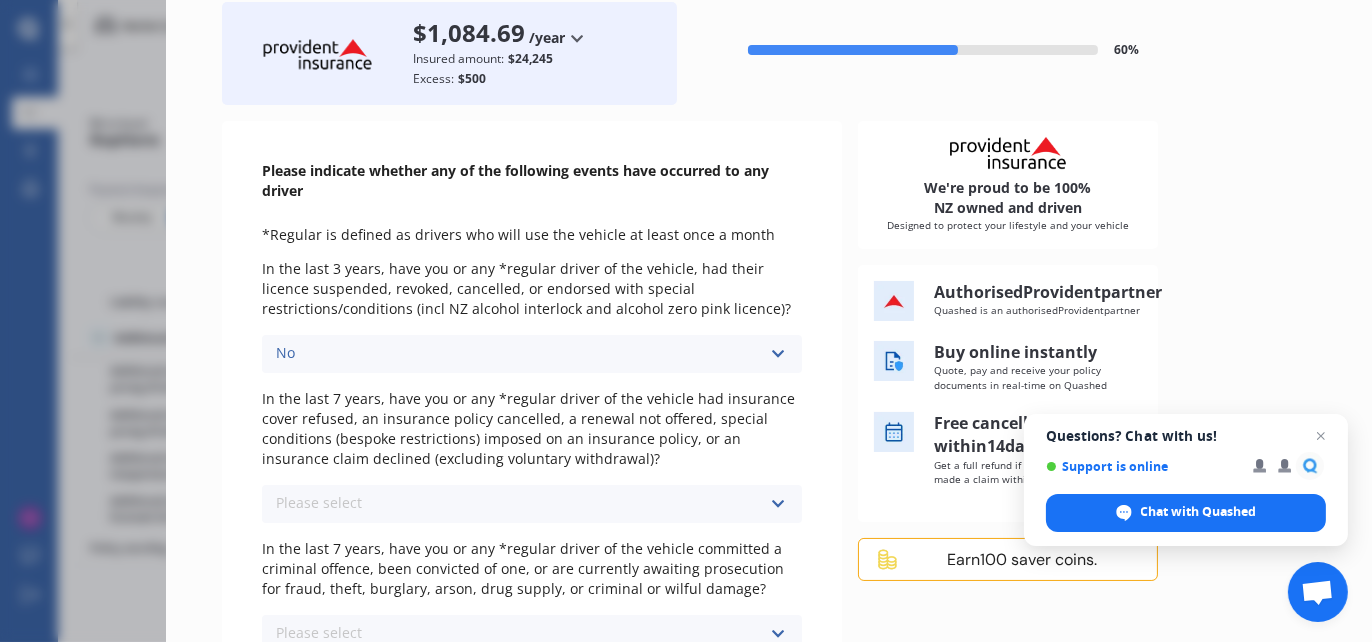 scroll, scrollTop: 200, scrollLeft: 0, axis: vertical 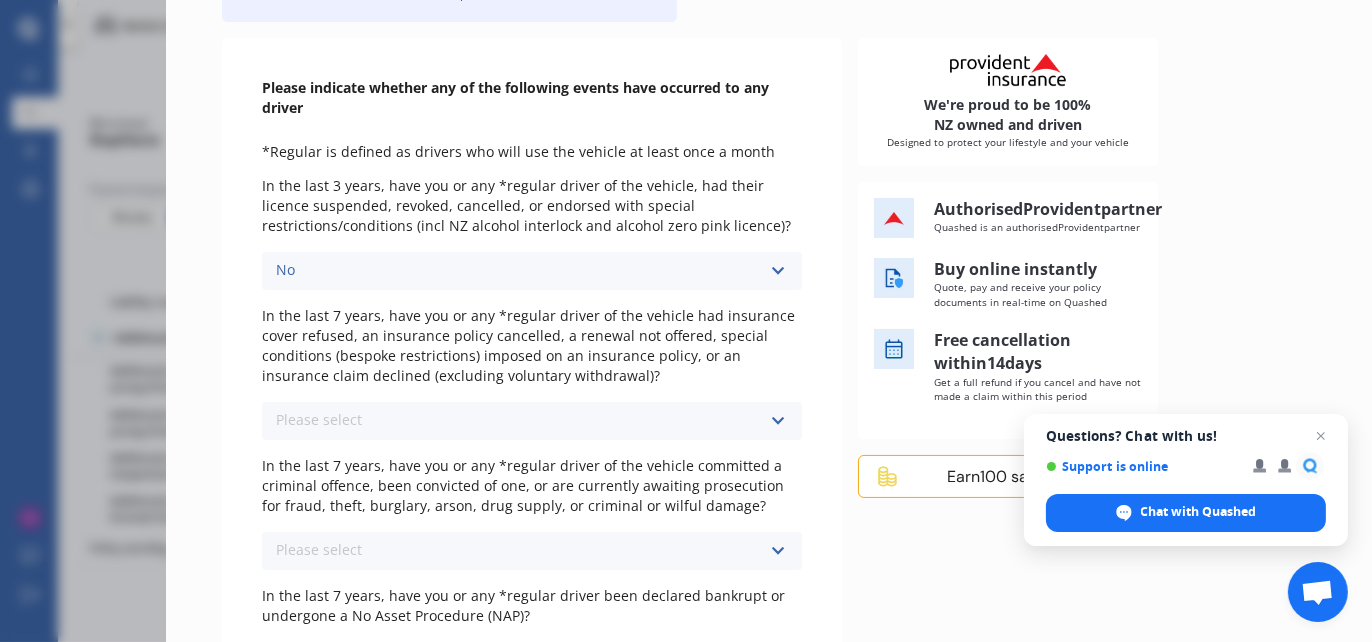 click at bounding box center [777, 421] 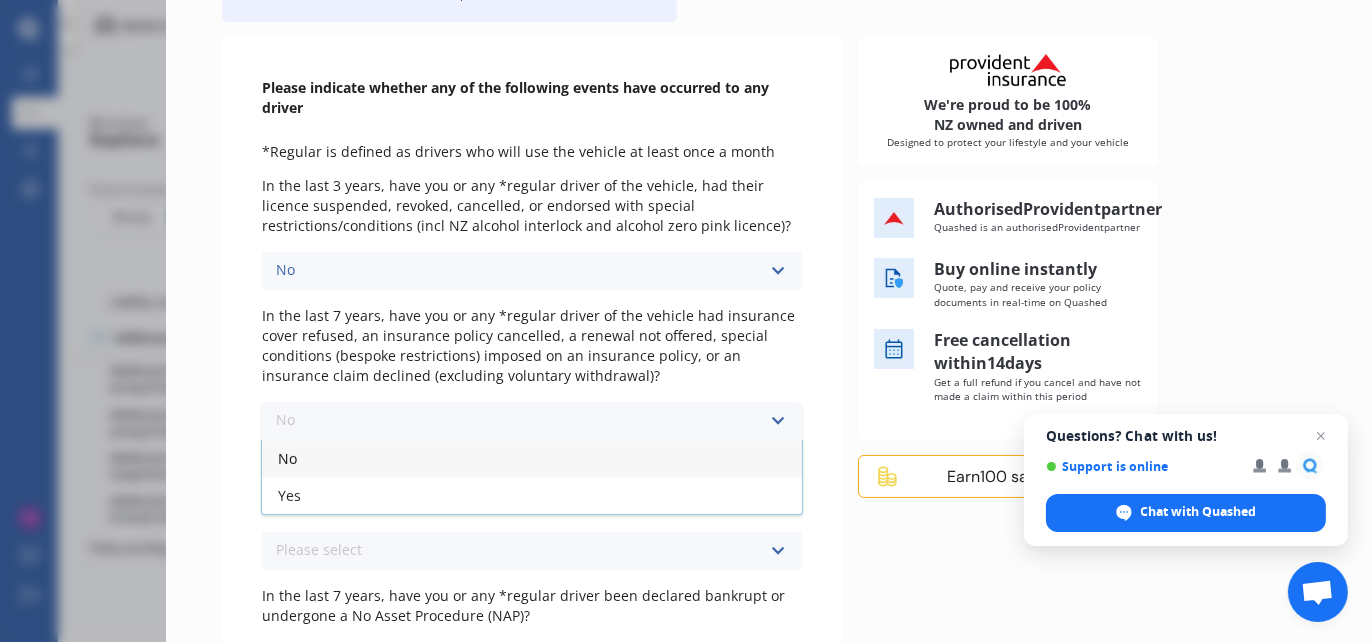 click on "No" at bounding box center (532, 458) 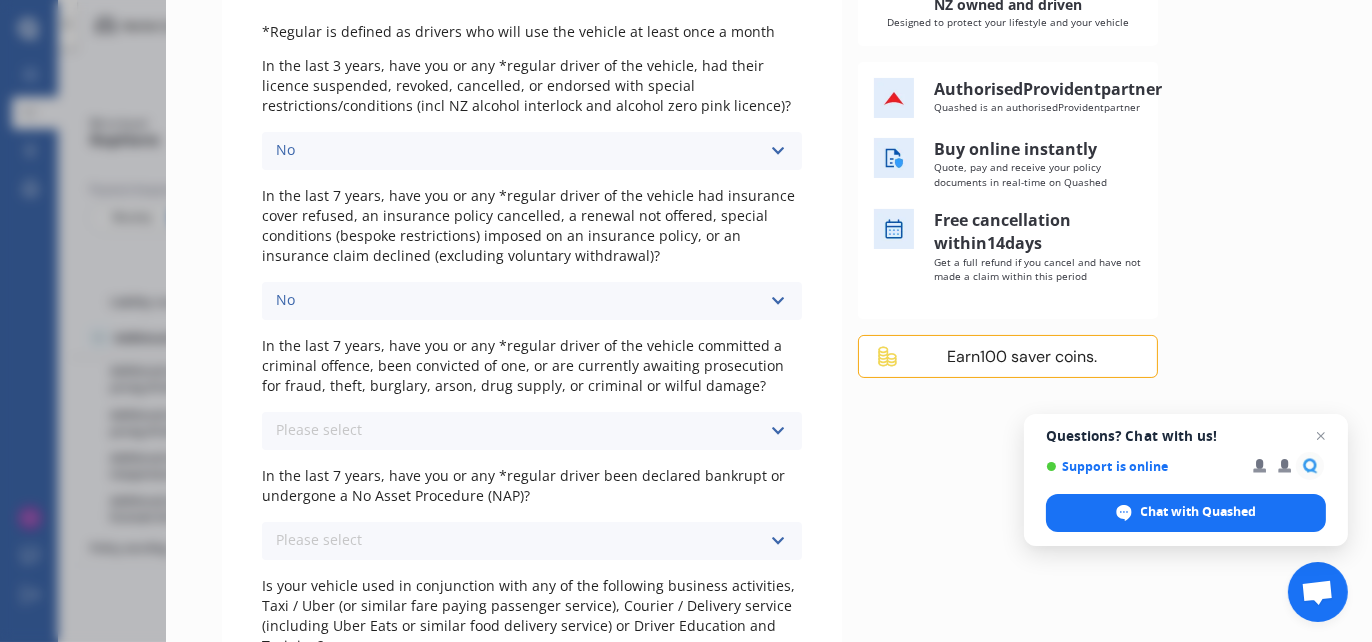 scroll, scrollTop: 400, scrollLeft: 0, axis: vertical 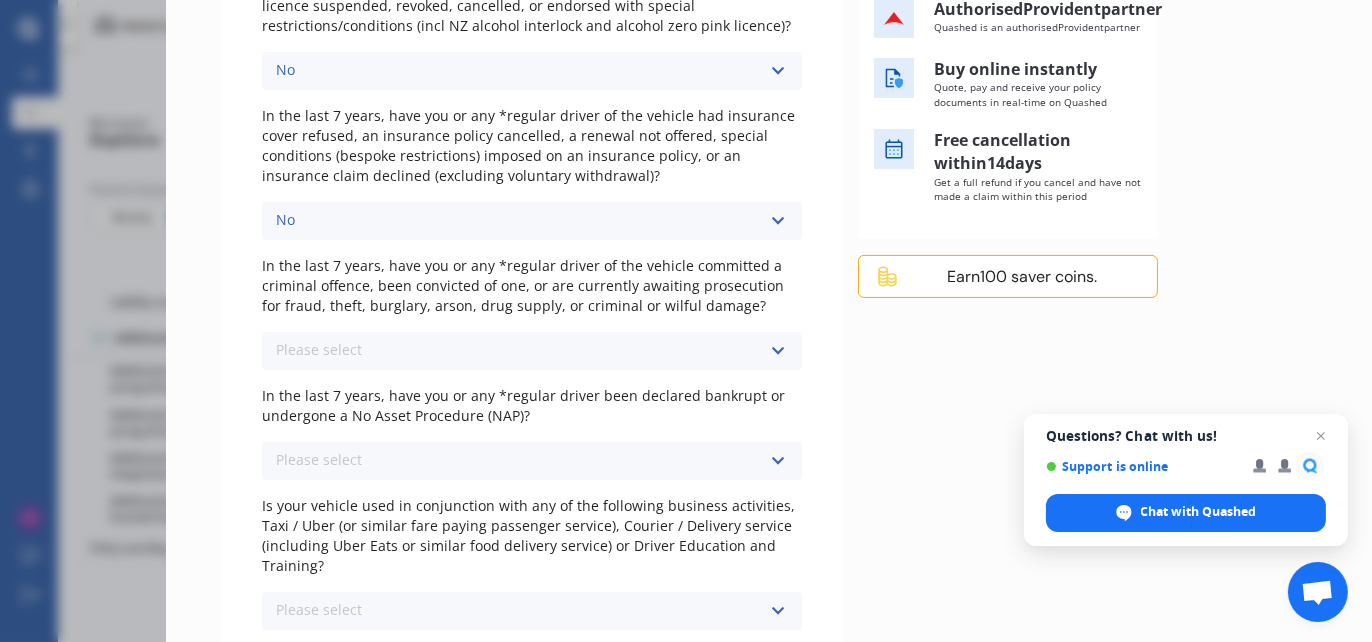 click at bounding box center [777, 351] 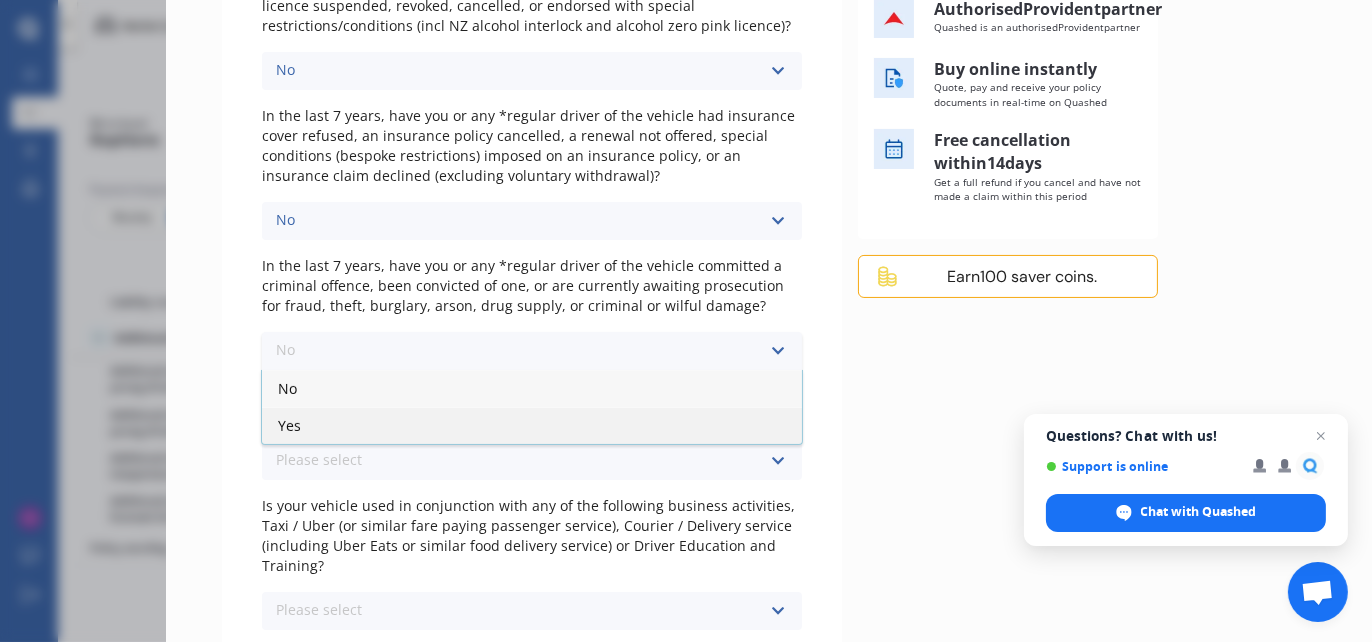 click on "Yes" at bounding box center (532, 425) 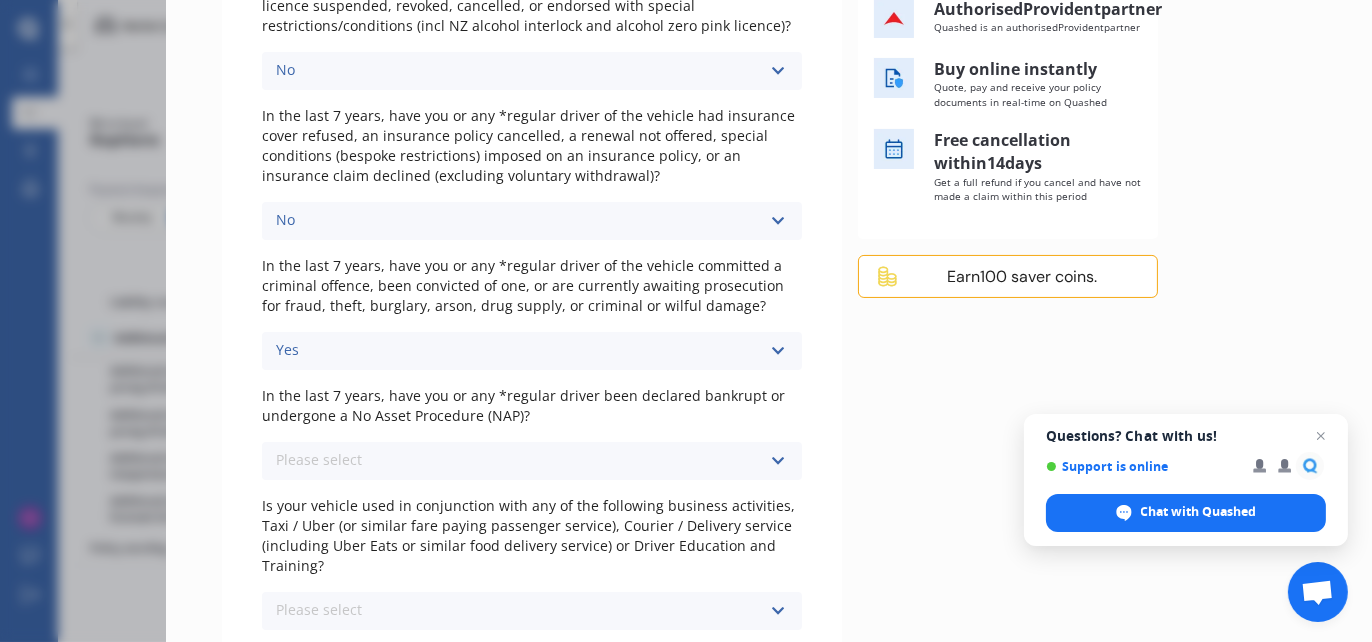 click at bounding box center (777, 461) 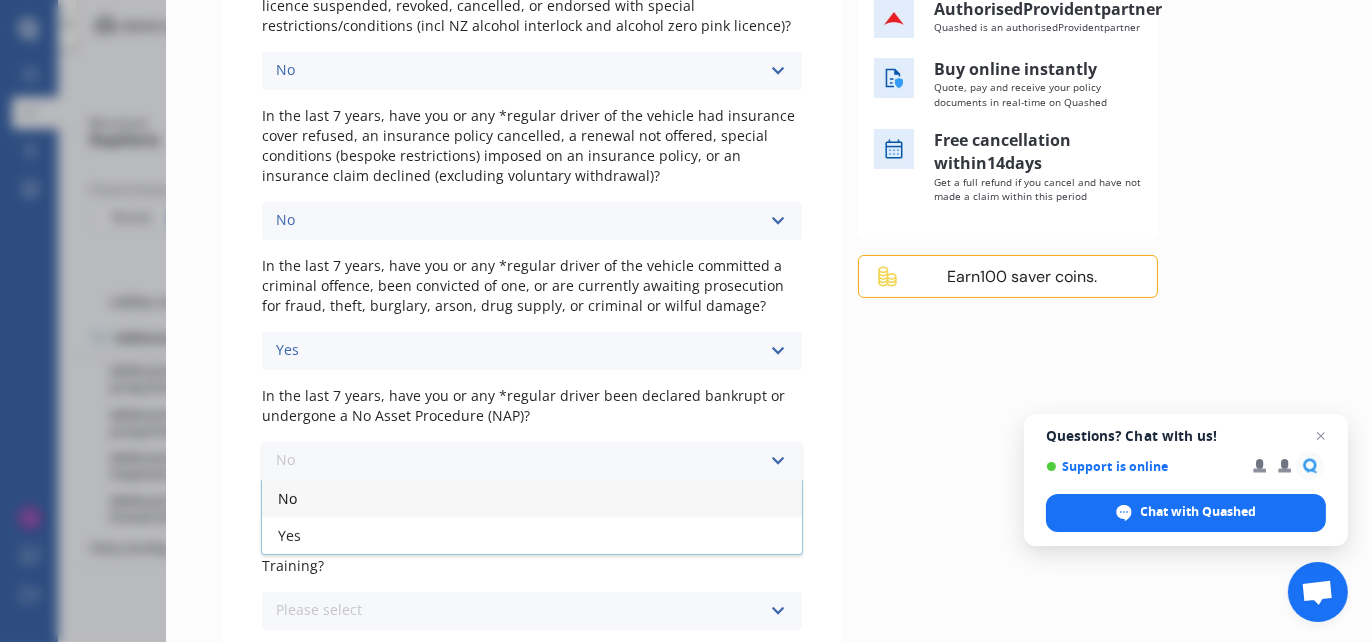 click on "No" at bounding box center (532, 498) 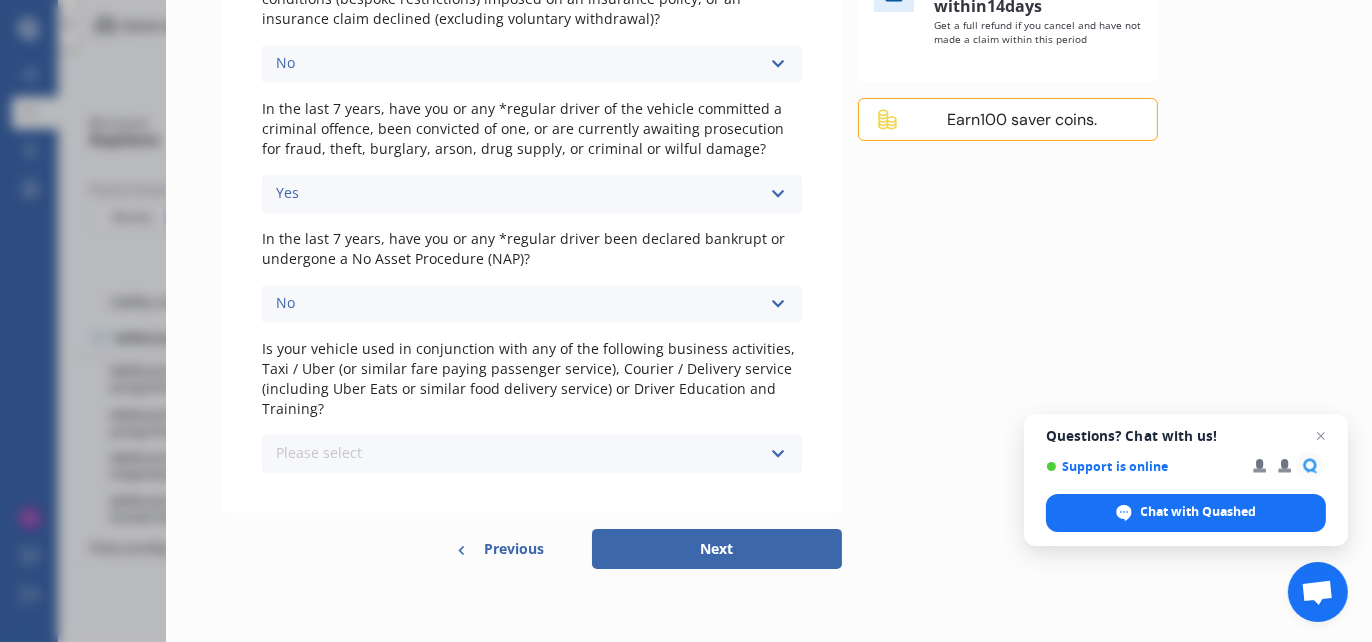 scroll, scrollTop: 563, scrollLeft: 0, axis: vertical 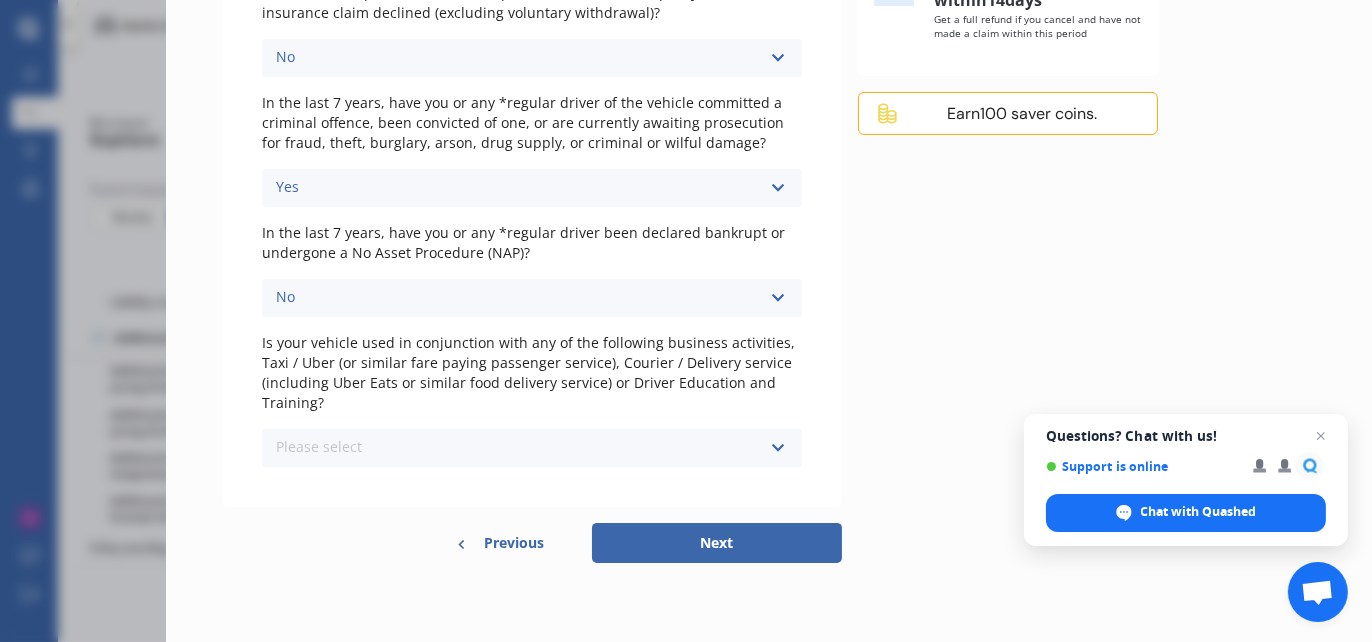 click at bounding box center (777, 448) 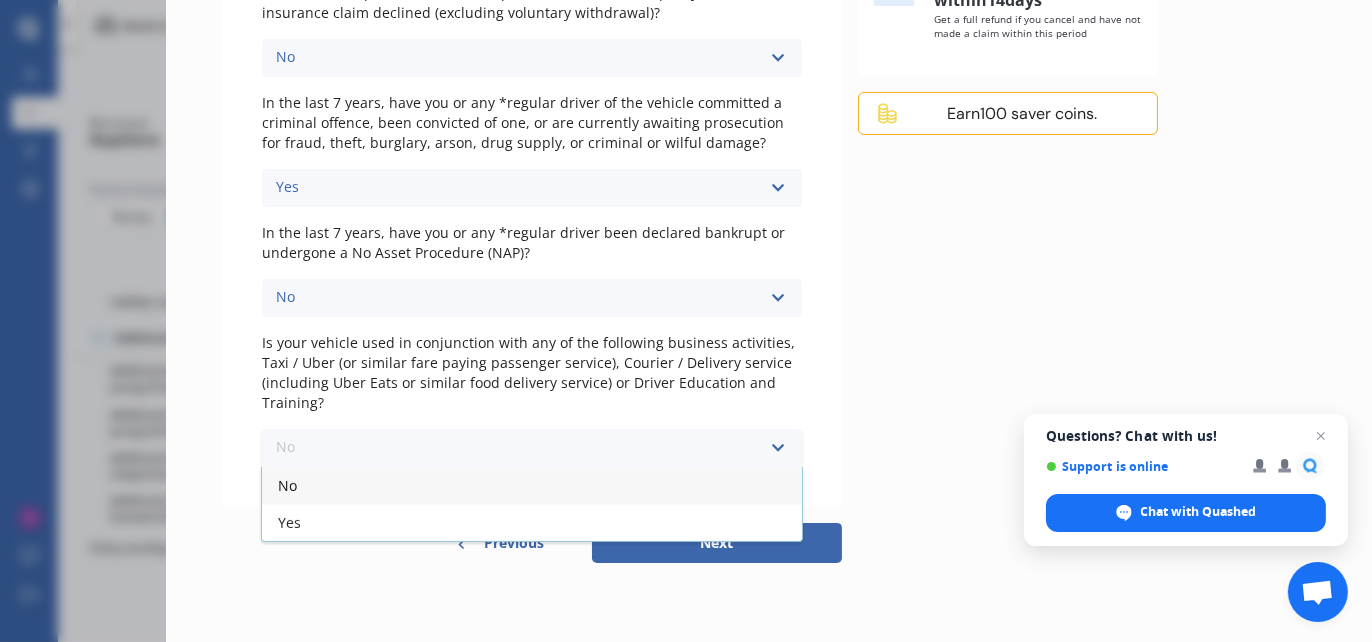 click on "No" at bounding box center [532, 485] 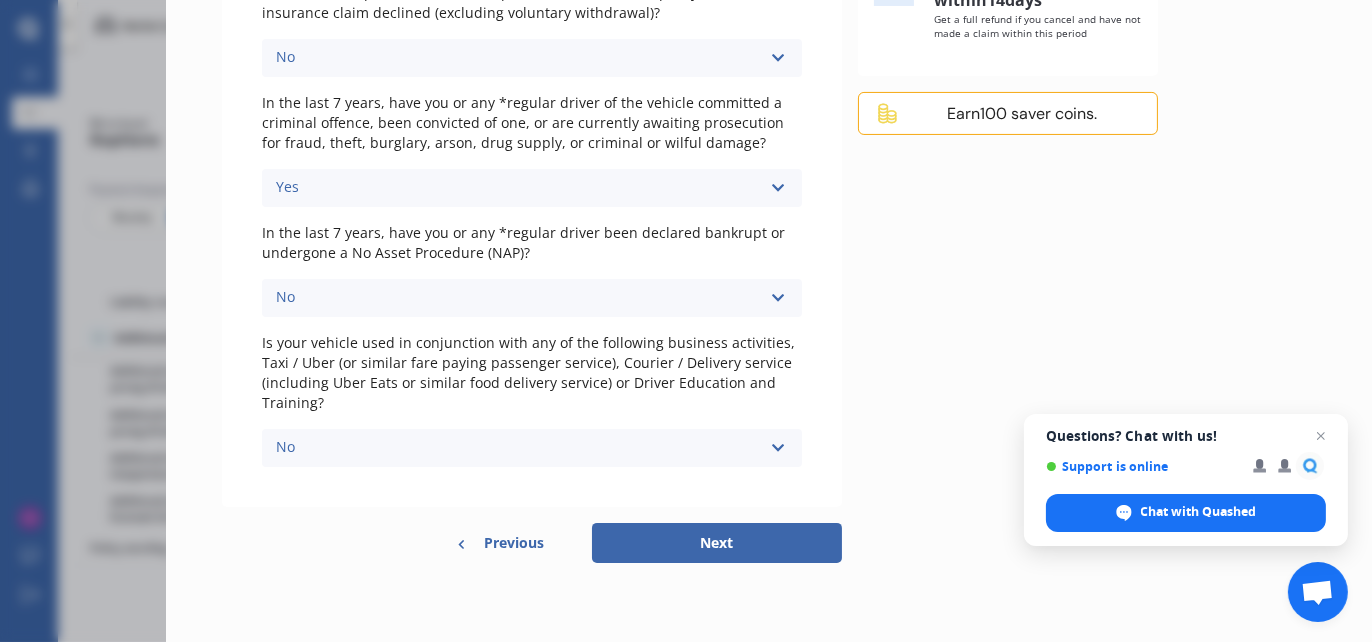 click on "Next" at bounding box center [717, 543] 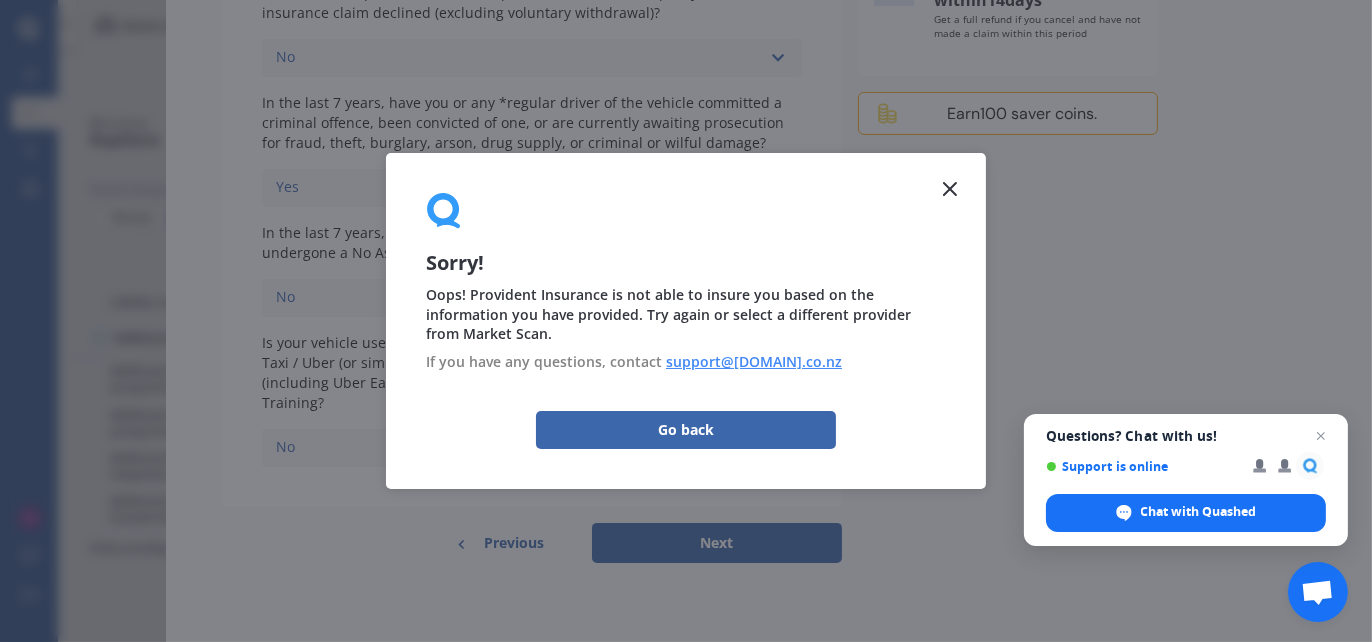 scroll, scrollTop: 0, scrollLeft: 0, axis: both 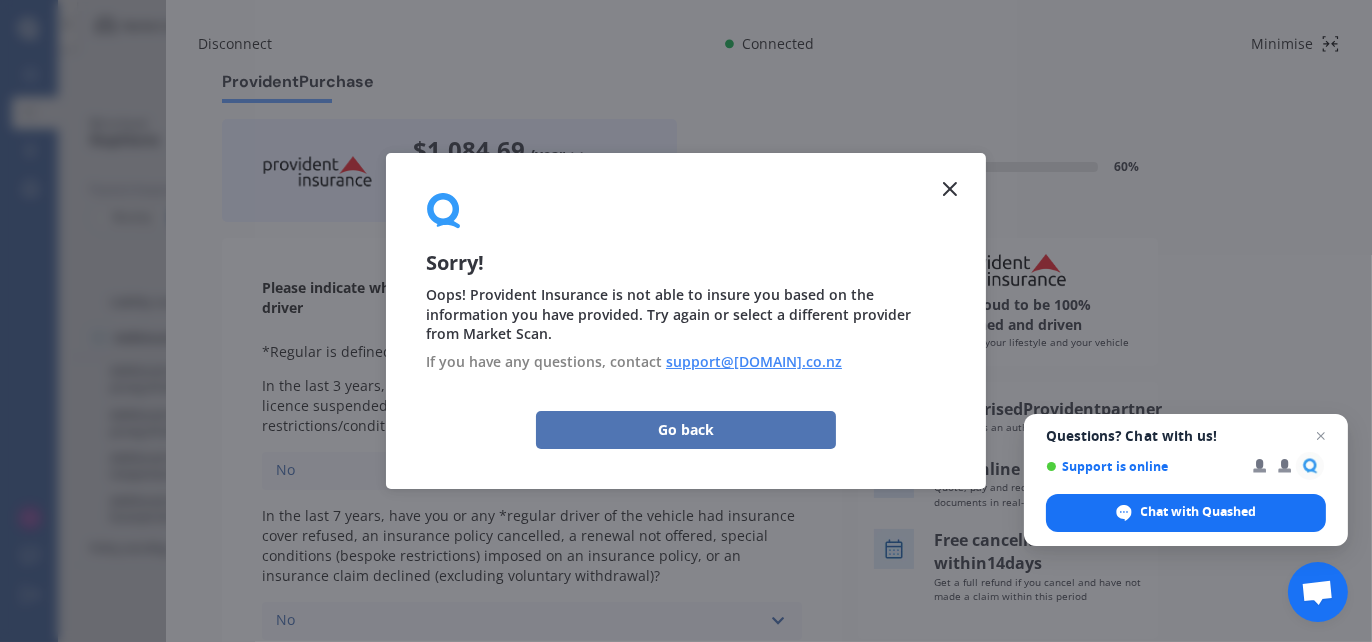 click on "Go back" at bounding box center [686, 430] 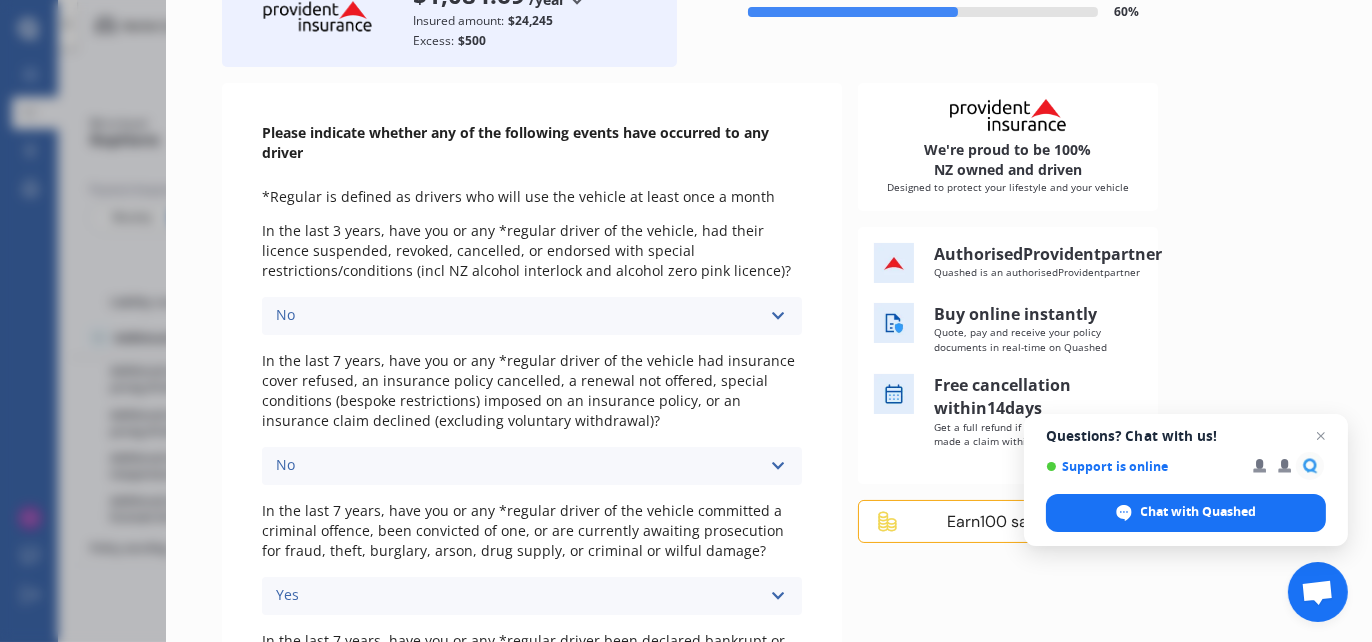 scroll, scrollTop: 300, scrollLeft: 0, axis: vertical 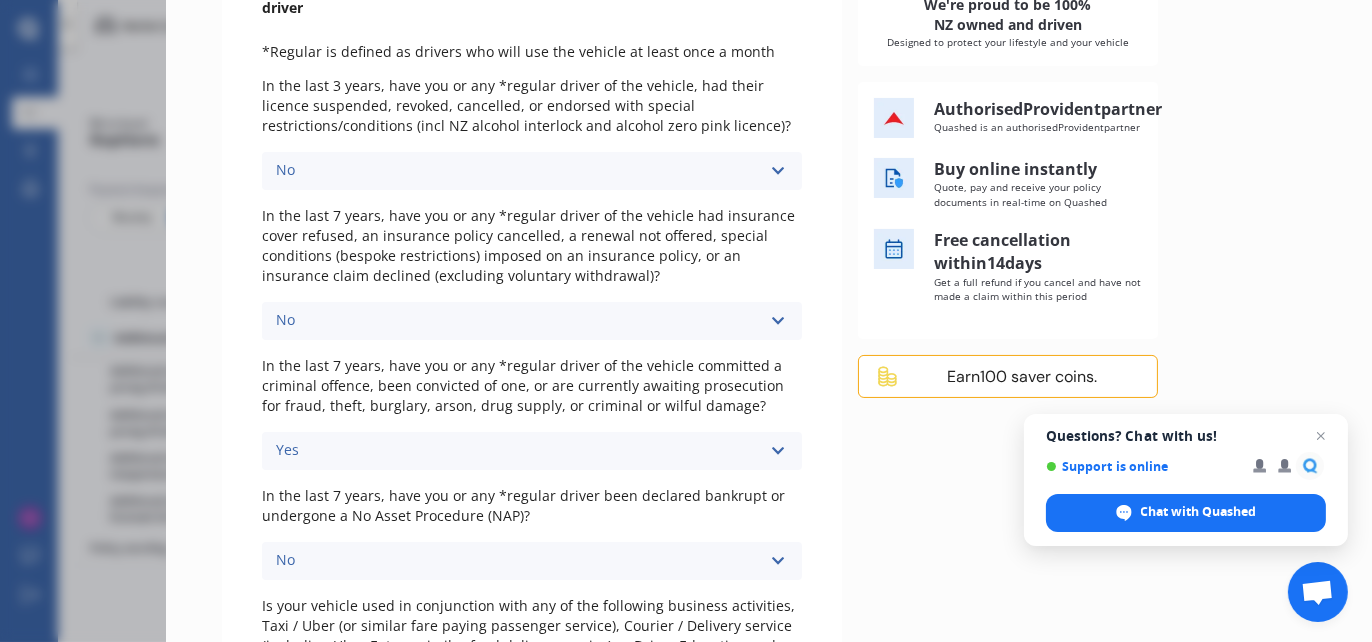 click on "Yes No Yes" at bounding box center [532, 451] 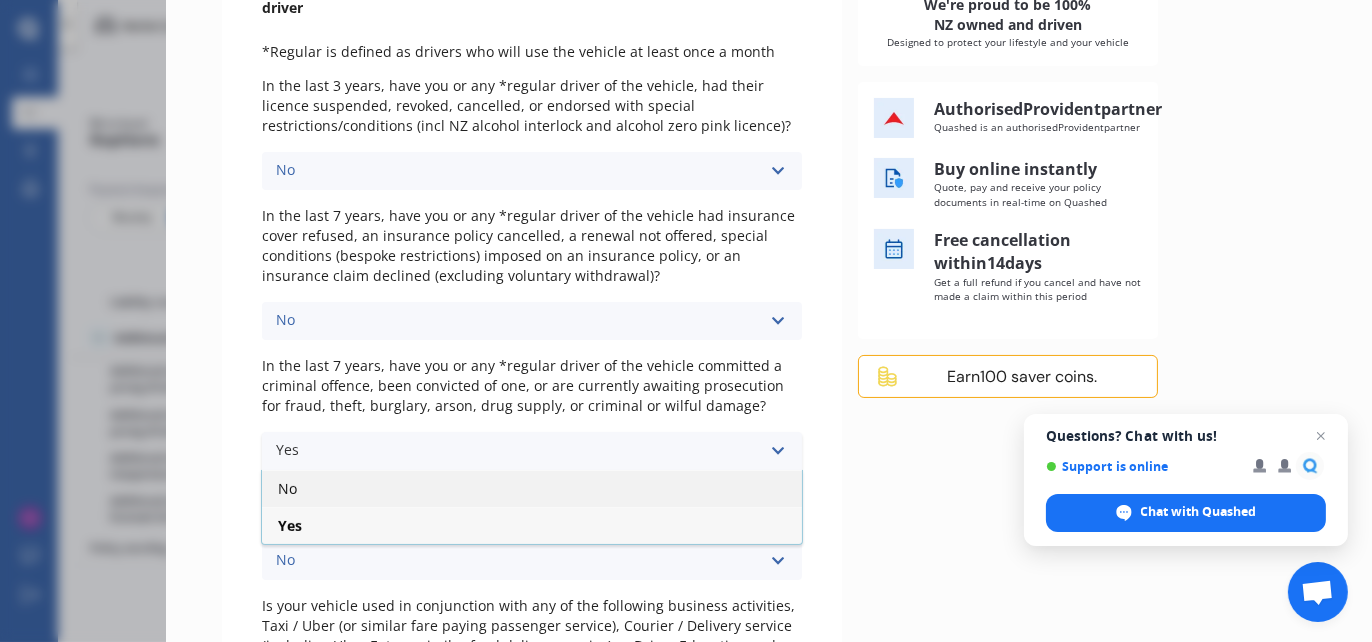 click on "No" at bounding box center (532, 488) 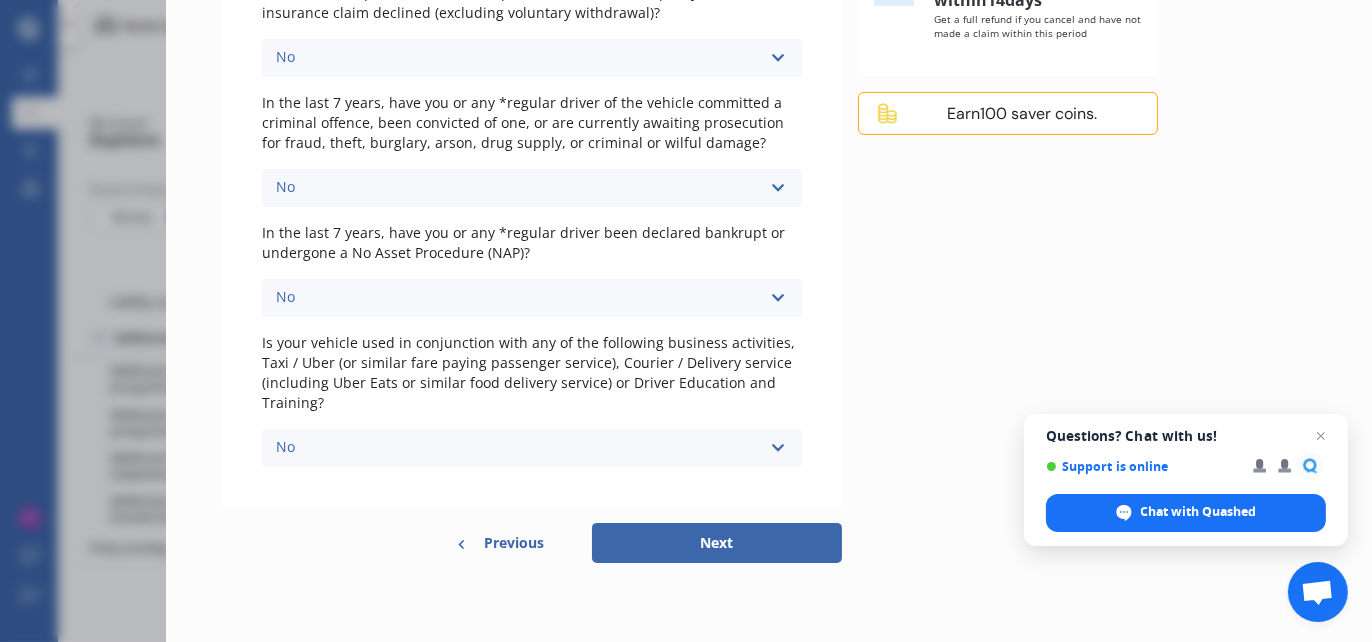 click on "Next" at bounding box center [717, 543] 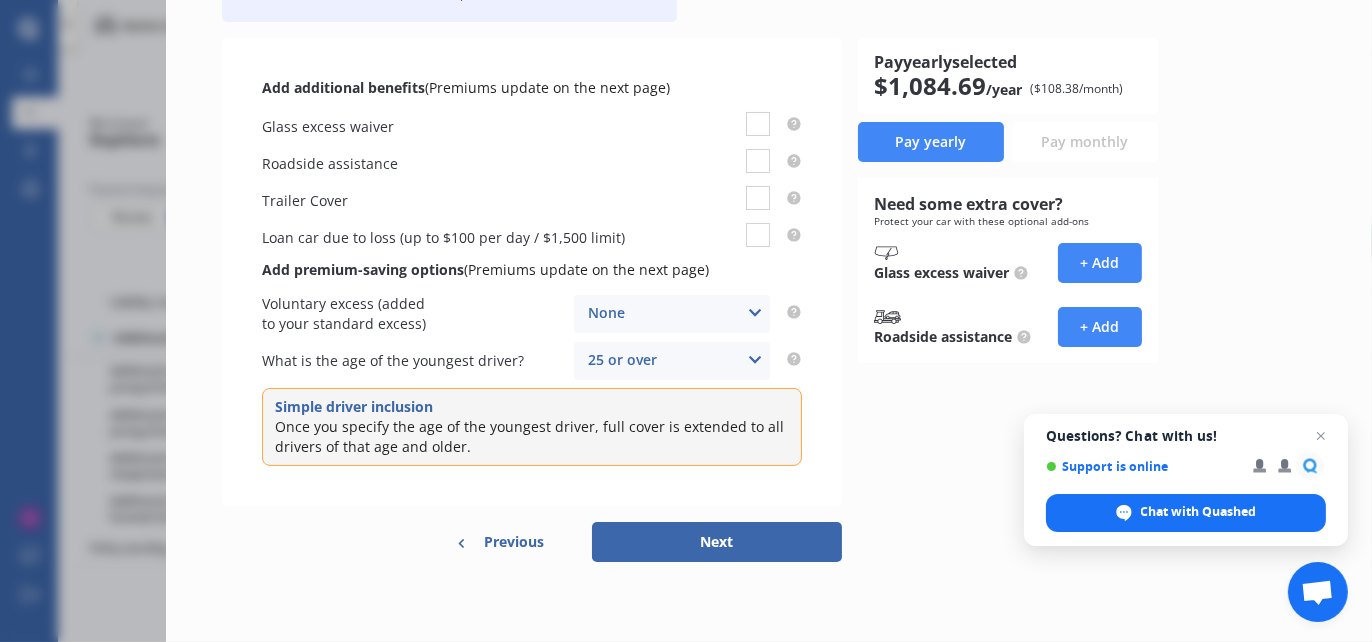 scroll, scrollTop: 0, scrollLeft: 0, axis: both 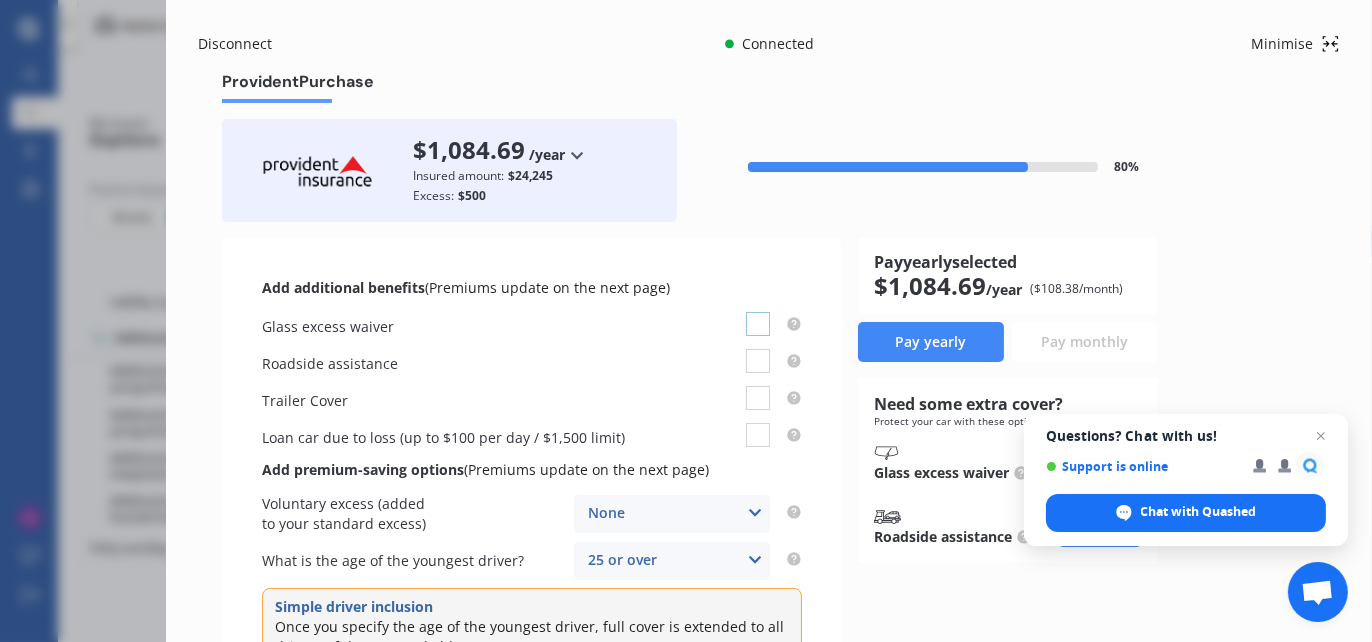 click at bounding box center (758, 312) 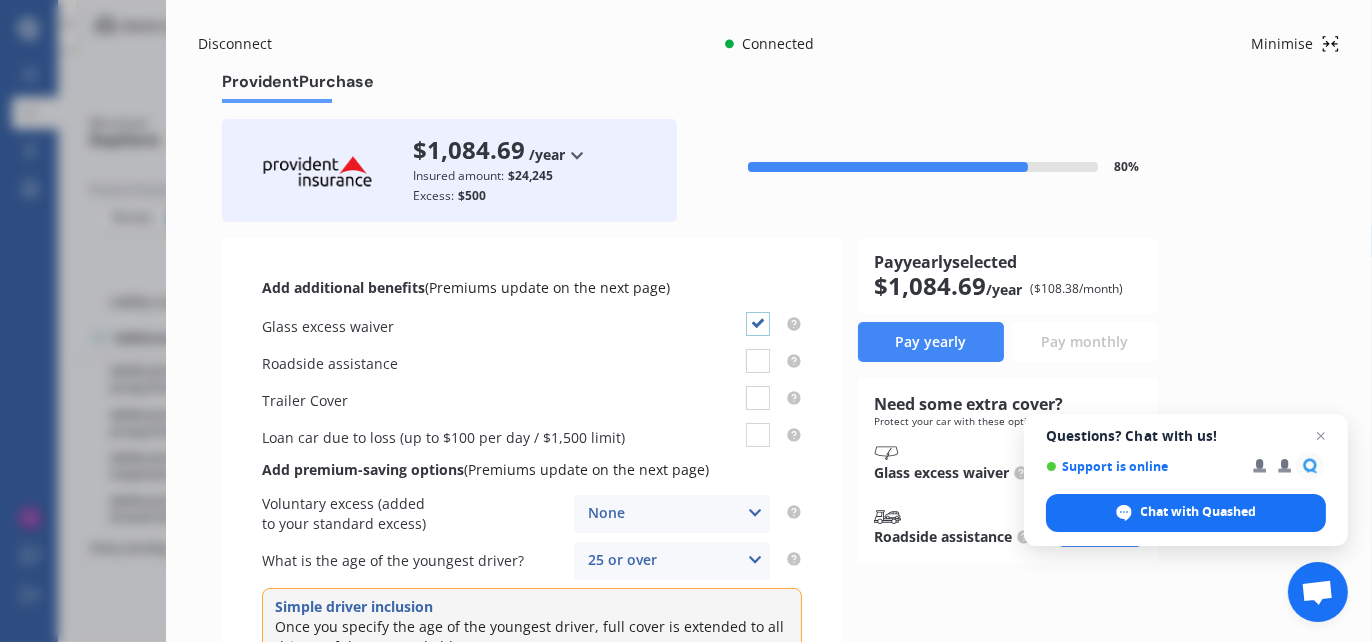 checkbox on "true" 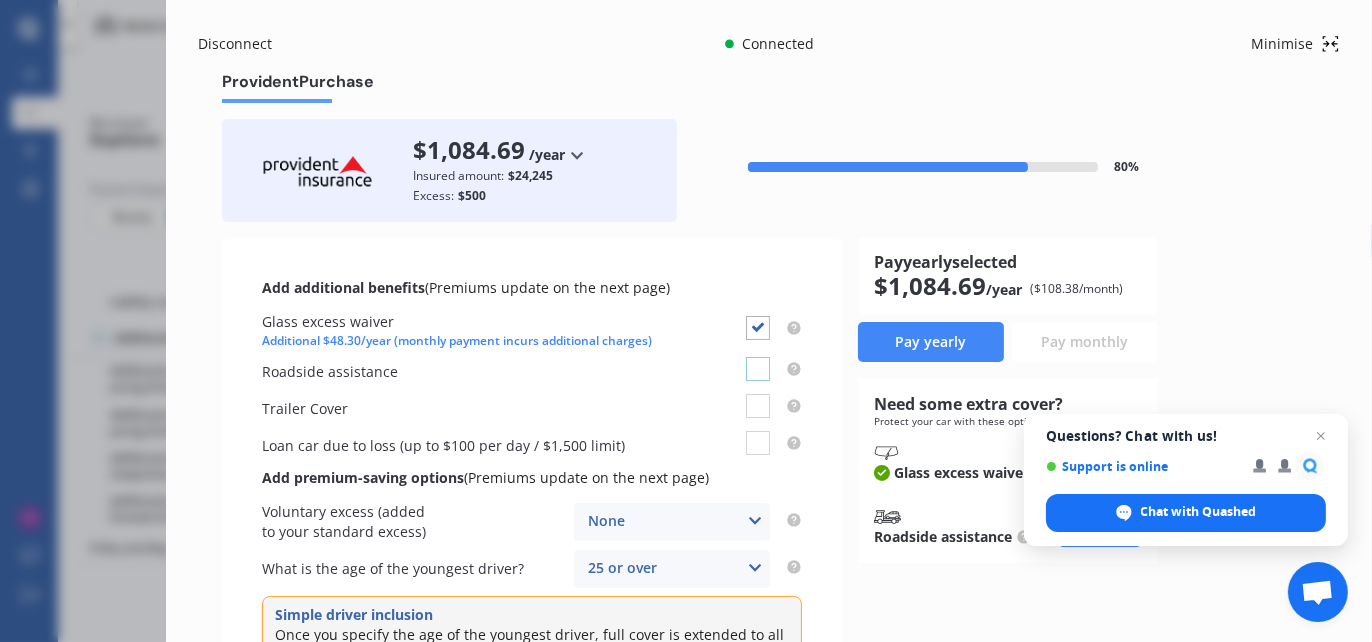 click at bounding box center (758, 357) 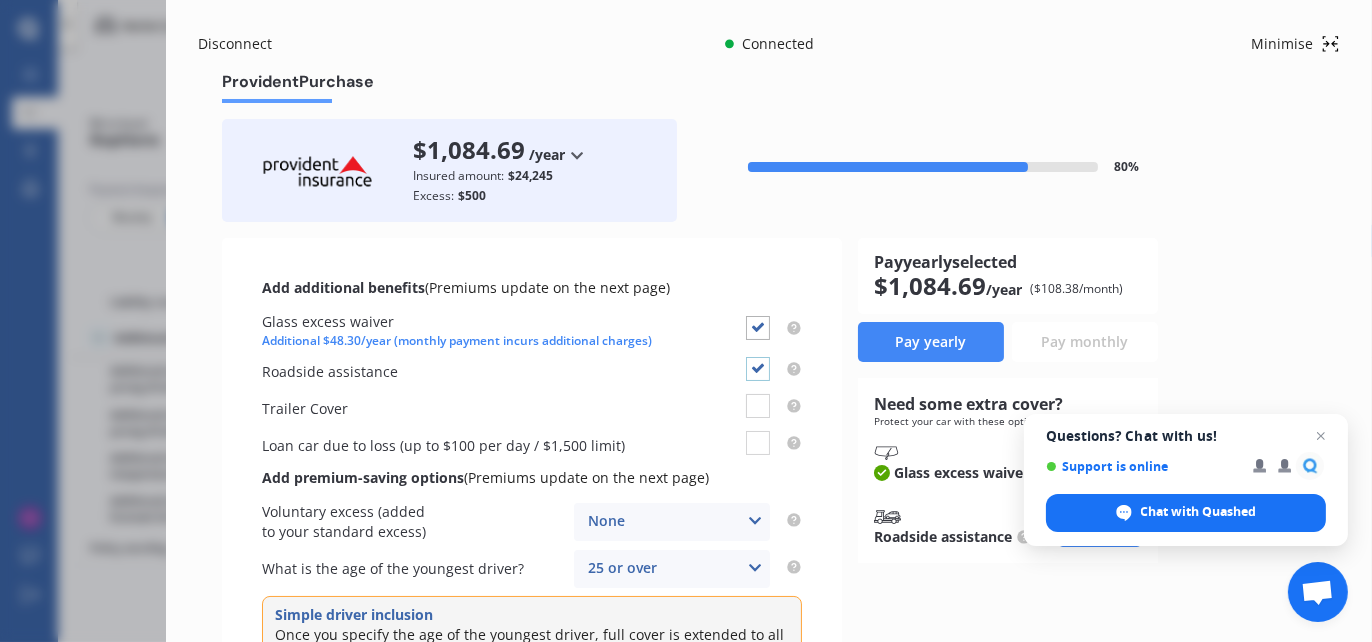 checkbox on "true" 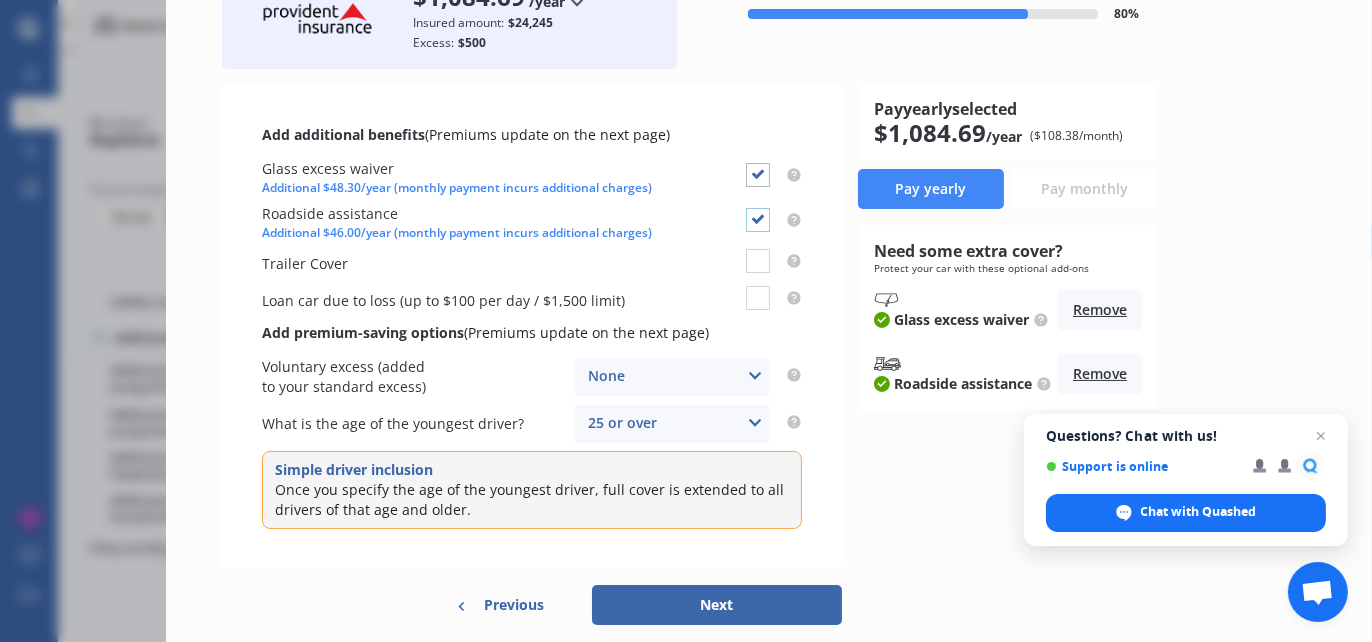 scroll, scrollTop: 215, scrollLeft: 0, axis: vertical 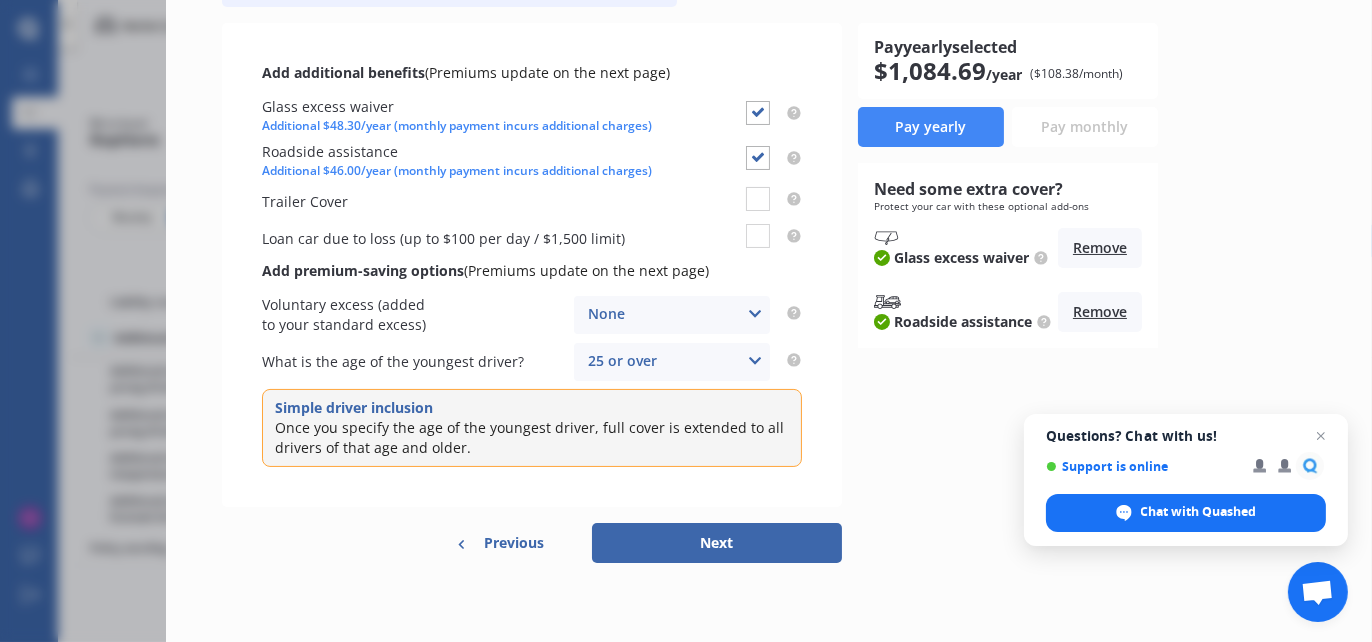 click on "Next" at bounding box center (717, 543) 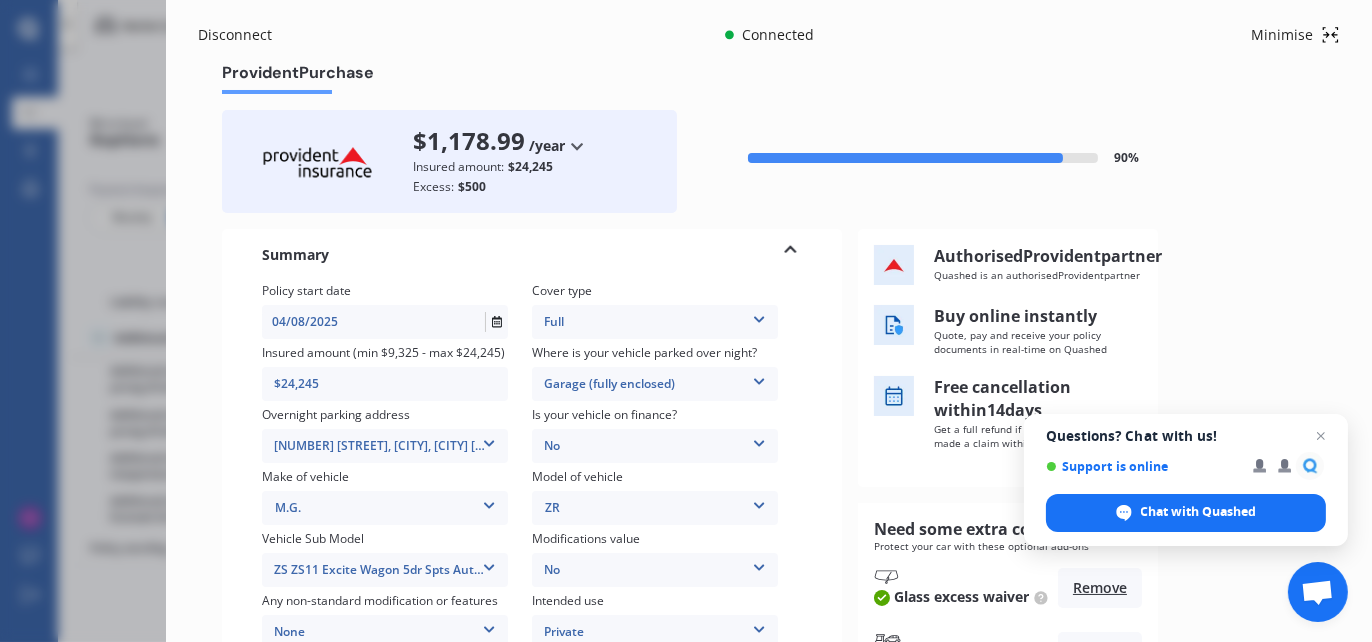 scroll, scrollTop: 0, scrollLeft: 0, axis: both 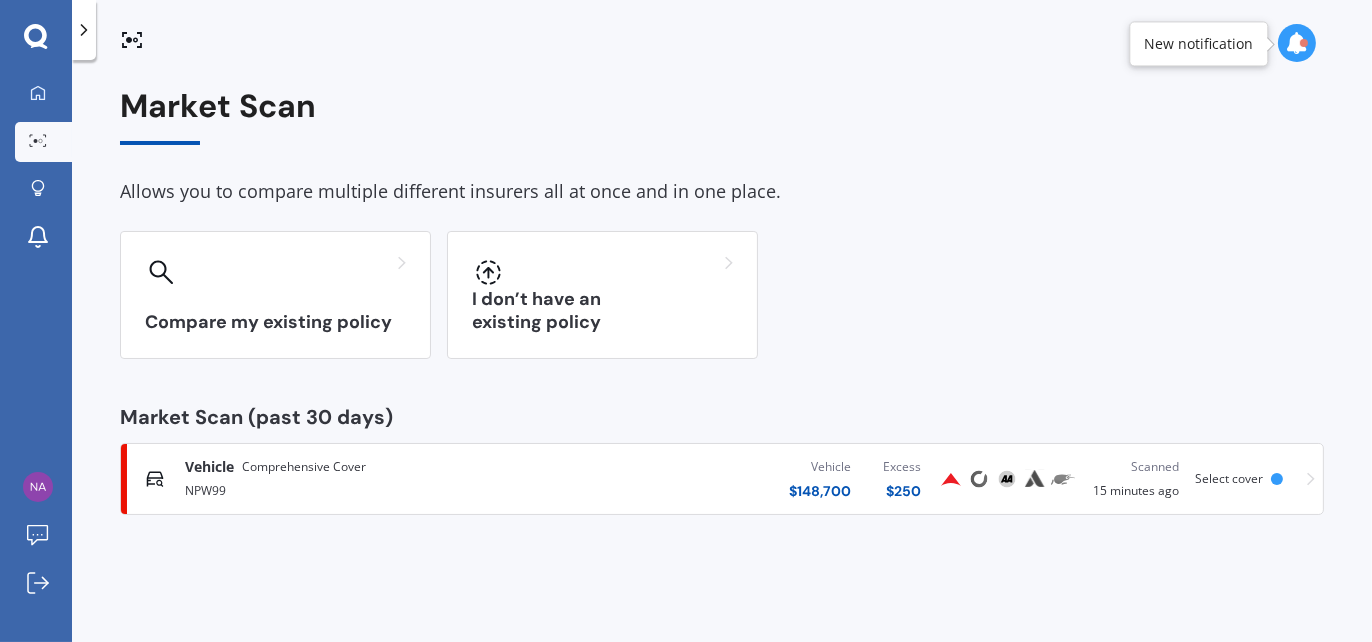 click on "Vehicle" at bounding box center [209, 467] 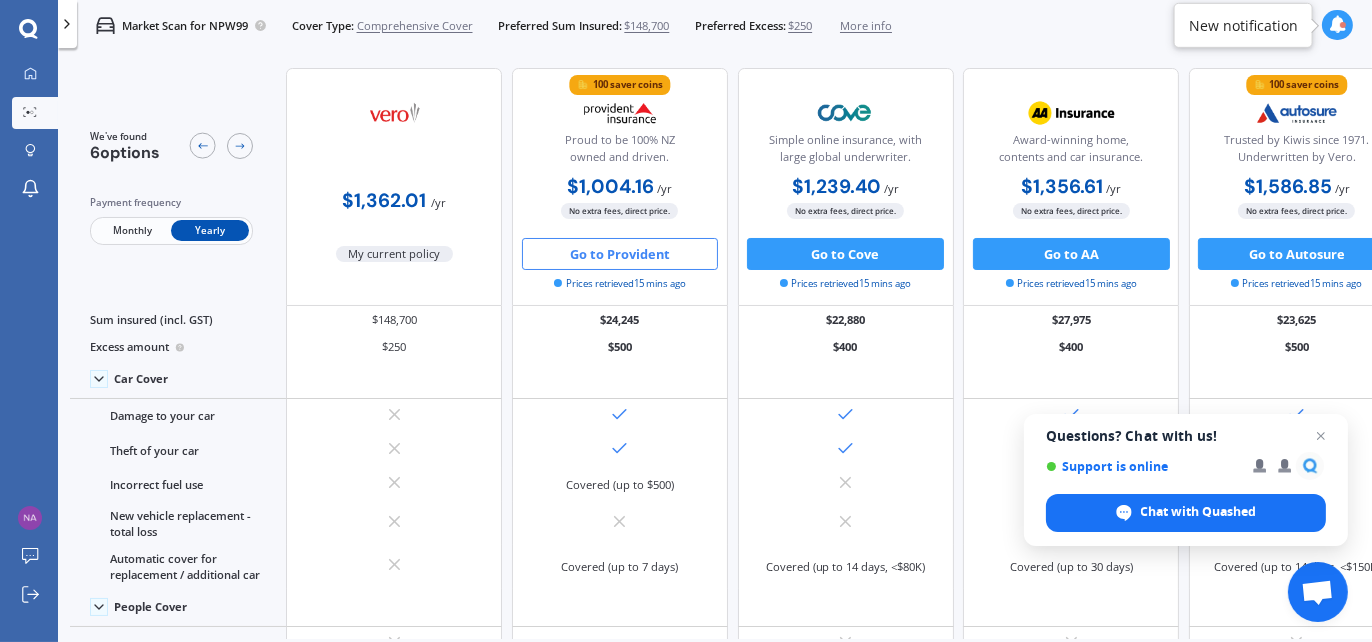 click on "Go to Provident" at bounding box center (620, 254) 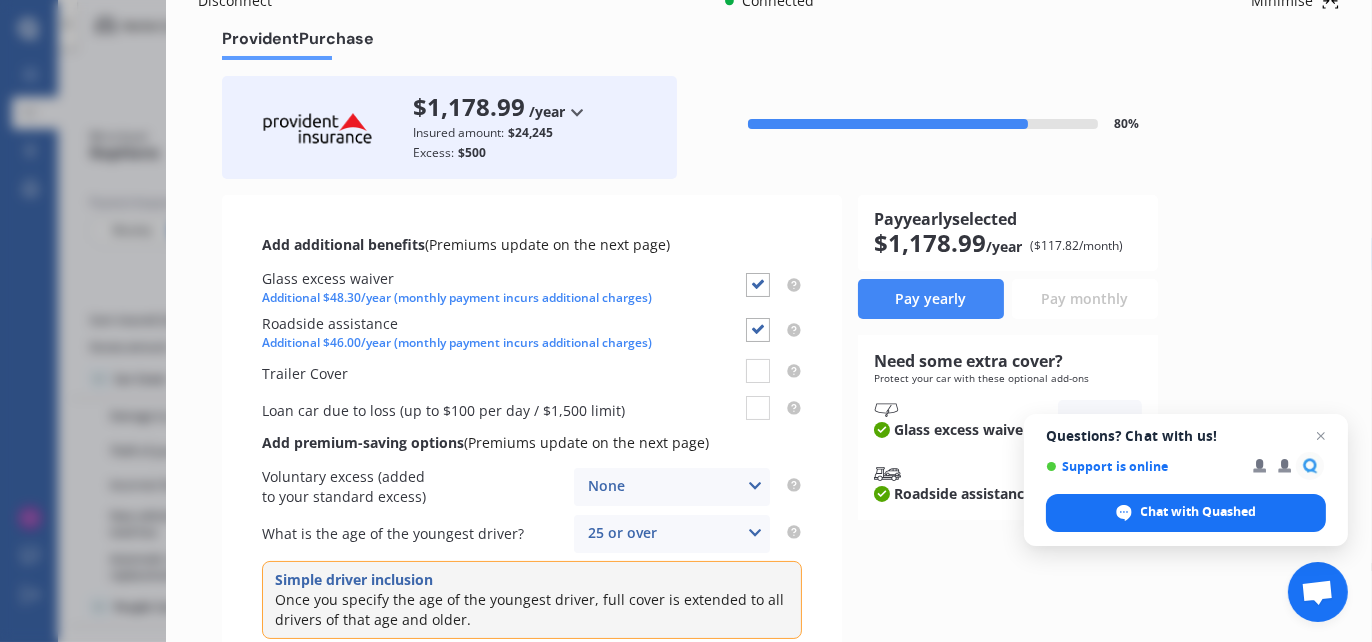 scroll, scrollTop: 0, scrollLeft: 0, axis: both 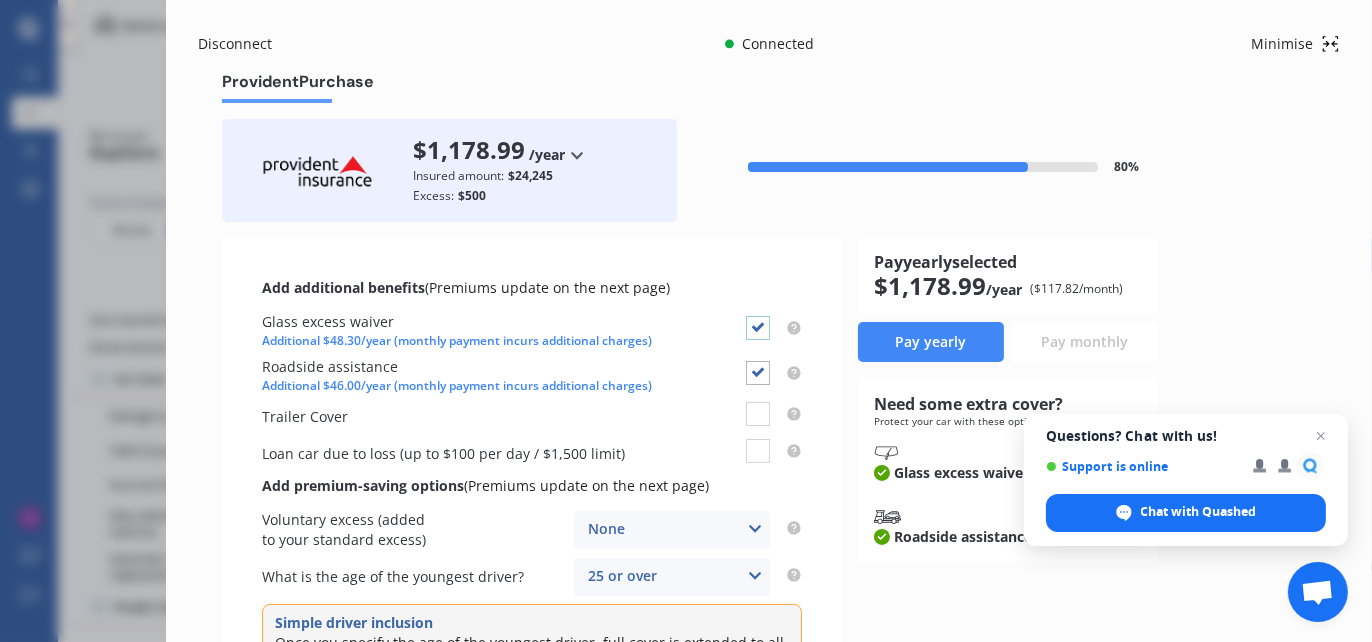 click at bounding box center (758, 316) 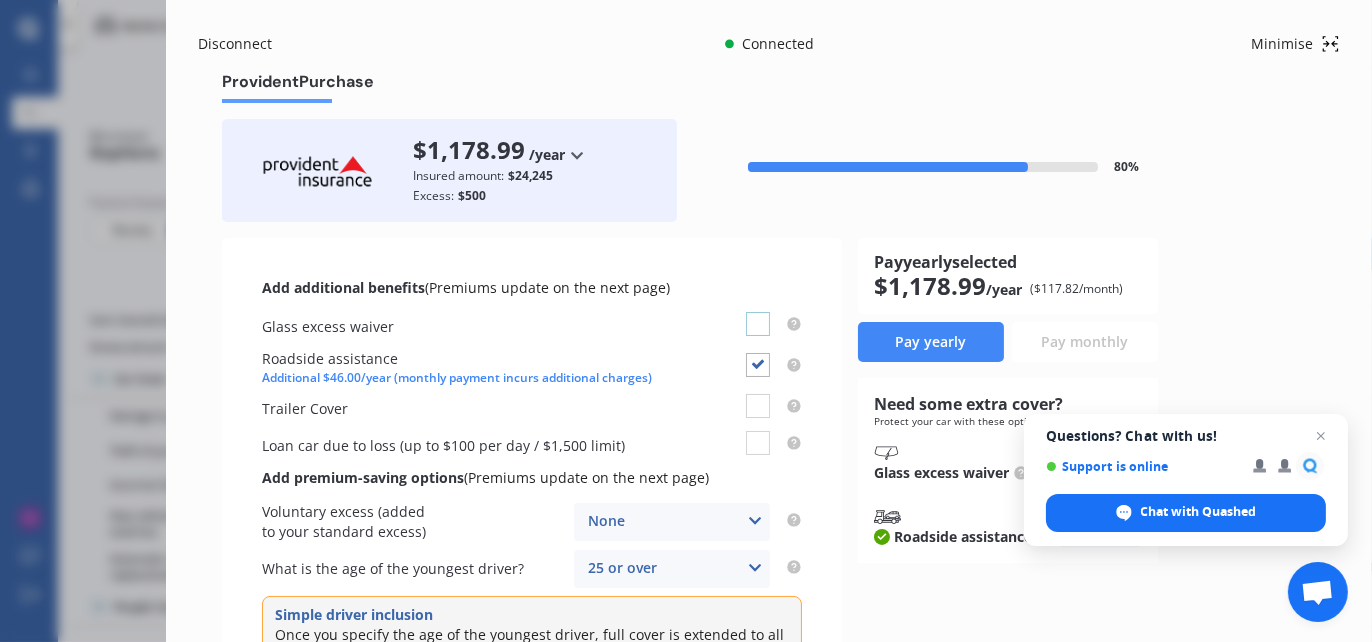 click at bounding box center [758, 312] 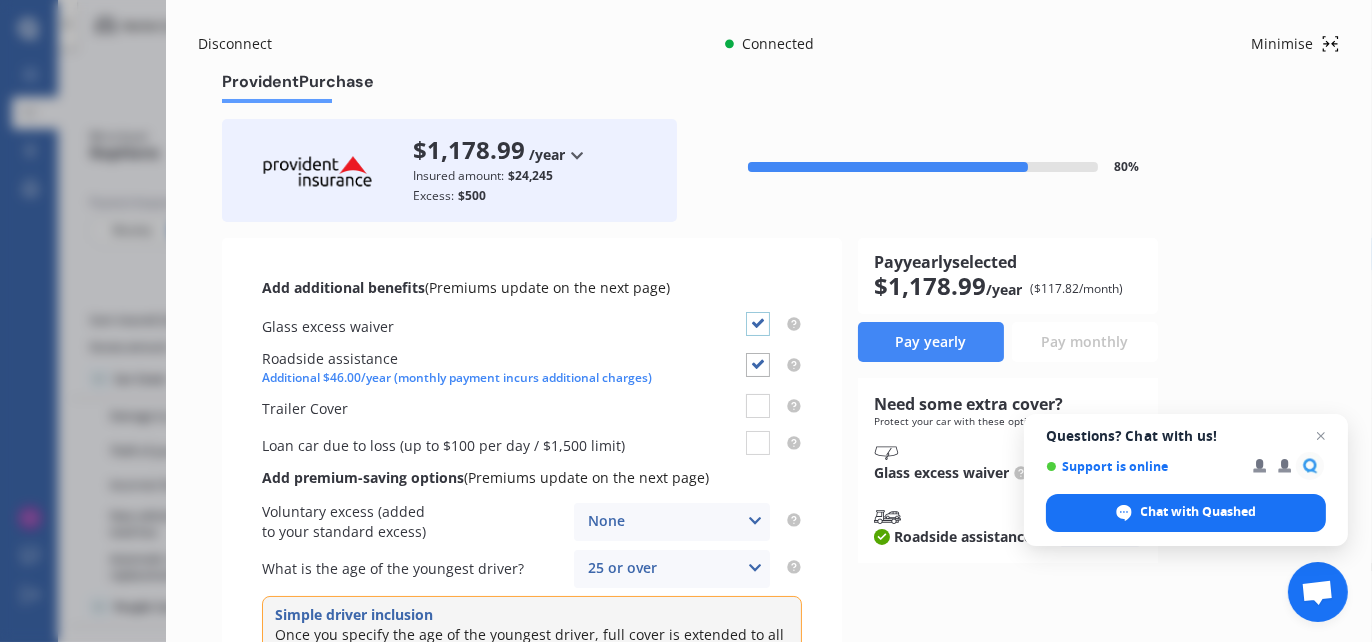 checkbox on "true" 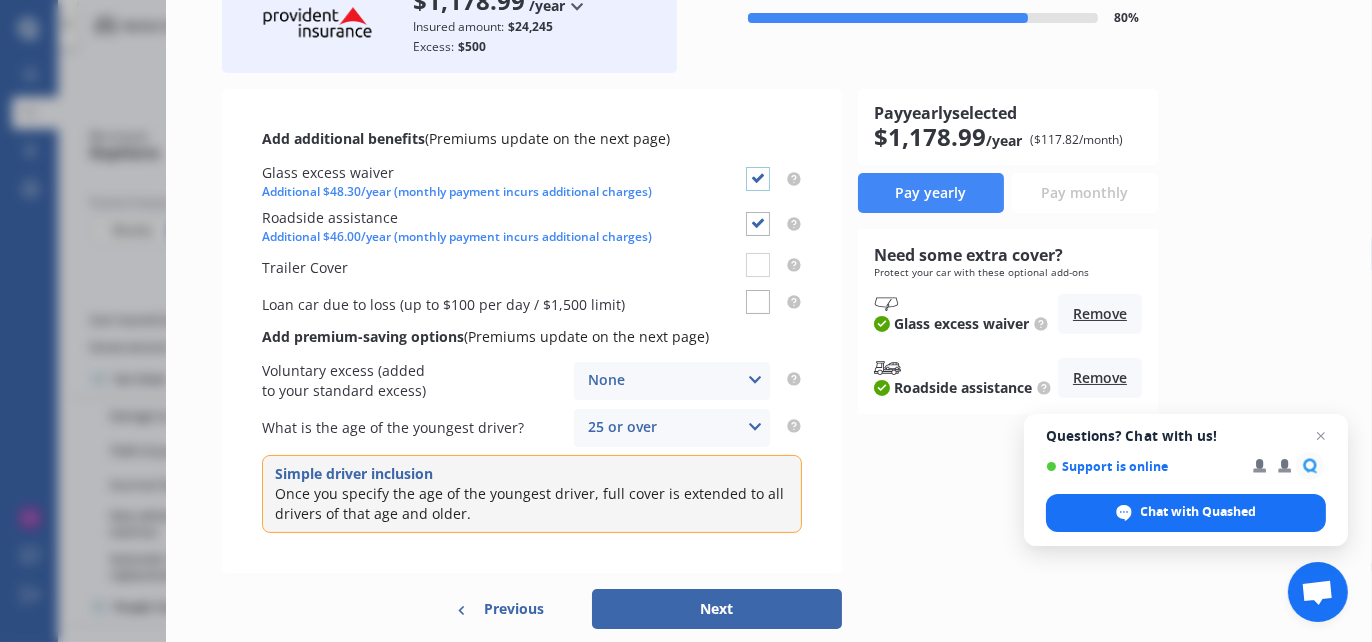 scroll, scrollTop: 215, scrollLeft: 0, axis: vertical 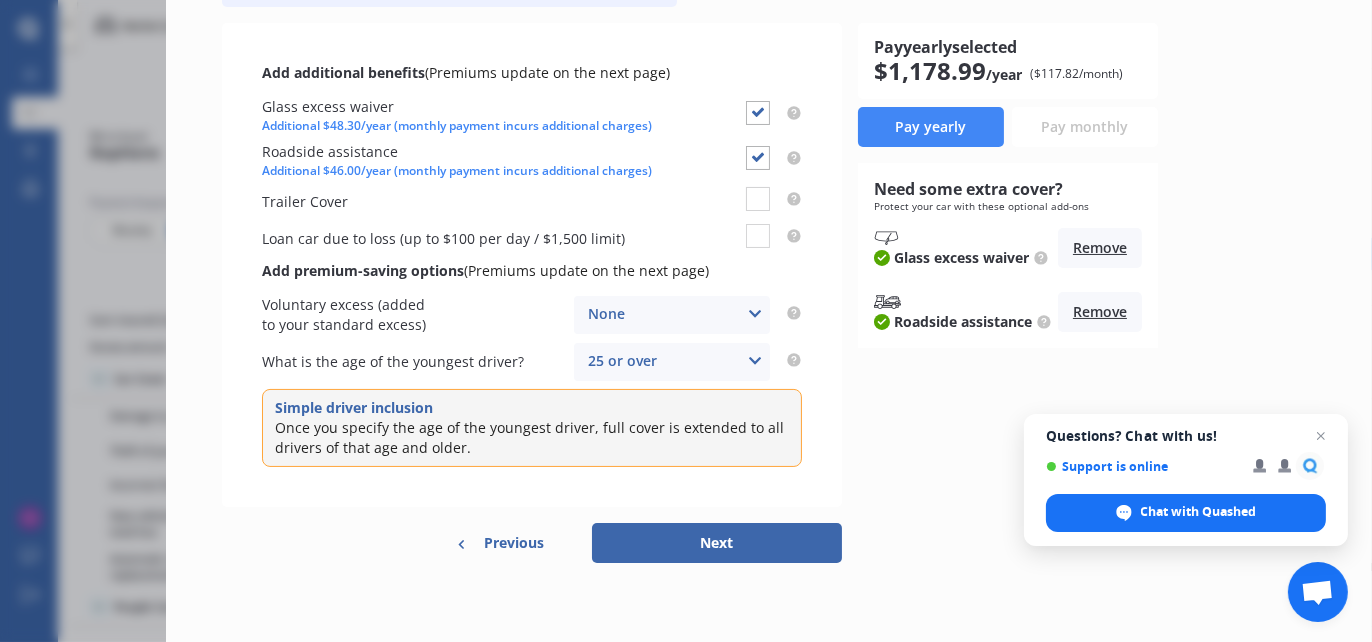 click on "Next" at bounding box center (717, 543) 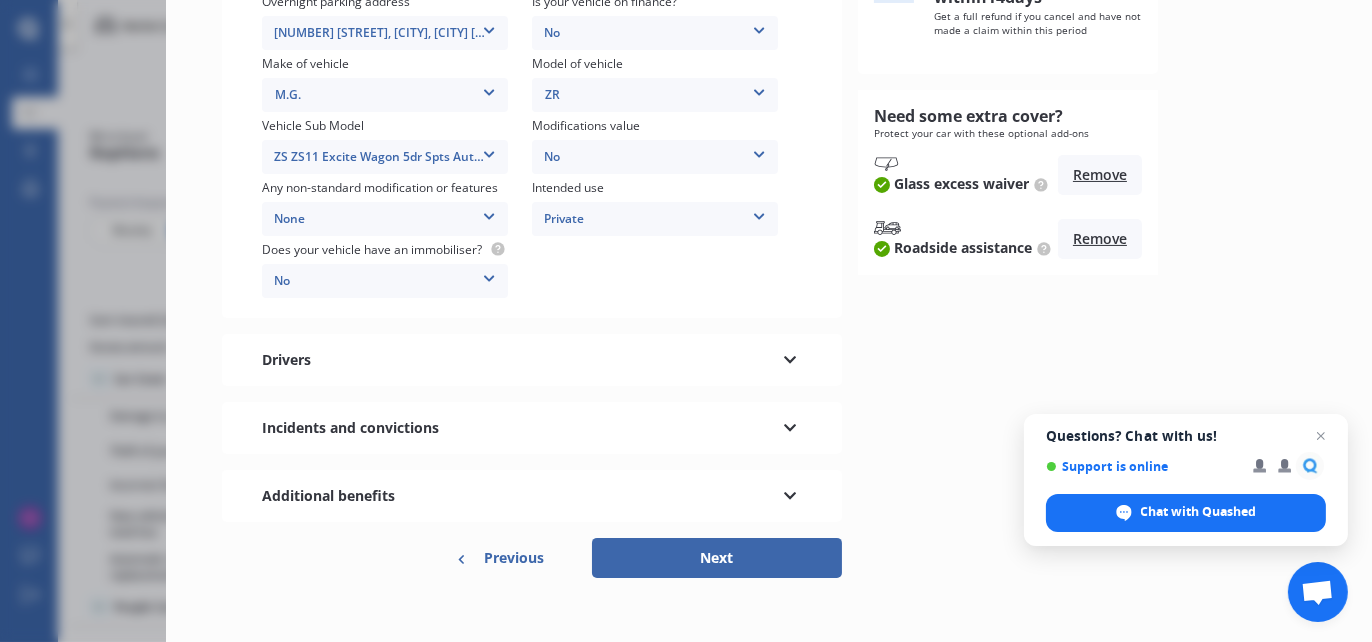 scroll, scrollTop: 437, scrollLeft: 0, axis: vertical 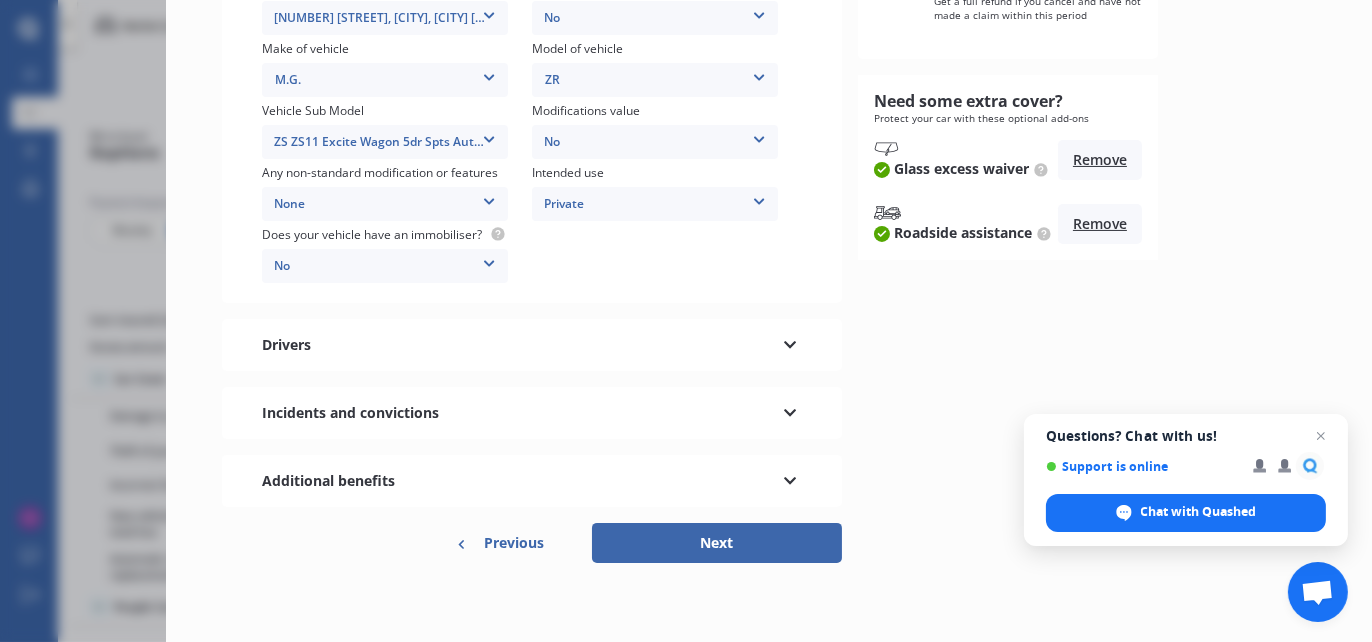click on "Next" at bounding box center (717, 543) 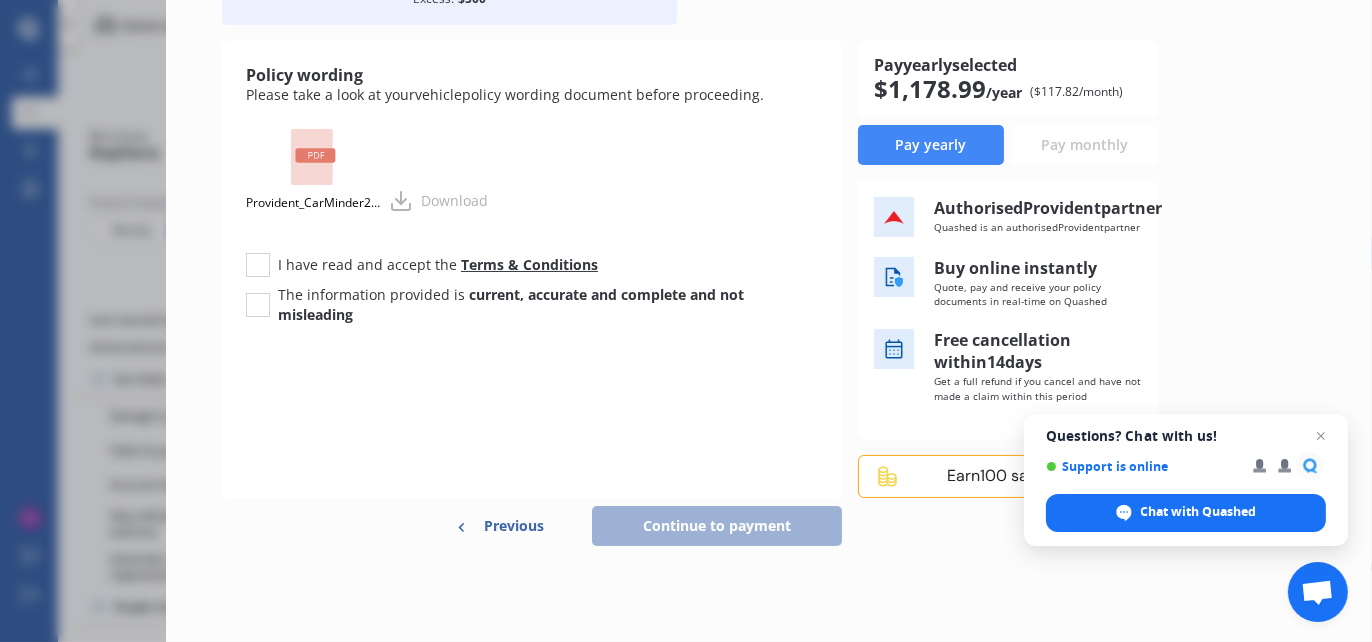 scroll, scrollTop: 0, scrollLeft: 0, axis: both 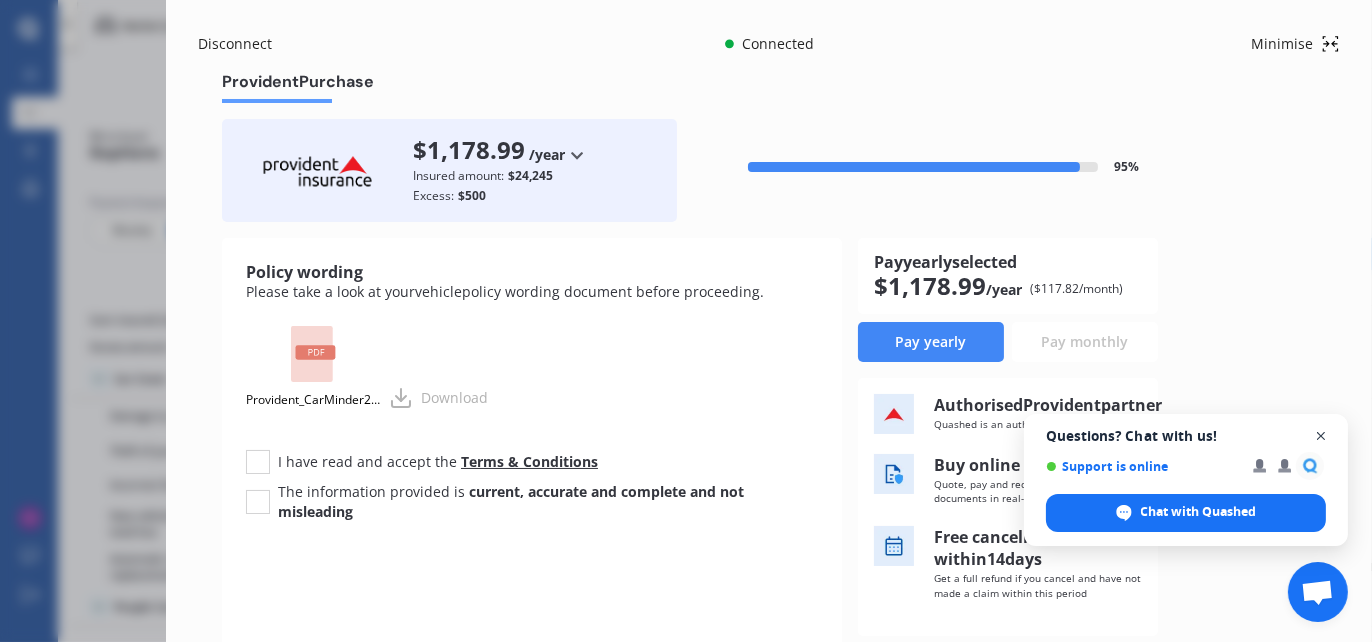 click at bounding box center [1321, 436] 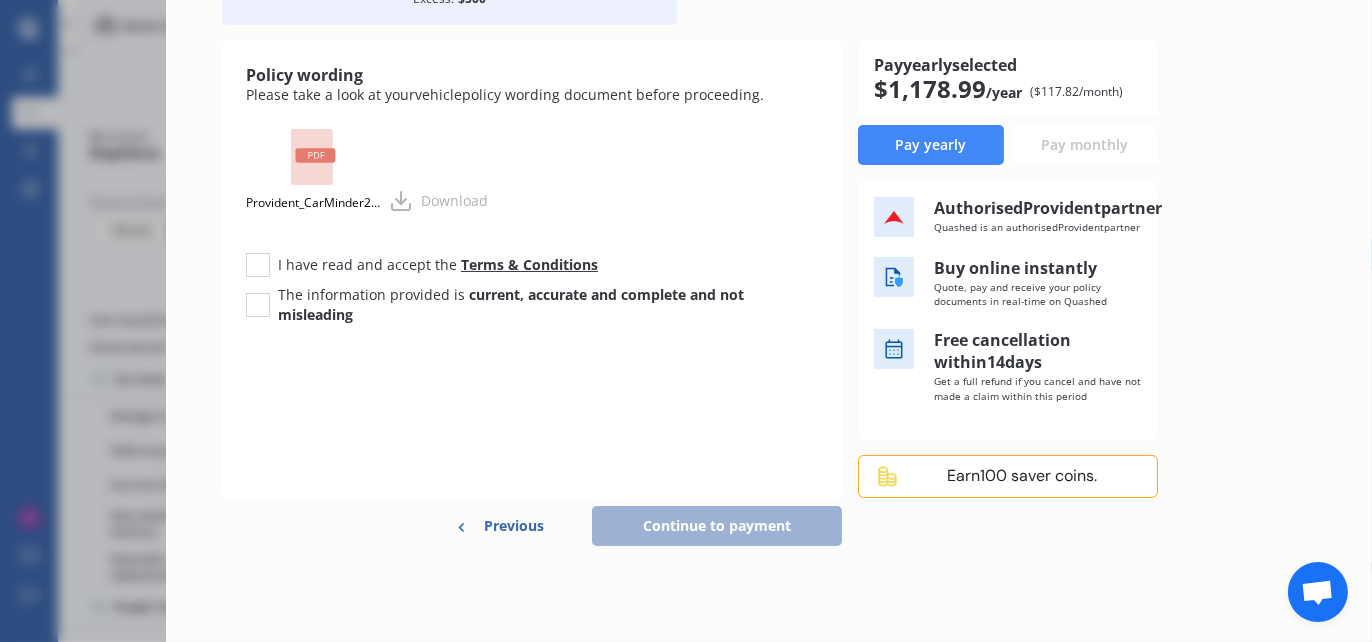 scroll, scrollTop: 215, scrollLeft: 0, axis: vertical 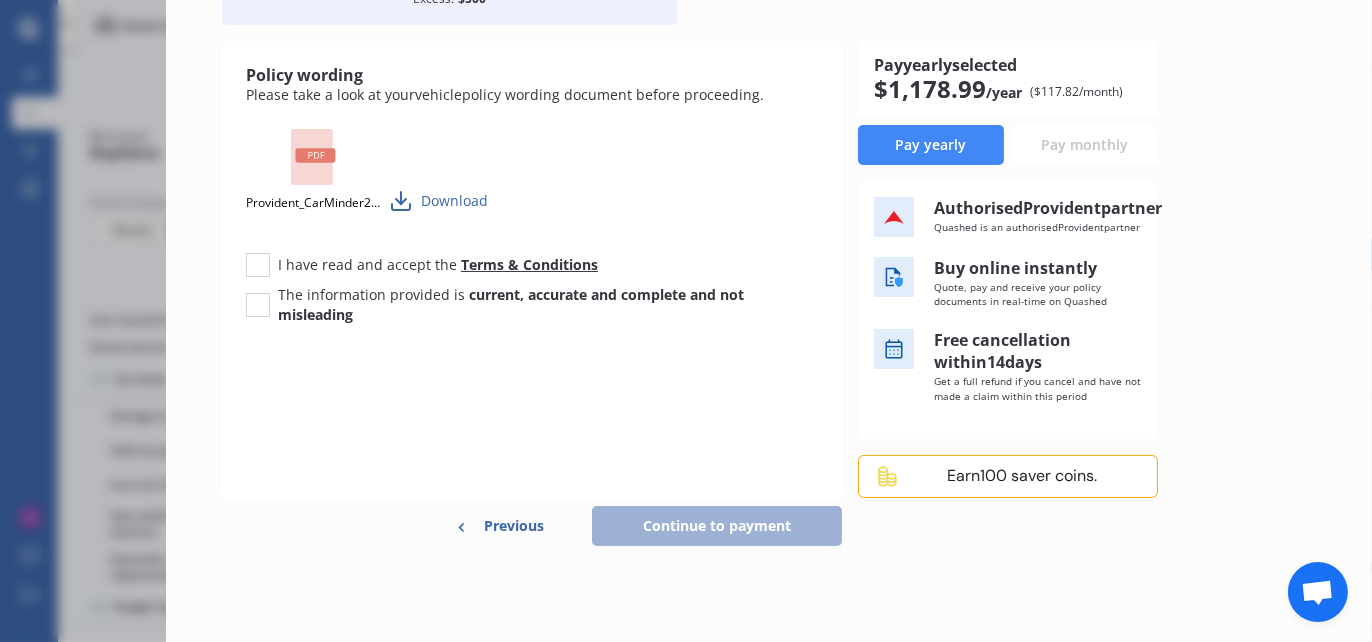 click on "Download" at bounding box center (438, 201) 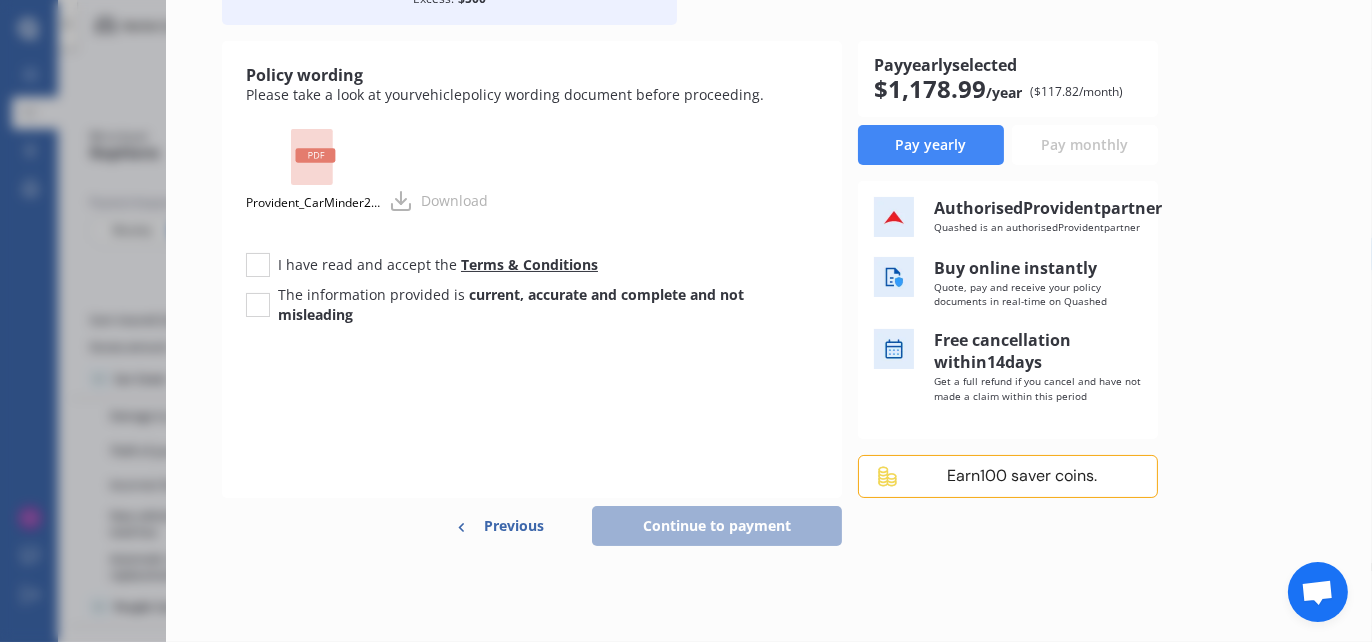 scroll, scrollTop: 215, scrollLeft: 0, axis: vertical 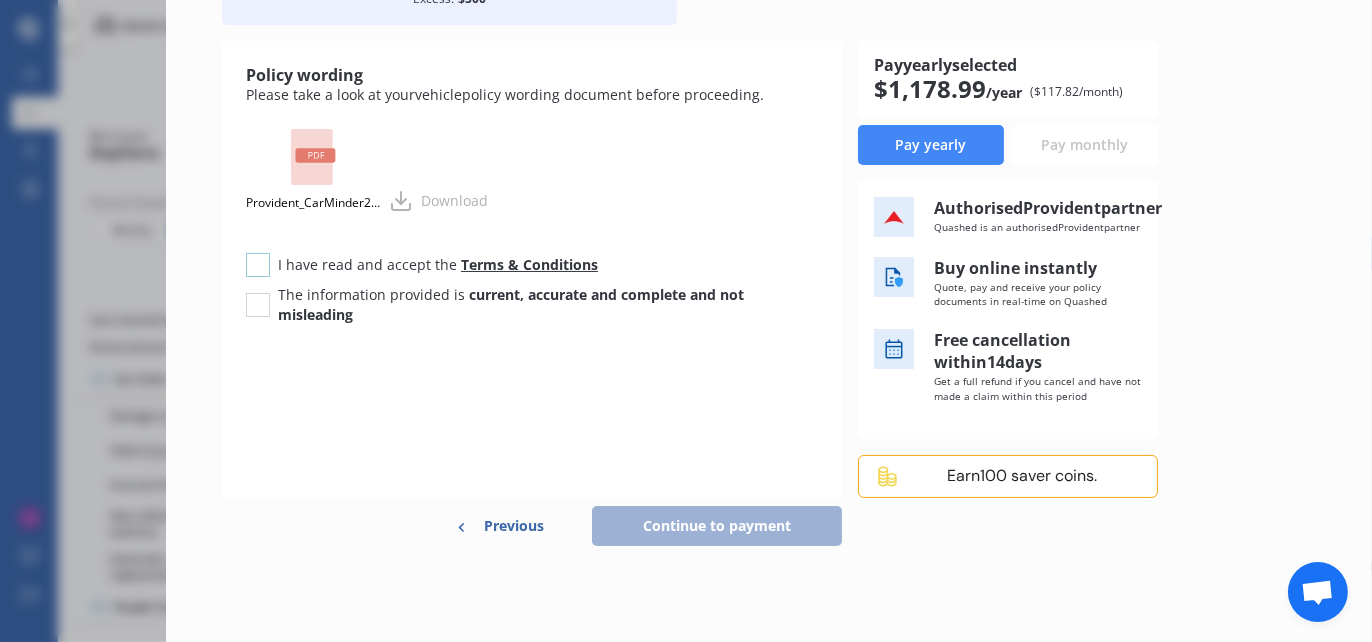 click at bounding box center [258, 253] 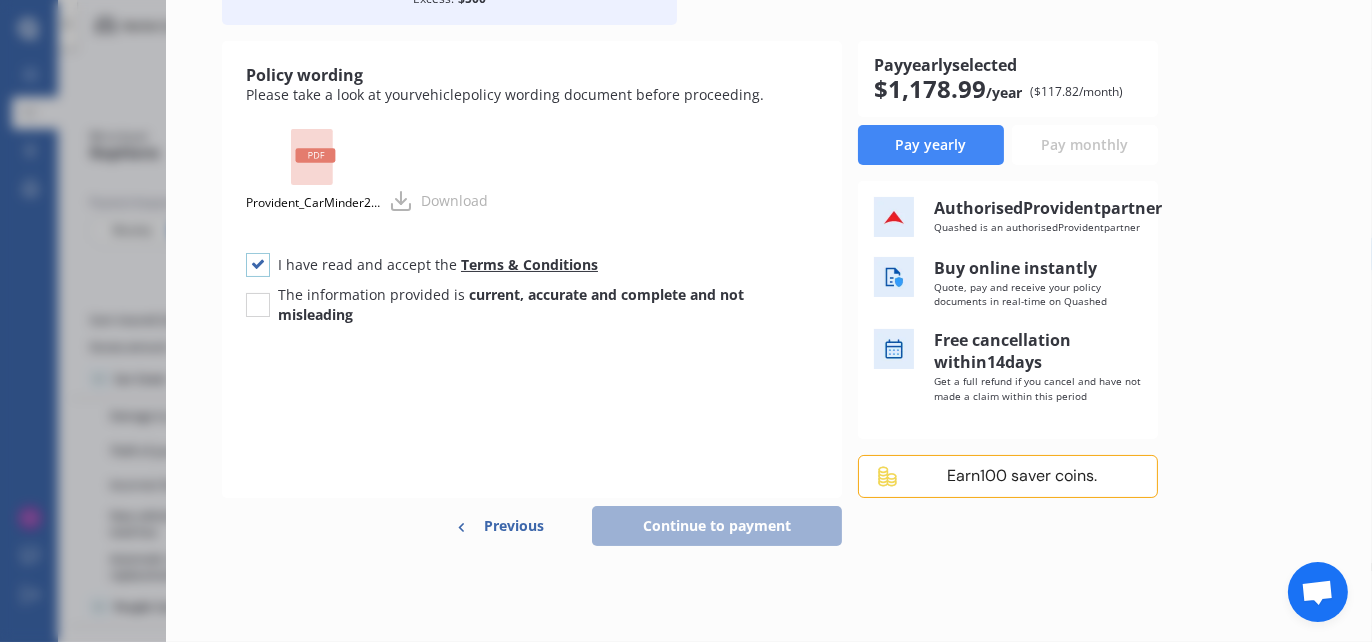 checkbox on "true" 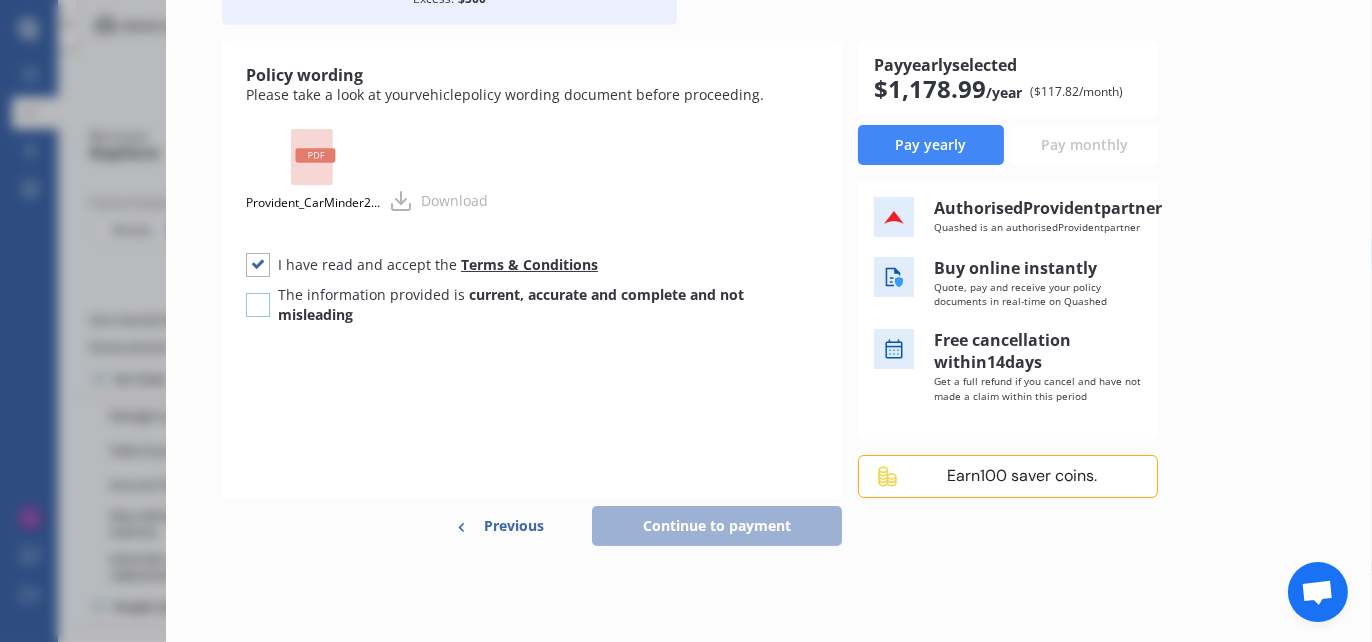 click at bounding box center [258, 293] 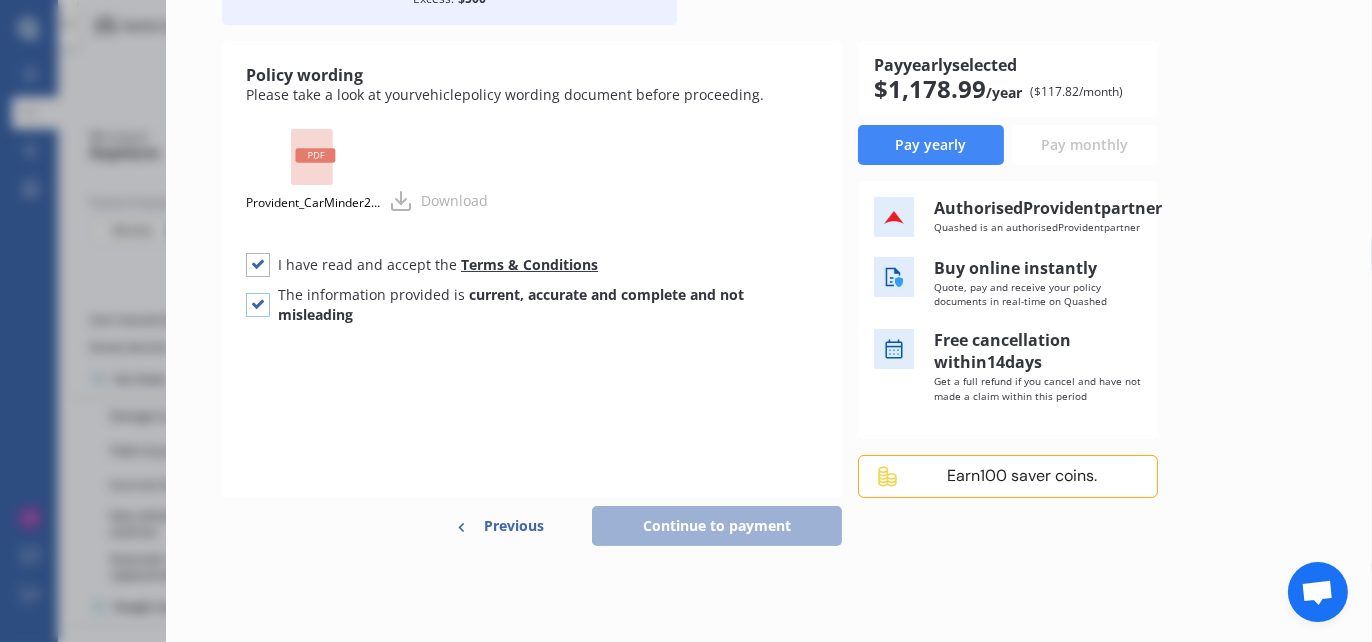 checkbox on "true" 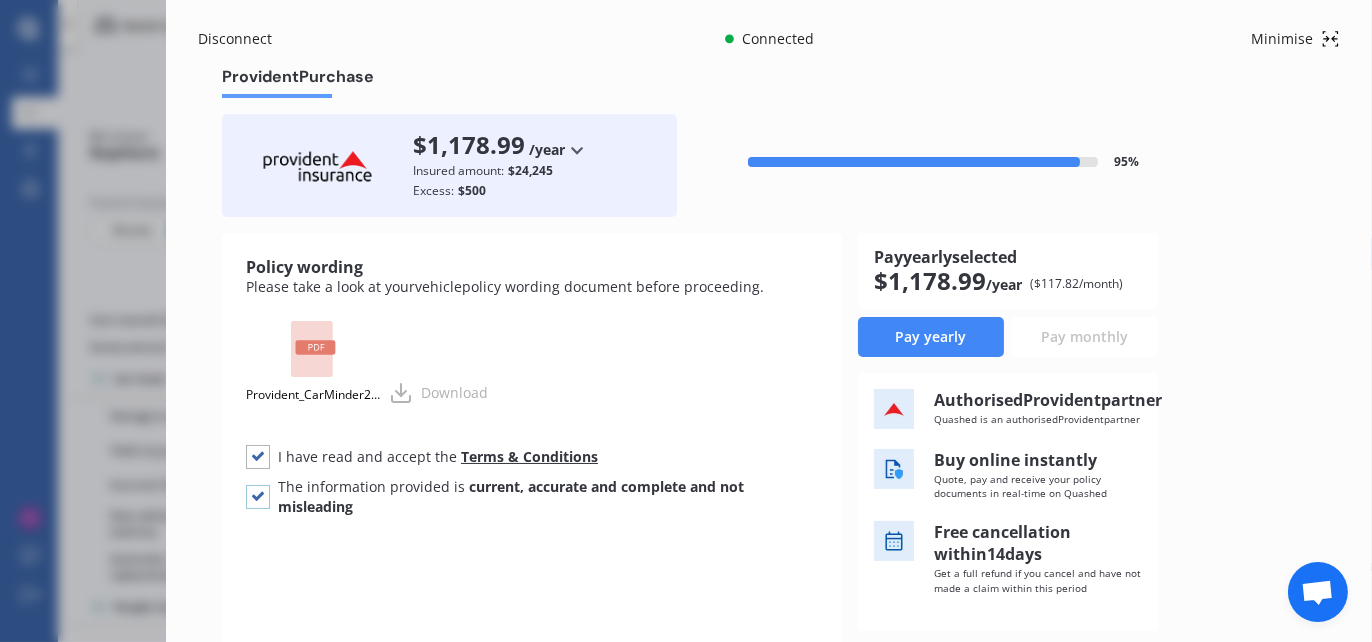 scroll, scrollTop: 0, scrollLeft: 0, axis: both 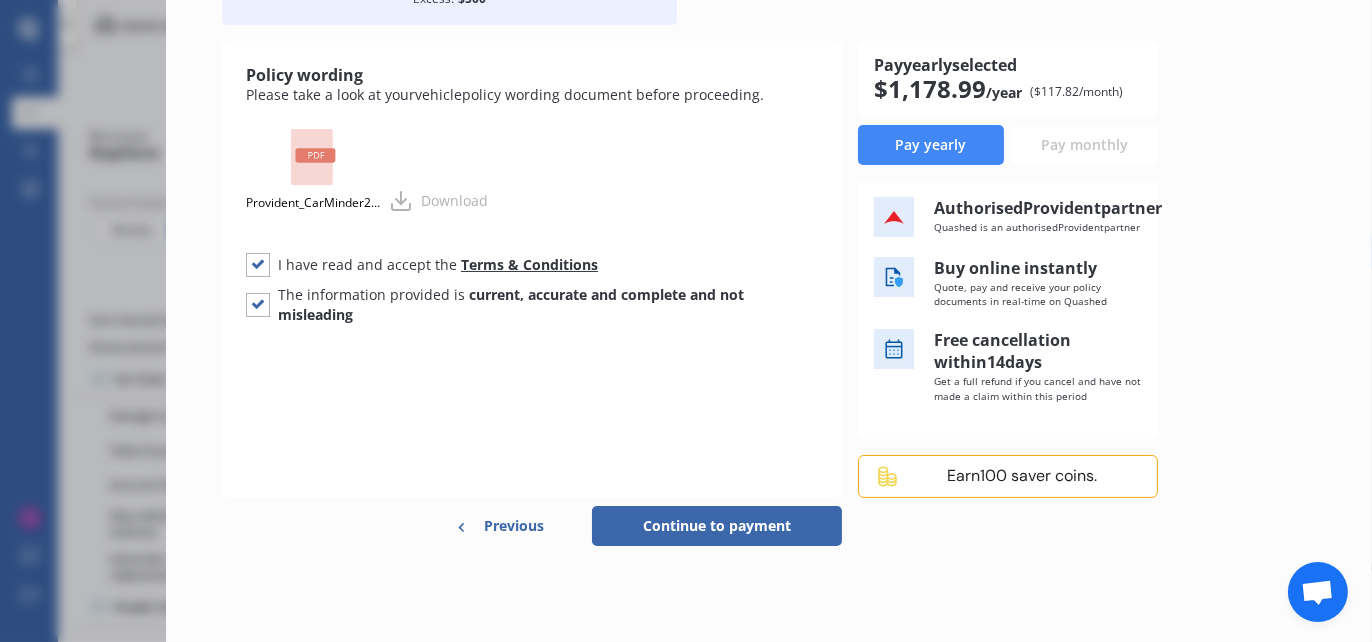 click on "Continue to payment" at bounding box center [717, 526] 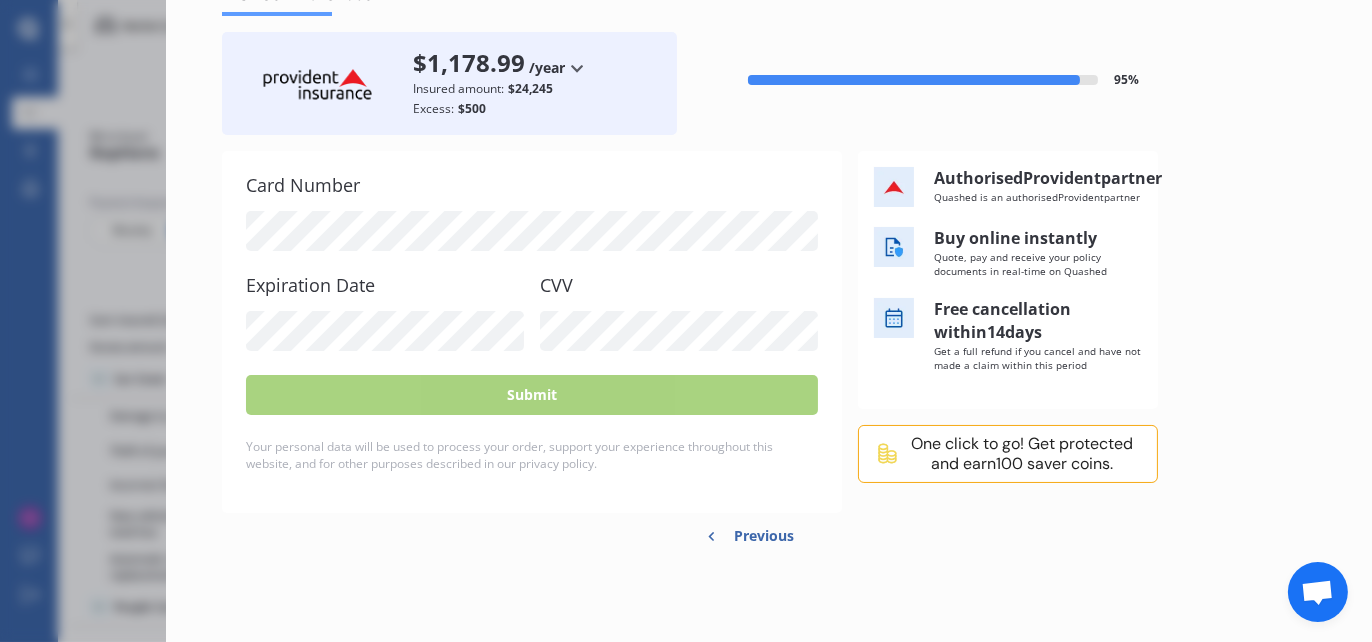 scroll, scrollTop: 91, scrollLeft: 0, axis: vertical 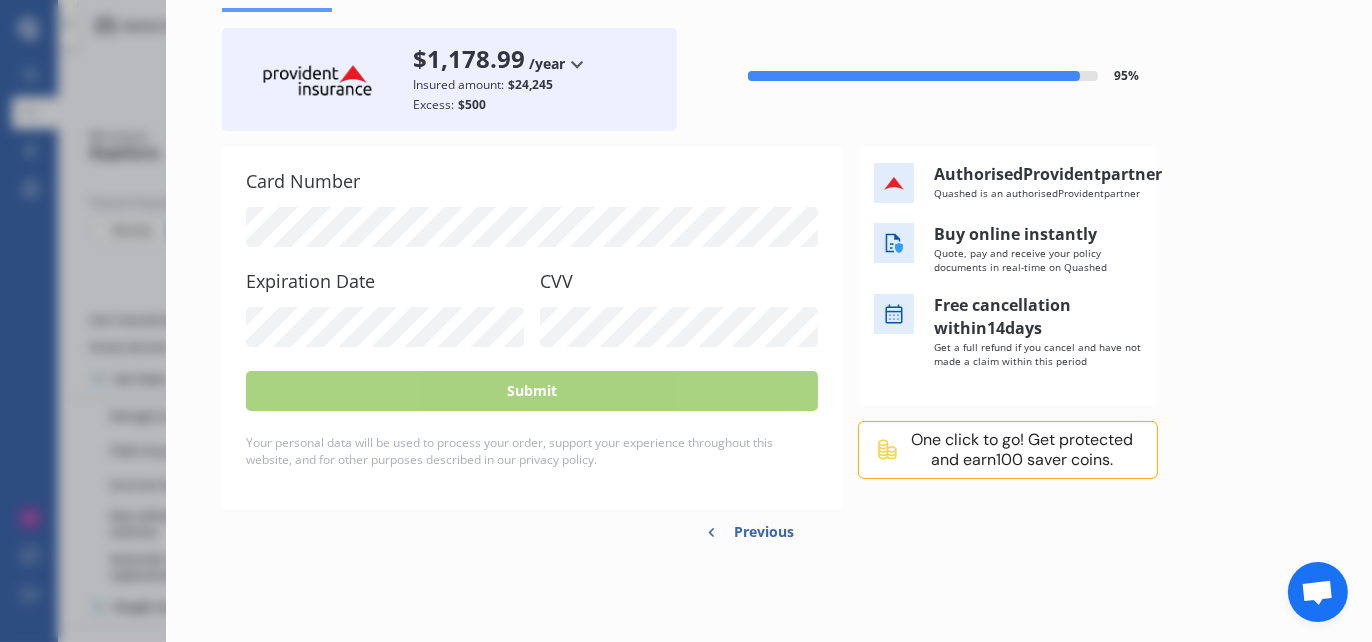 click at bounding box center [1317, 594] 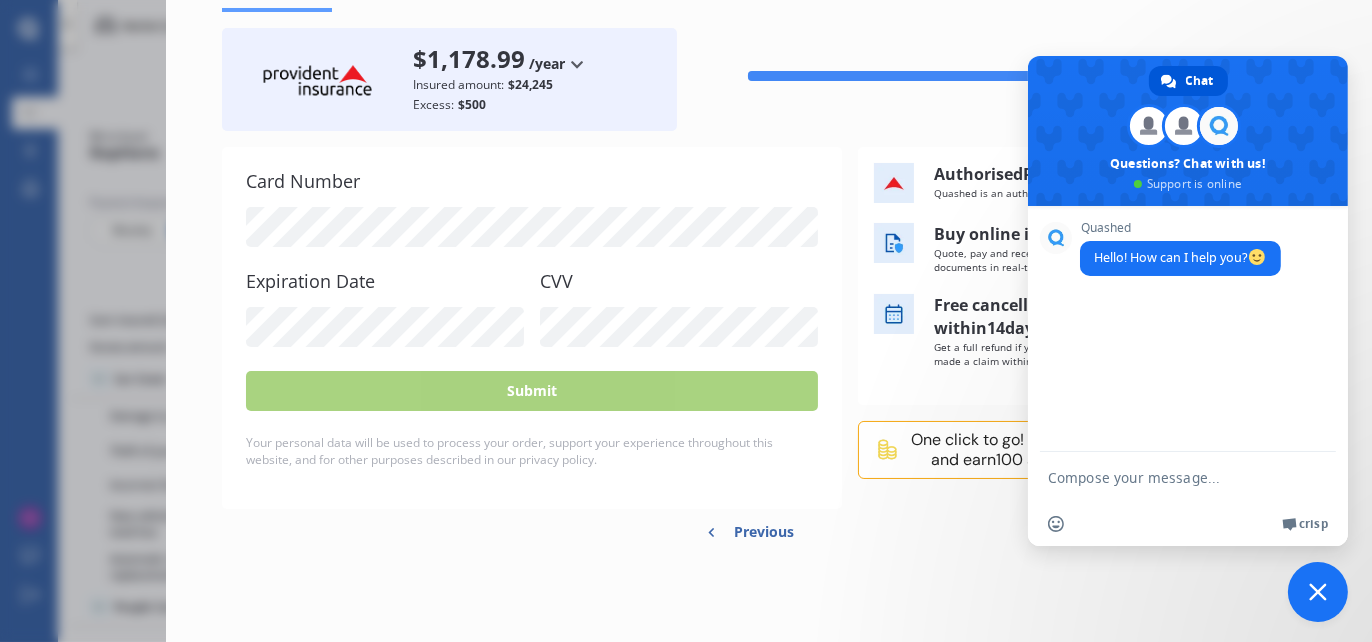 click at bounding box center [1168, 477] 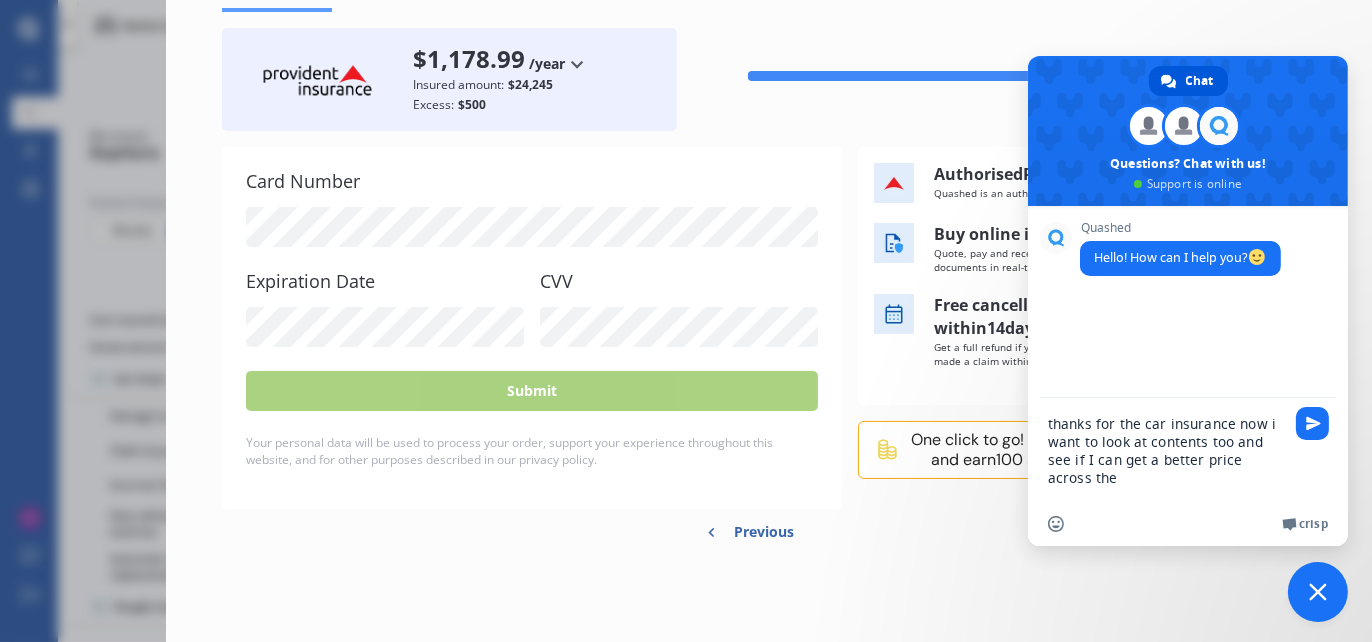 type on "thanks for the car insurance now i want to look at contents too and see if I can get a better price across the 2" 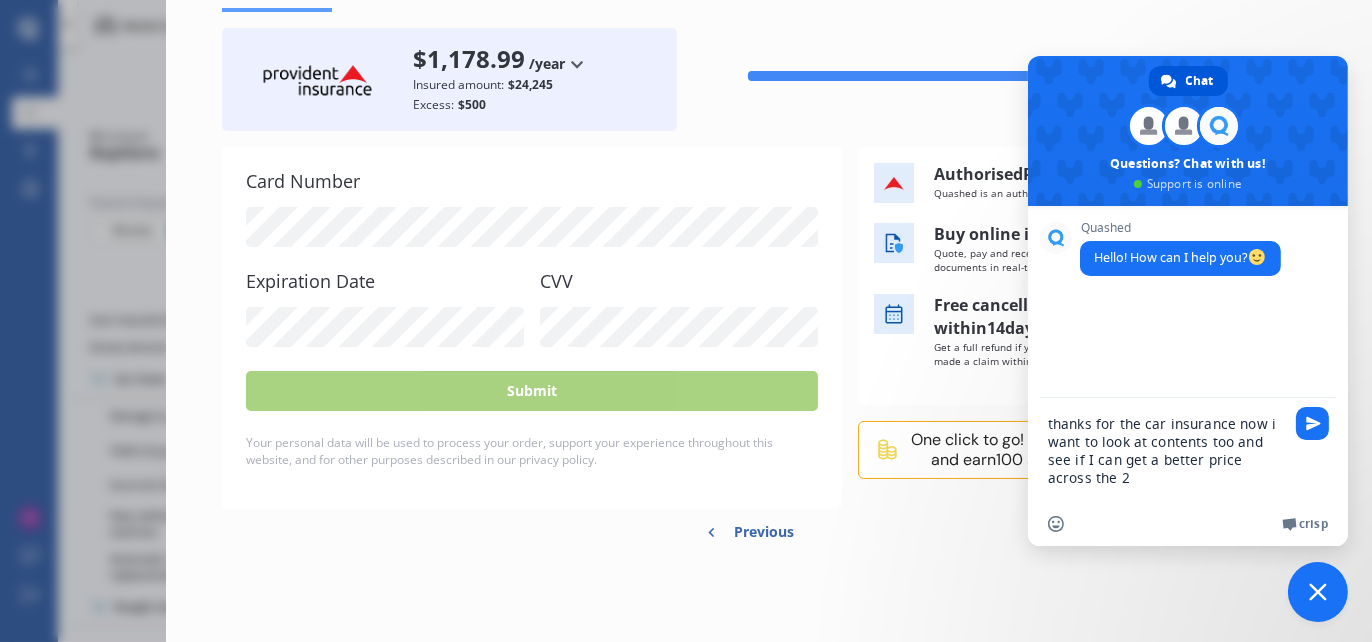 type 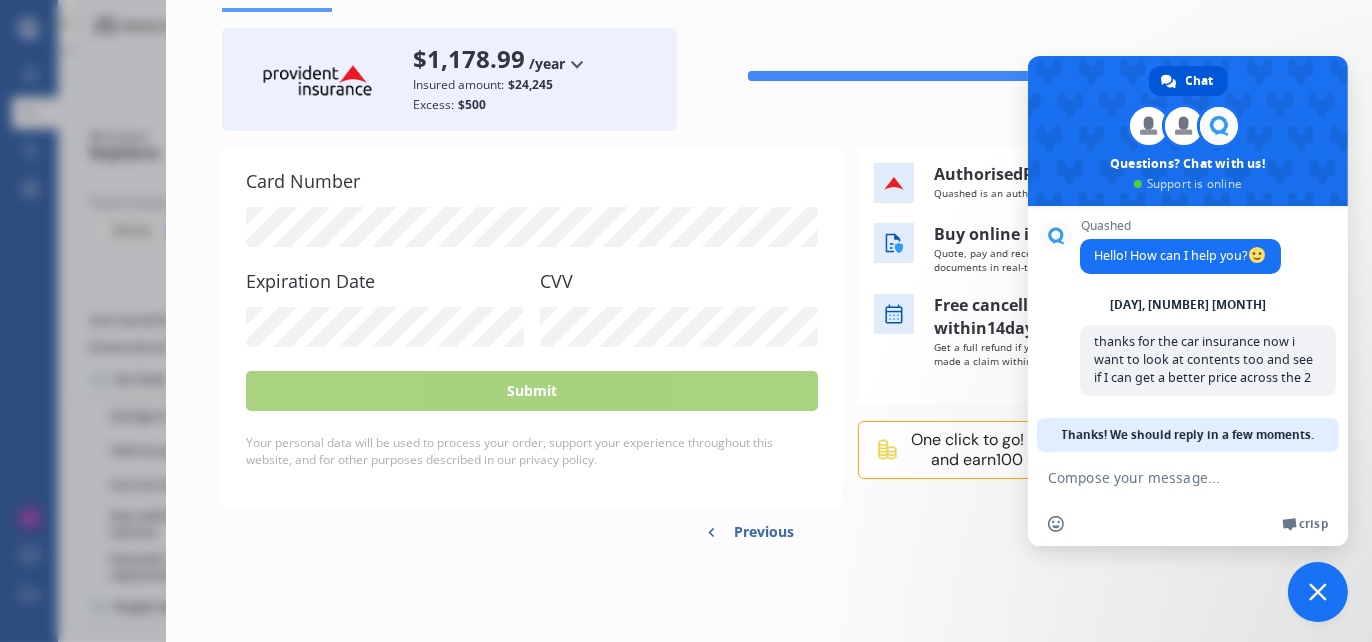 scroll, scrollTop: 192, scrollLeft: 0, axis: vertical 